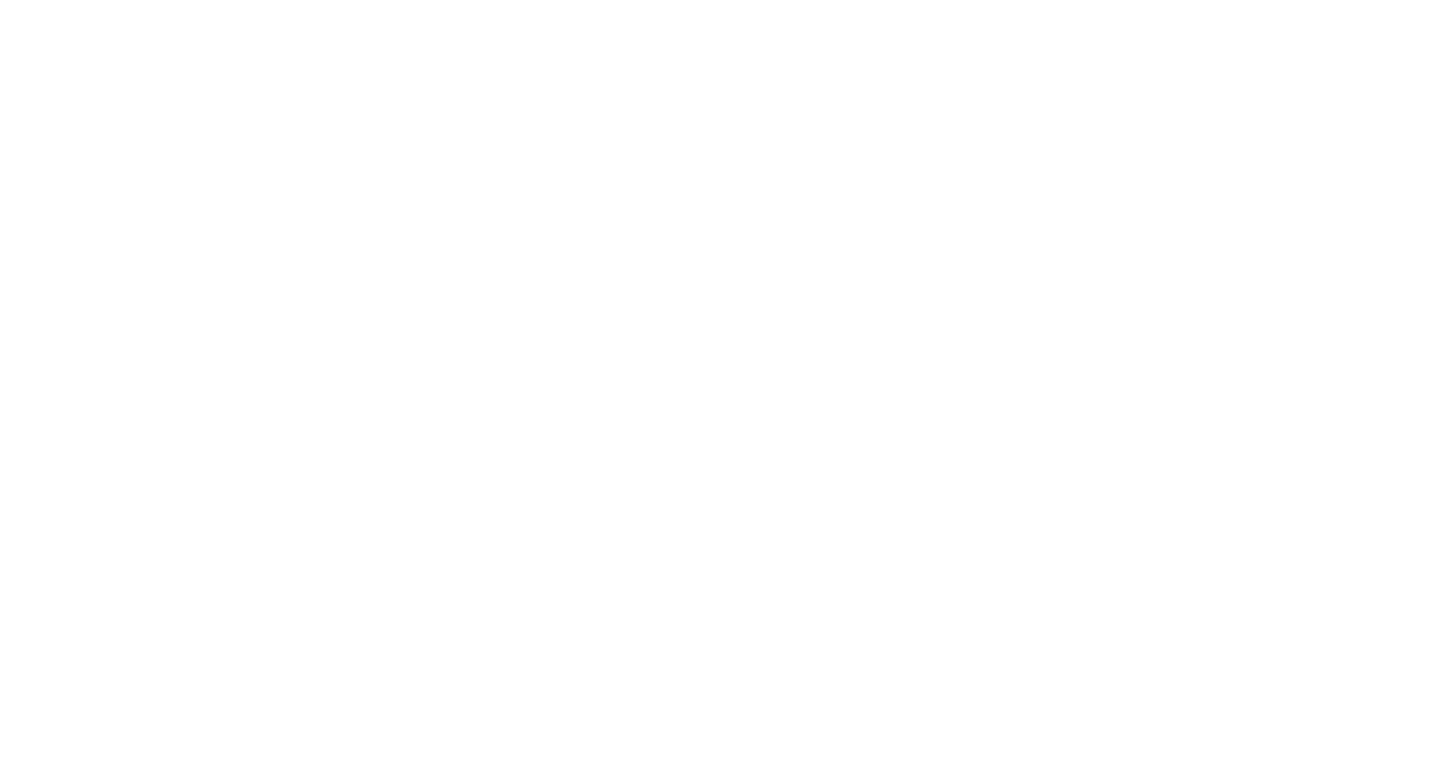 scroll, scrollTop: 0, scrollLeft: 0, axis: both 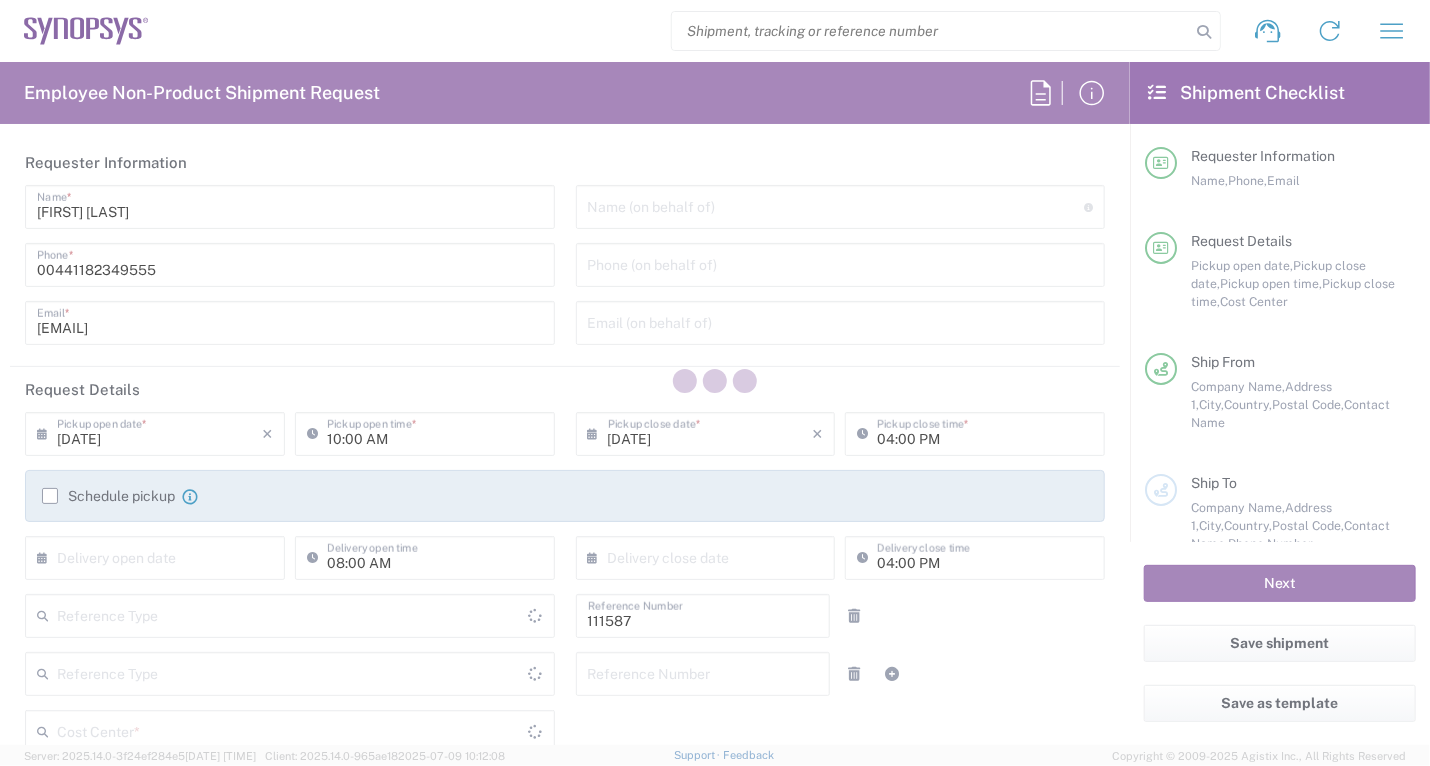type on "Department" 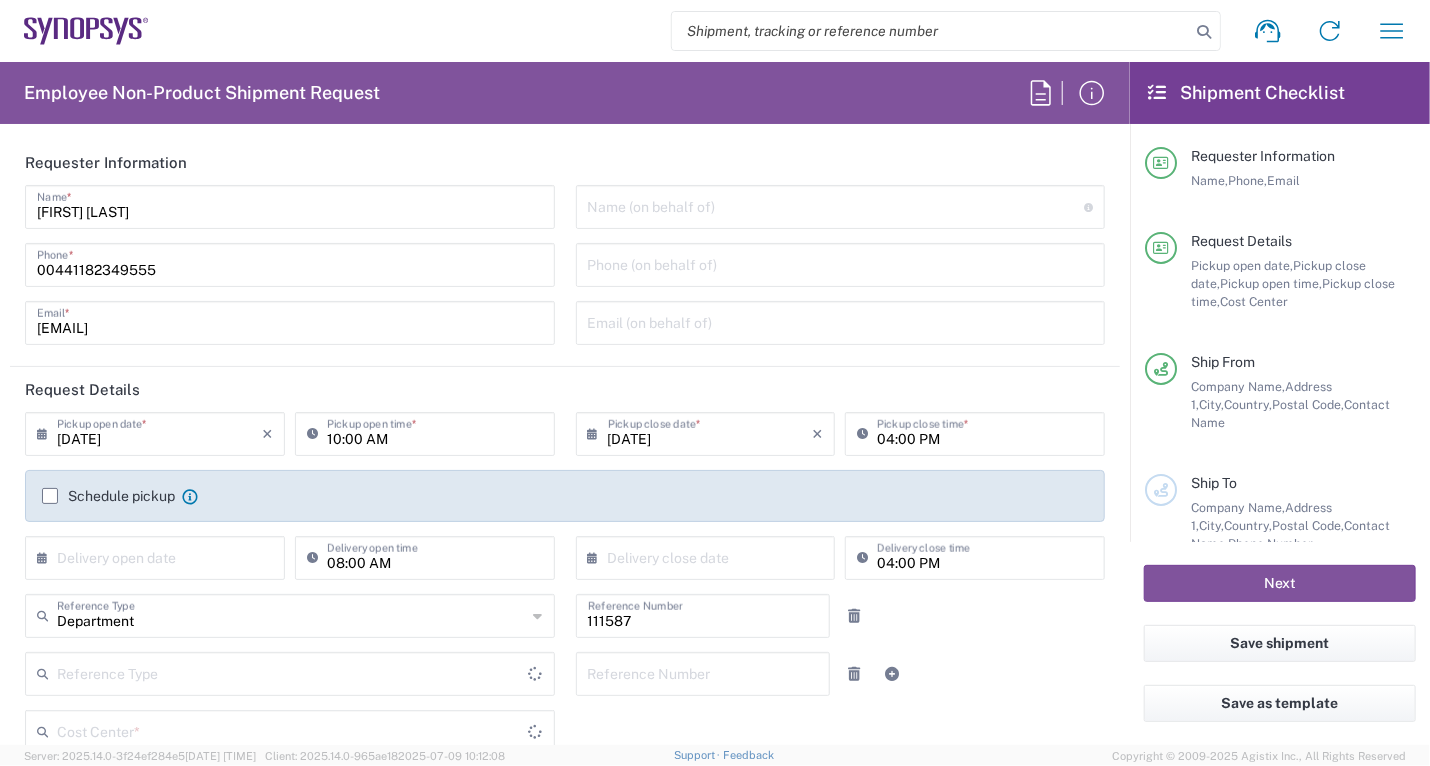 type on "Delivered at Place" 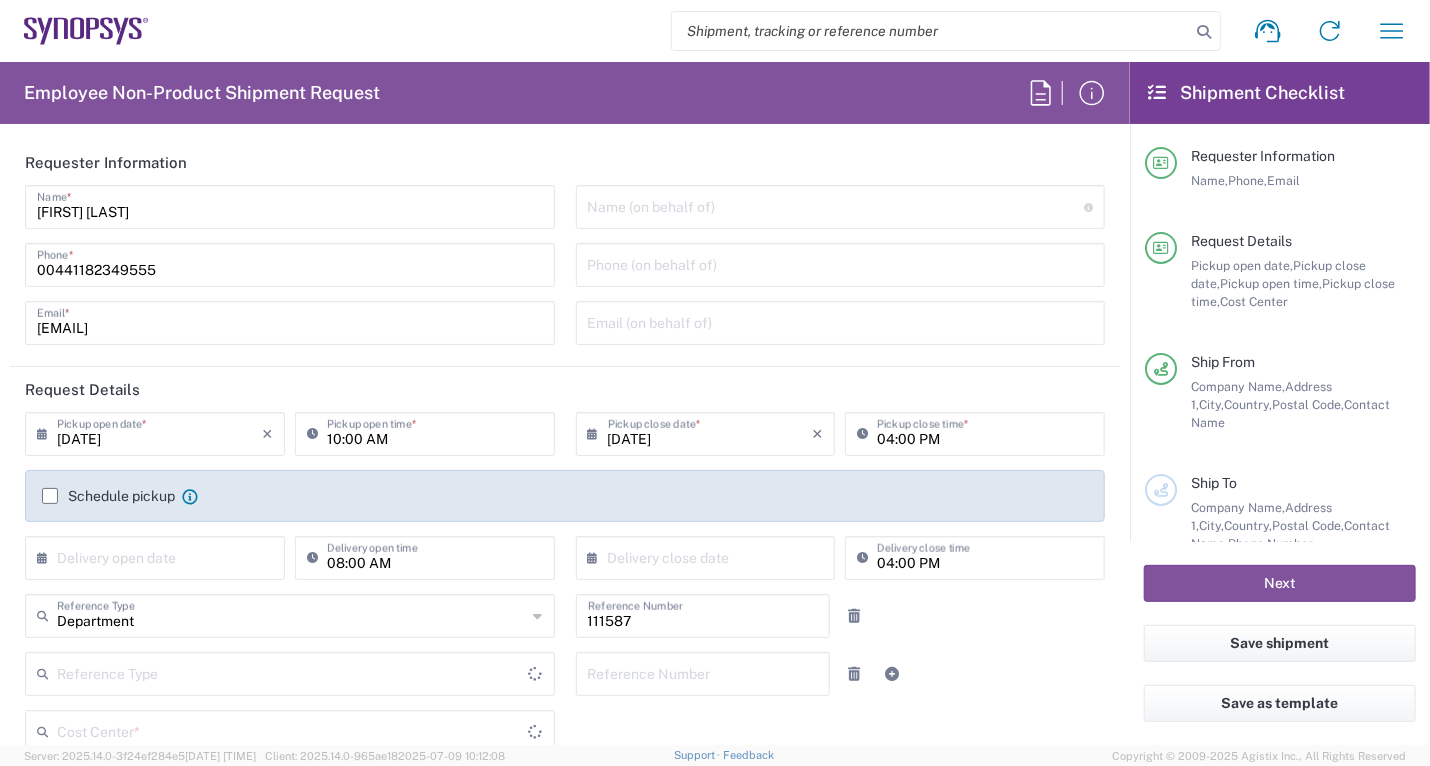 type on "GB02, CIO, IT, ESS18 111587" 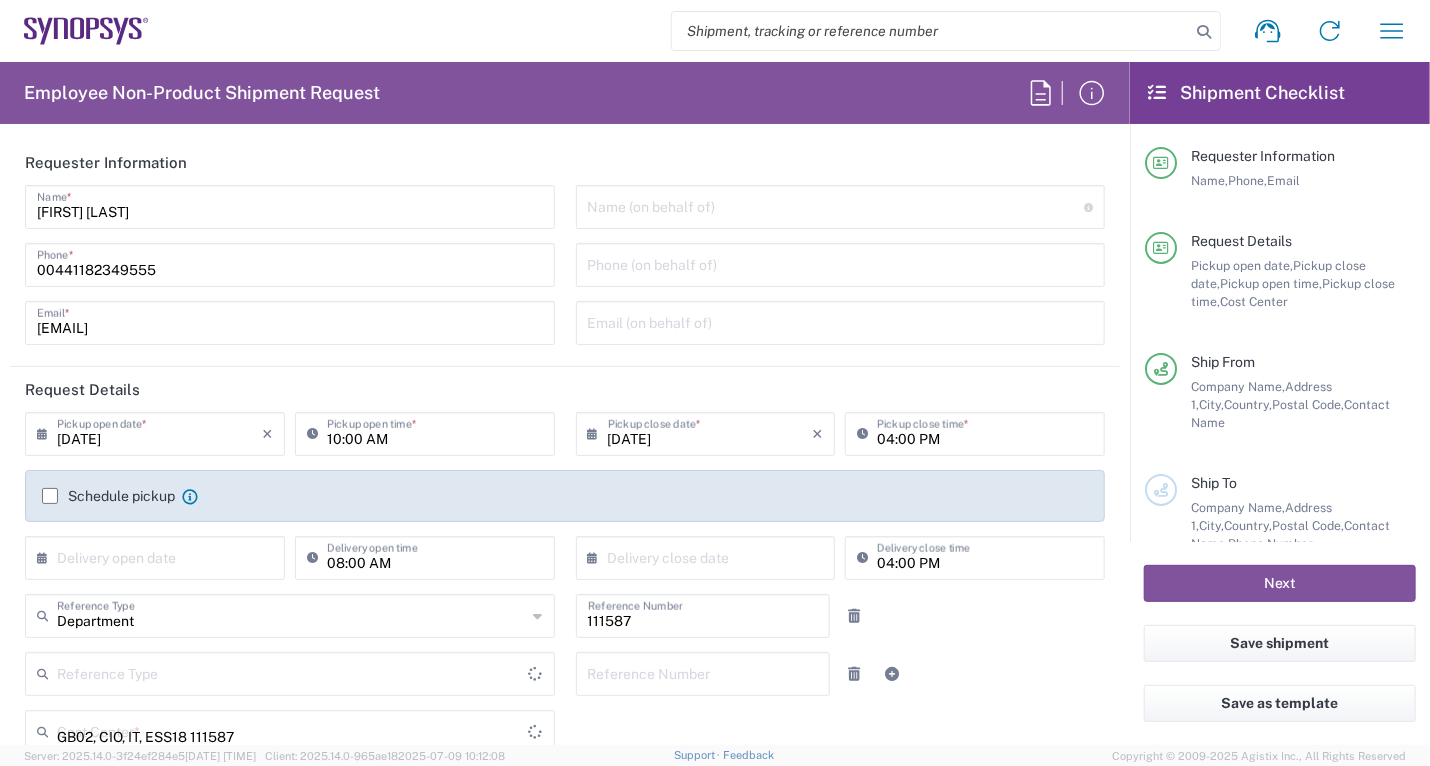 type on "United Kingdom" 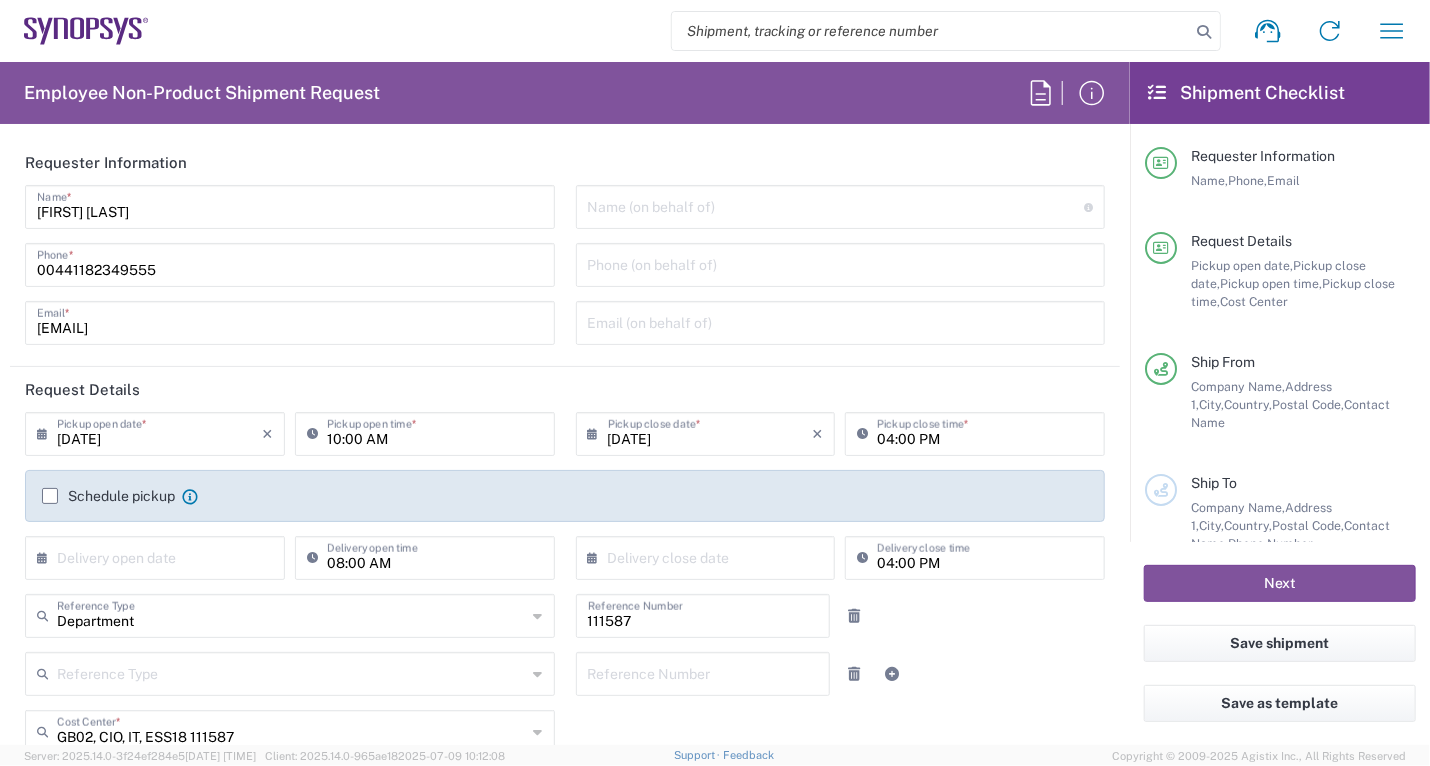 type on "United Kingdom" 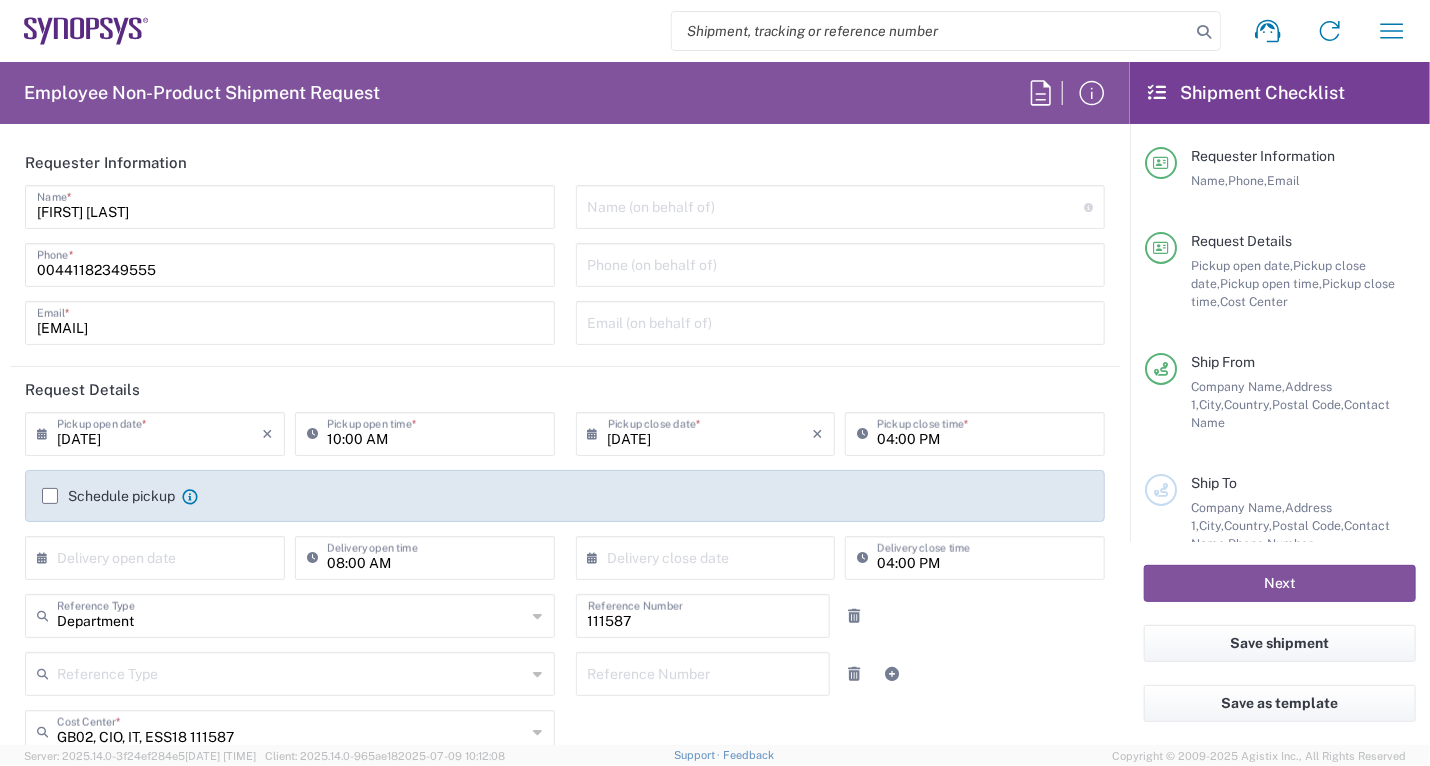 click on "Schedule pickup" 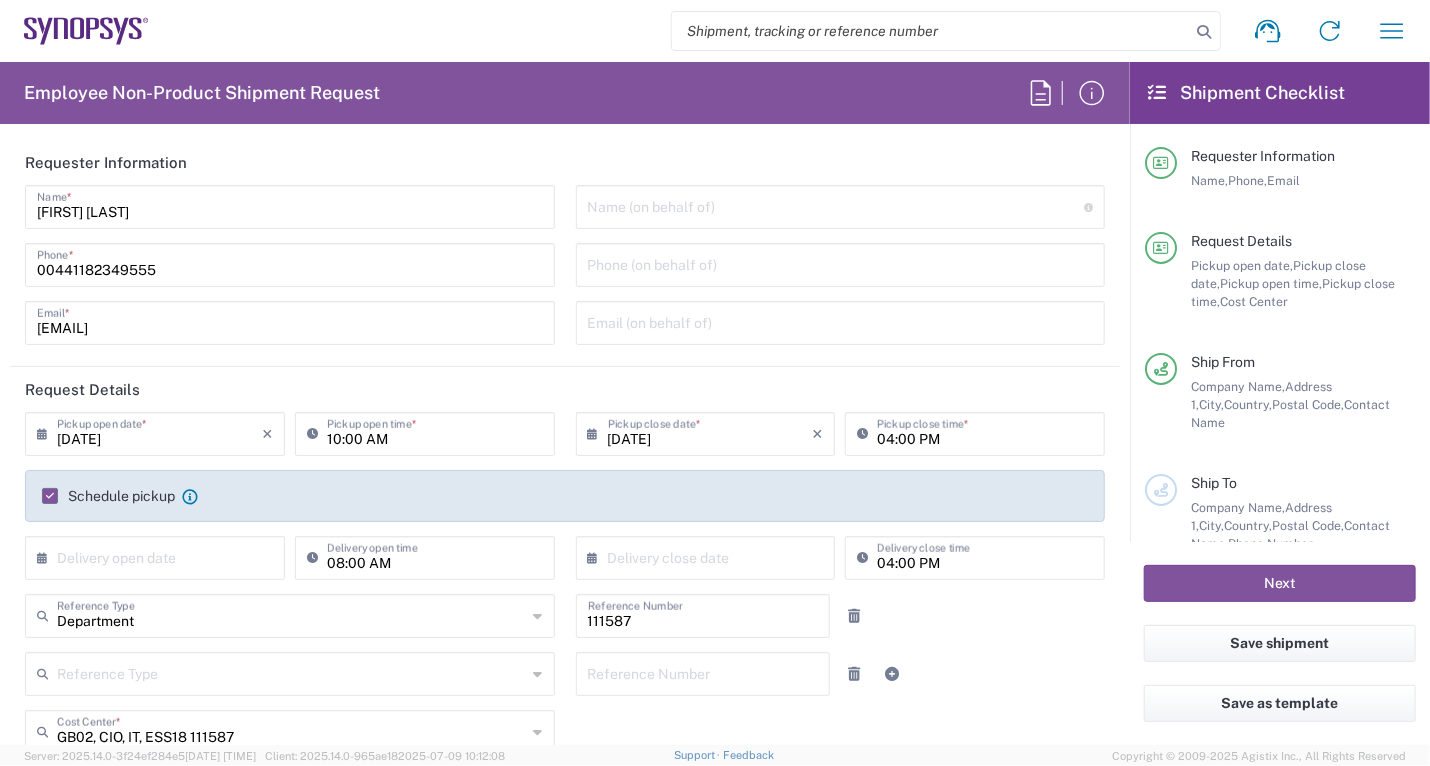 type on "Theale GB33" 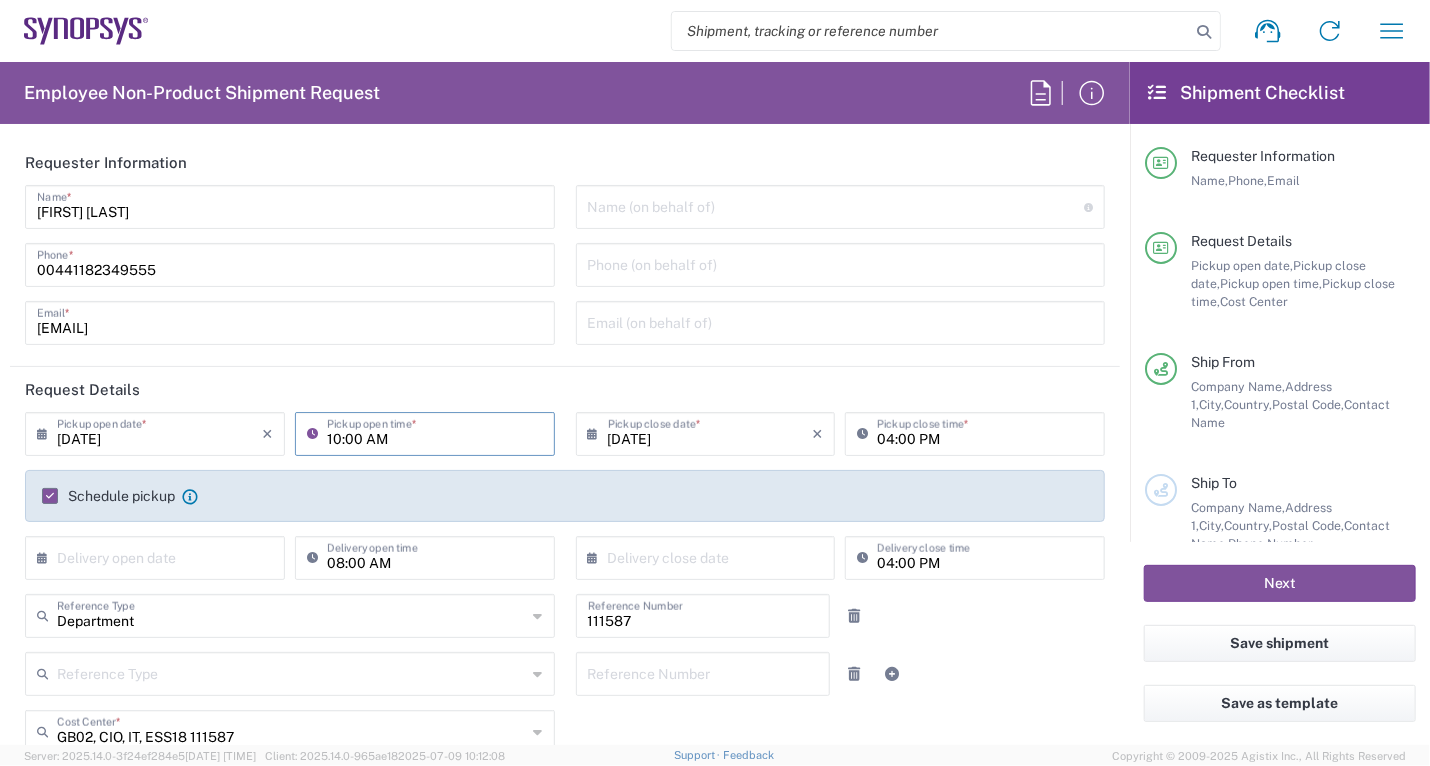 click on "[DATE]" at bounding box center [159, 432] 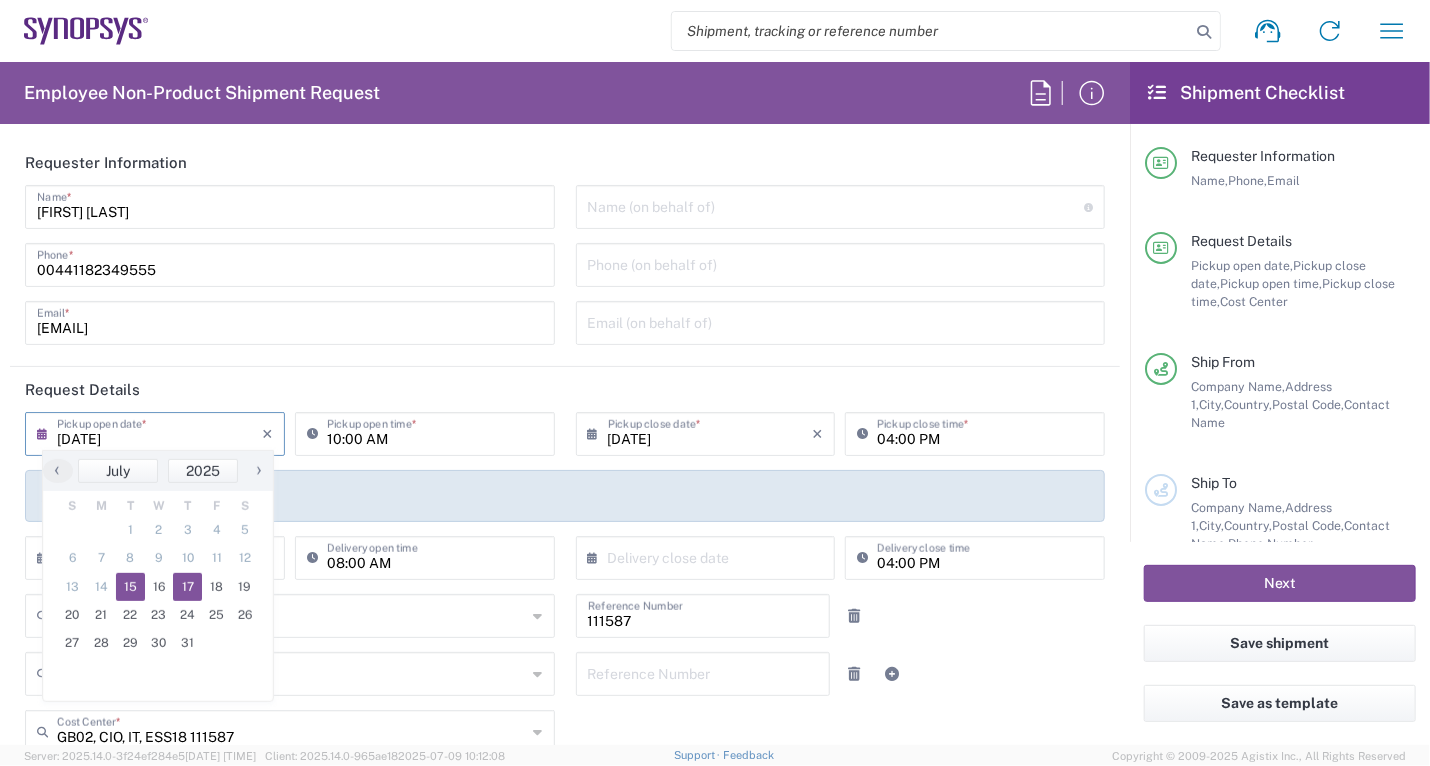 click on "17" 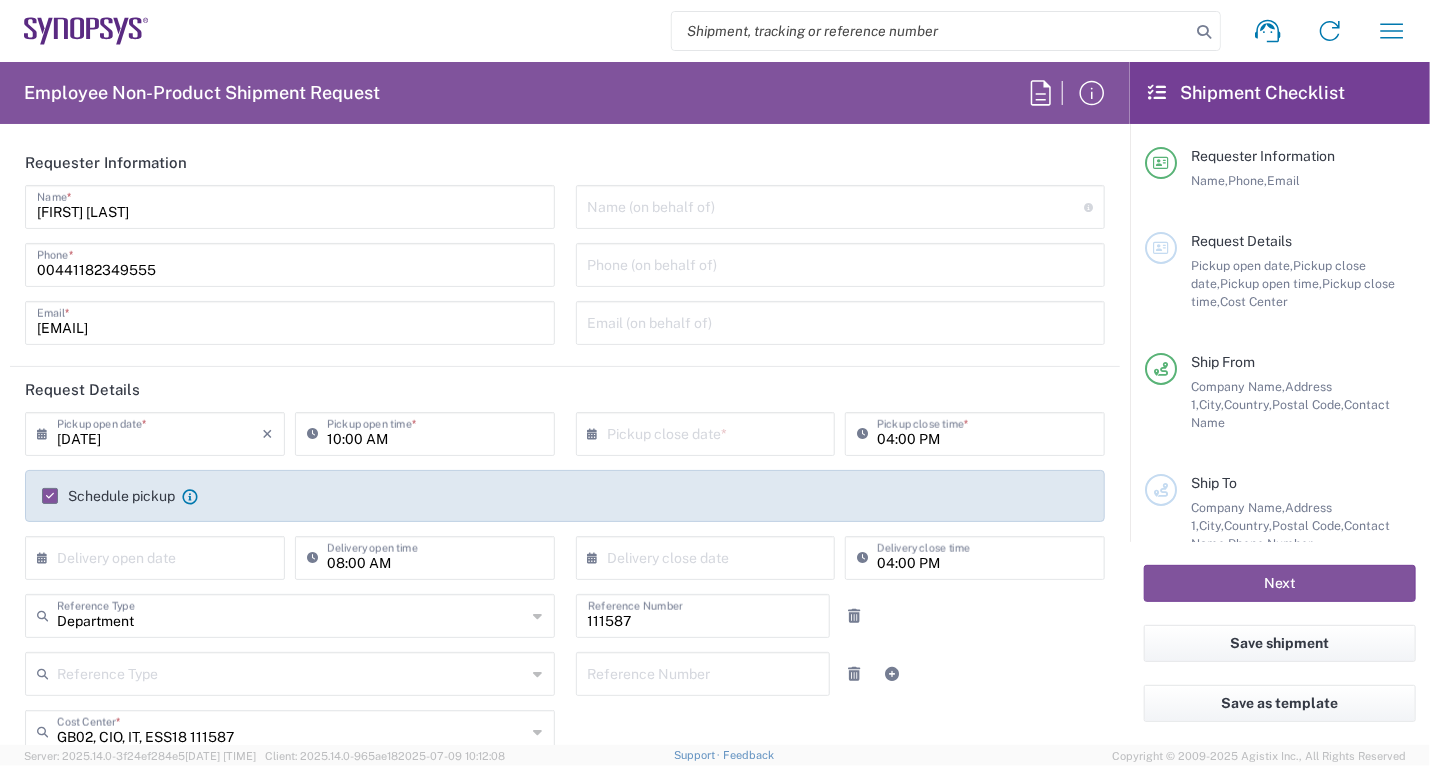 click on "[DATE]" at bounding box center (159, 432) 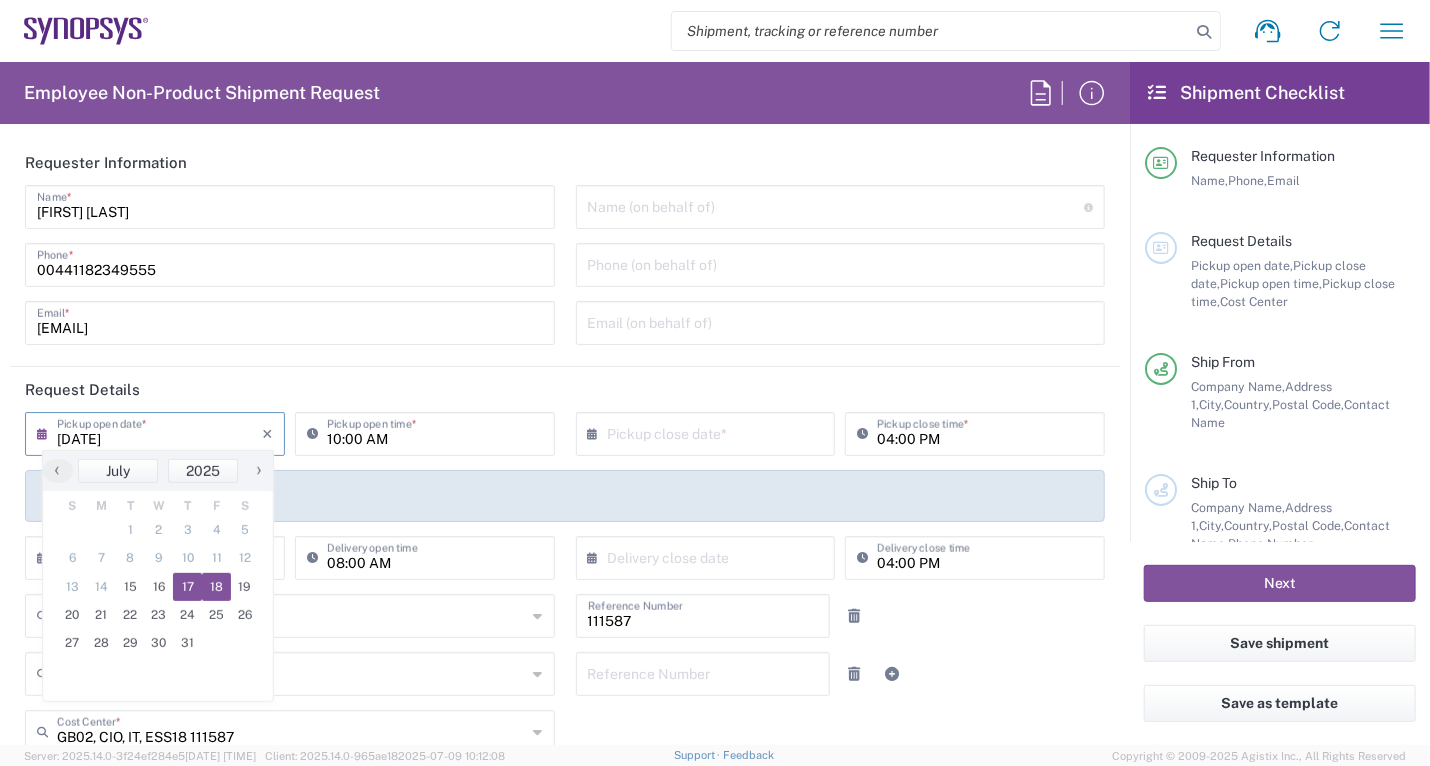 click on "18" 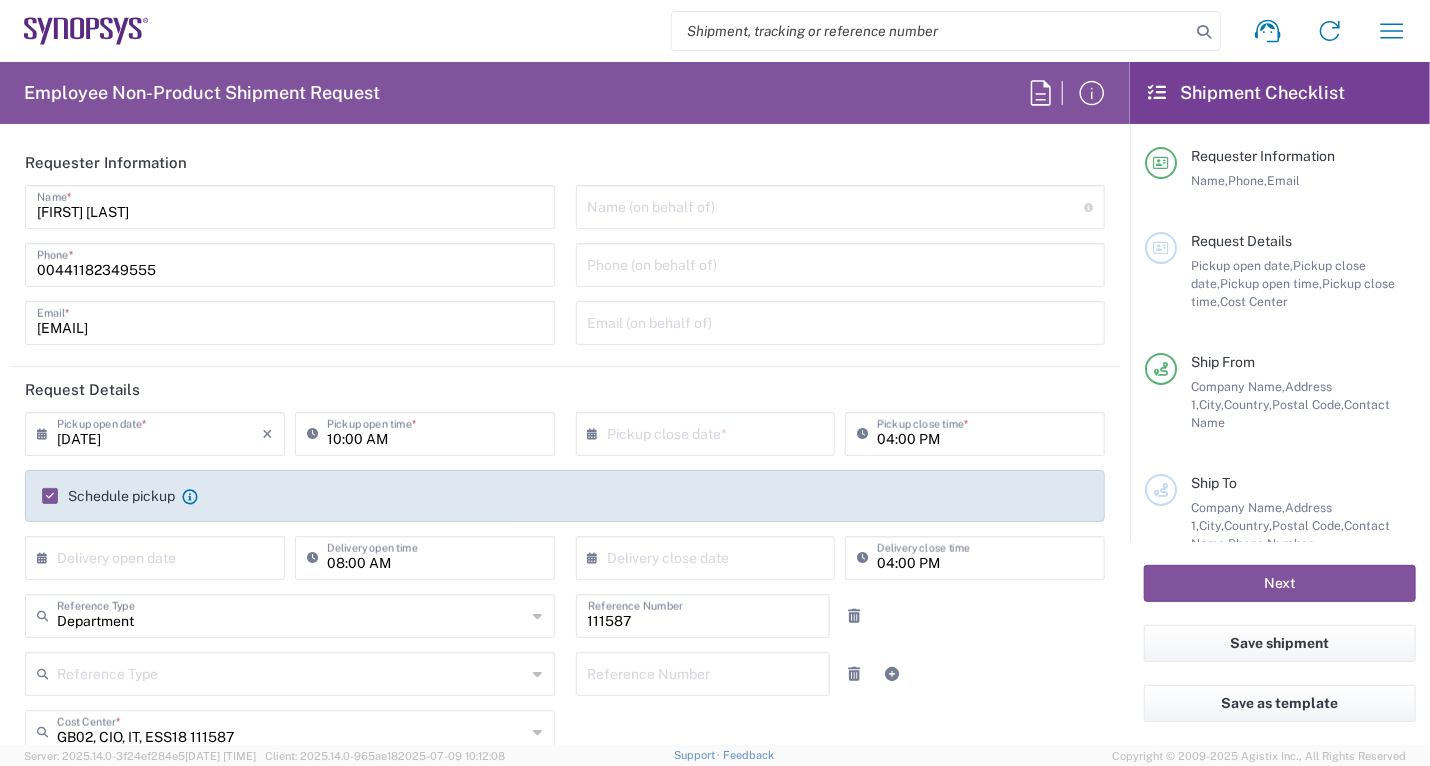 click on "×  Pickup close date  *" 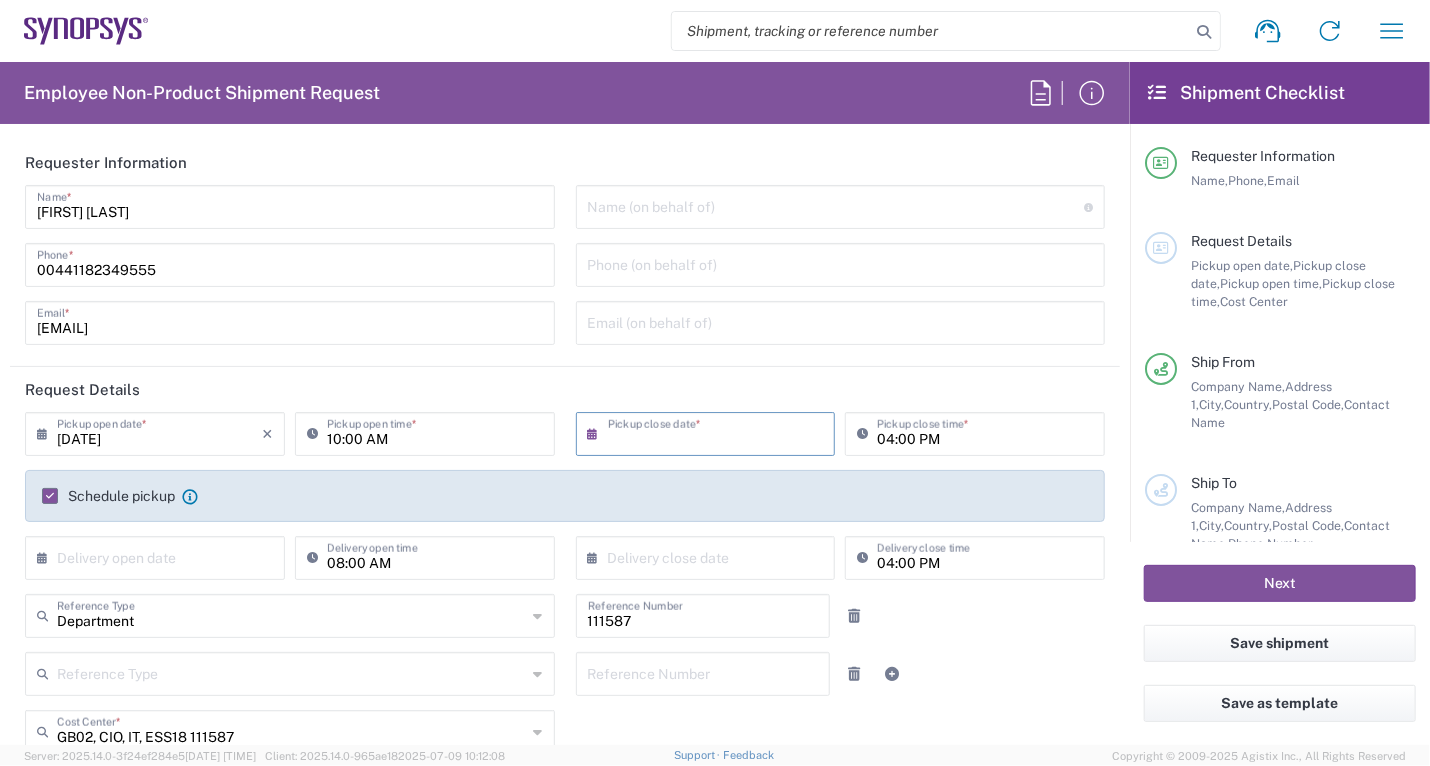 click at bounding box center (710, 432) 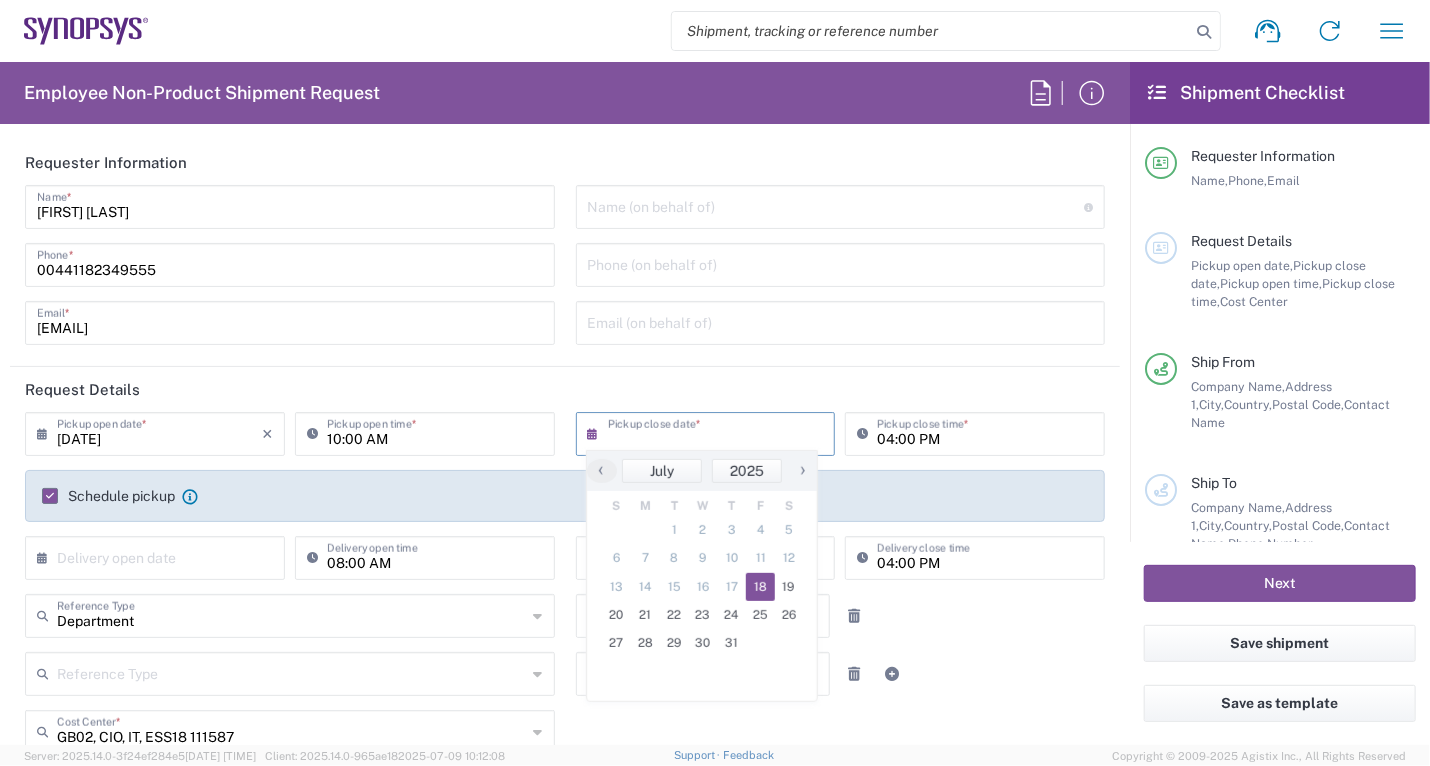 click on "18" 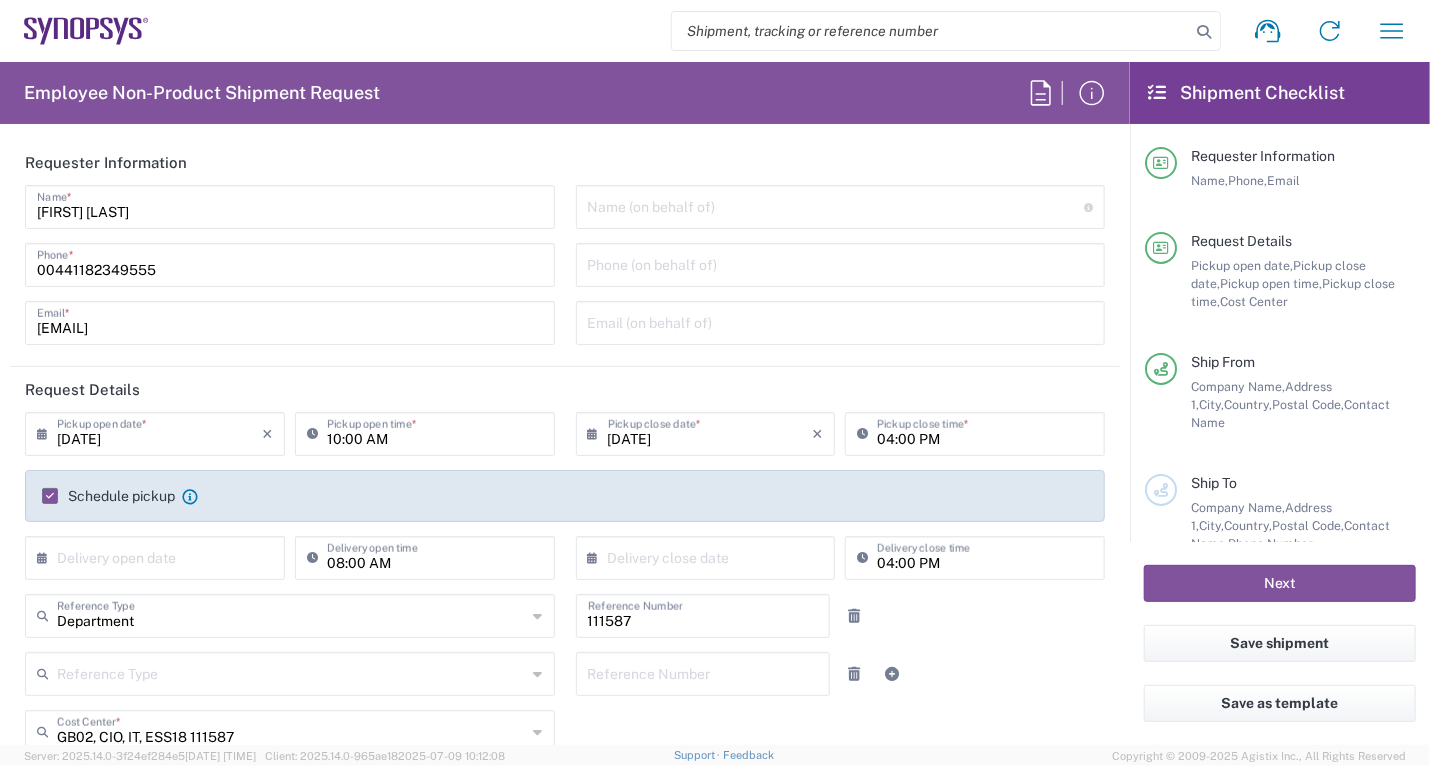 click on "10:00 AM" at bounding box center (435, 432) 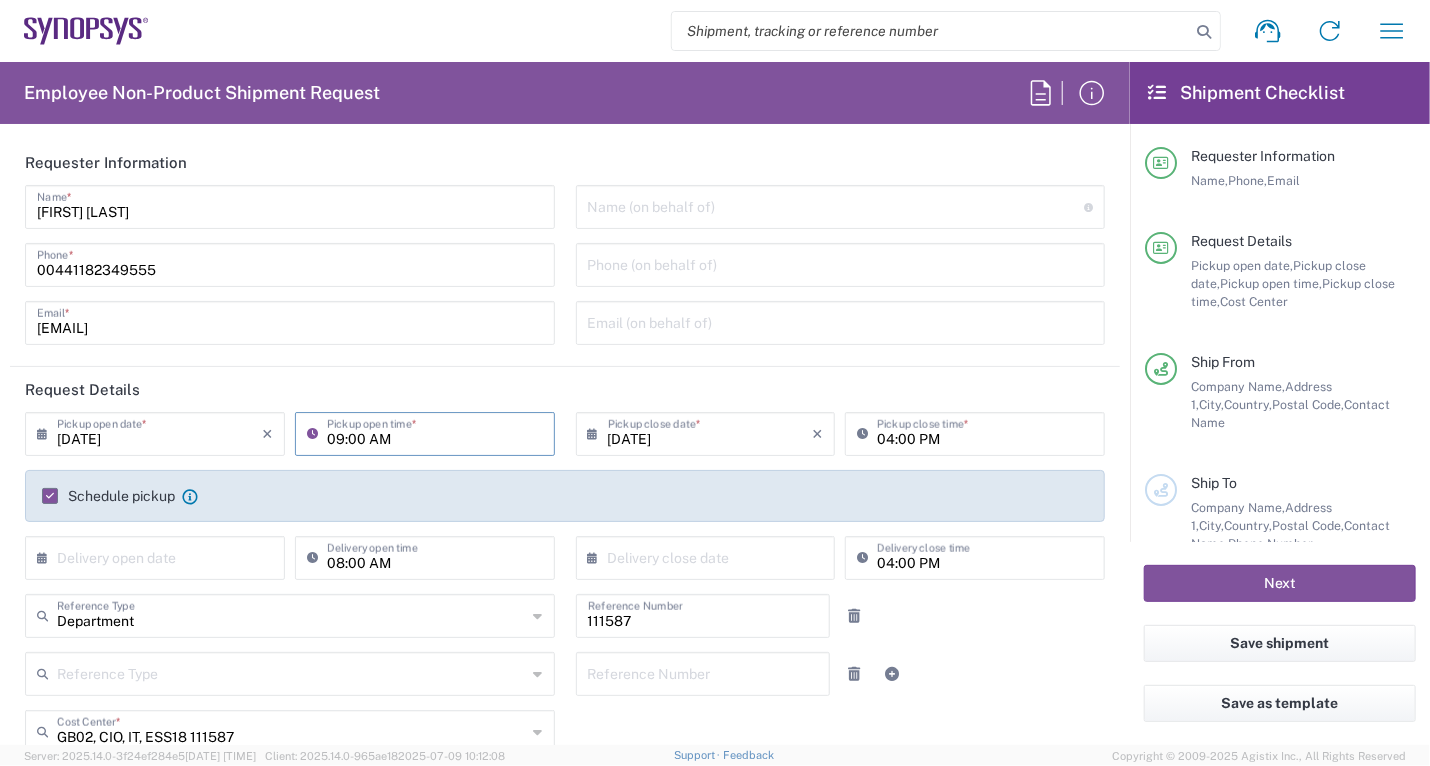 type on "09:00 AM" 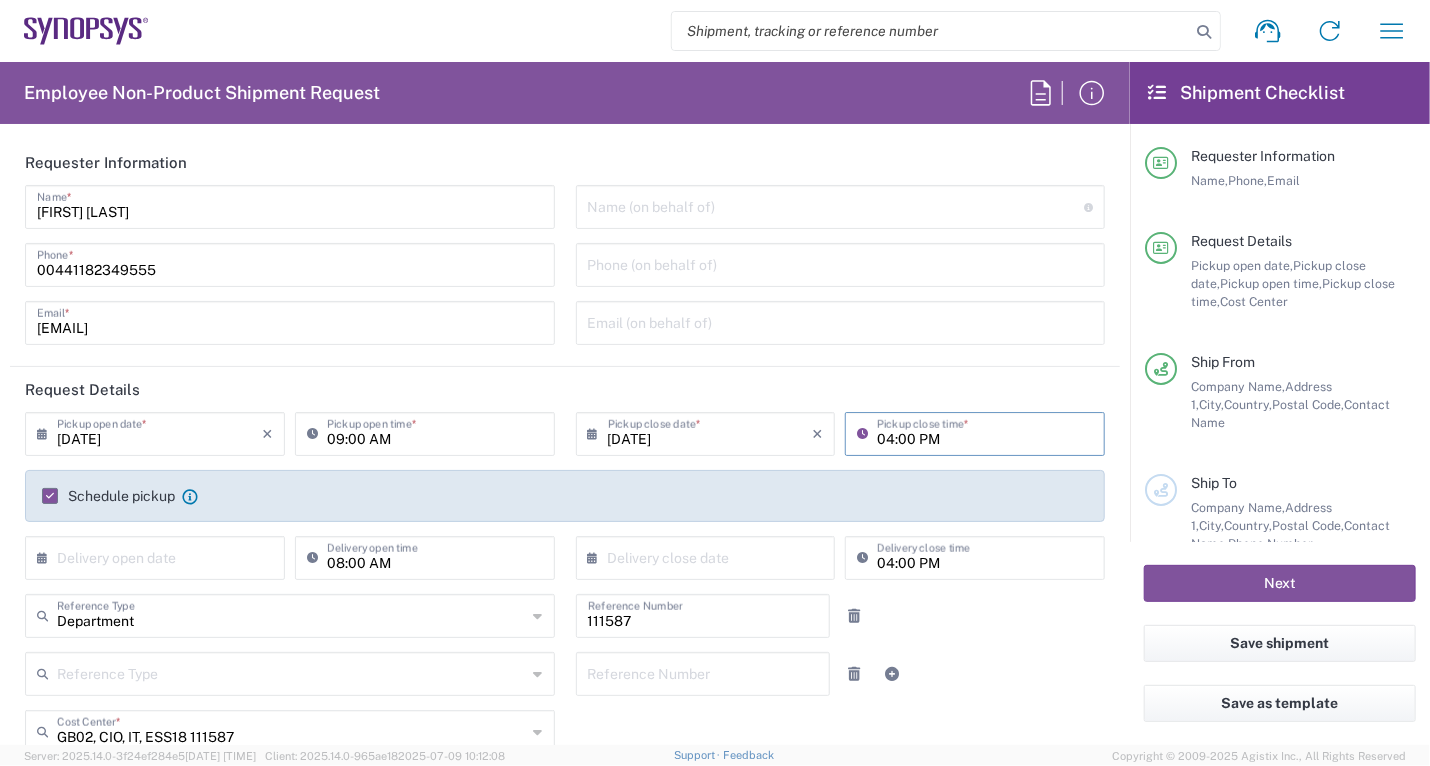 click on "04:00 PM" at bounding box center [985, 432] 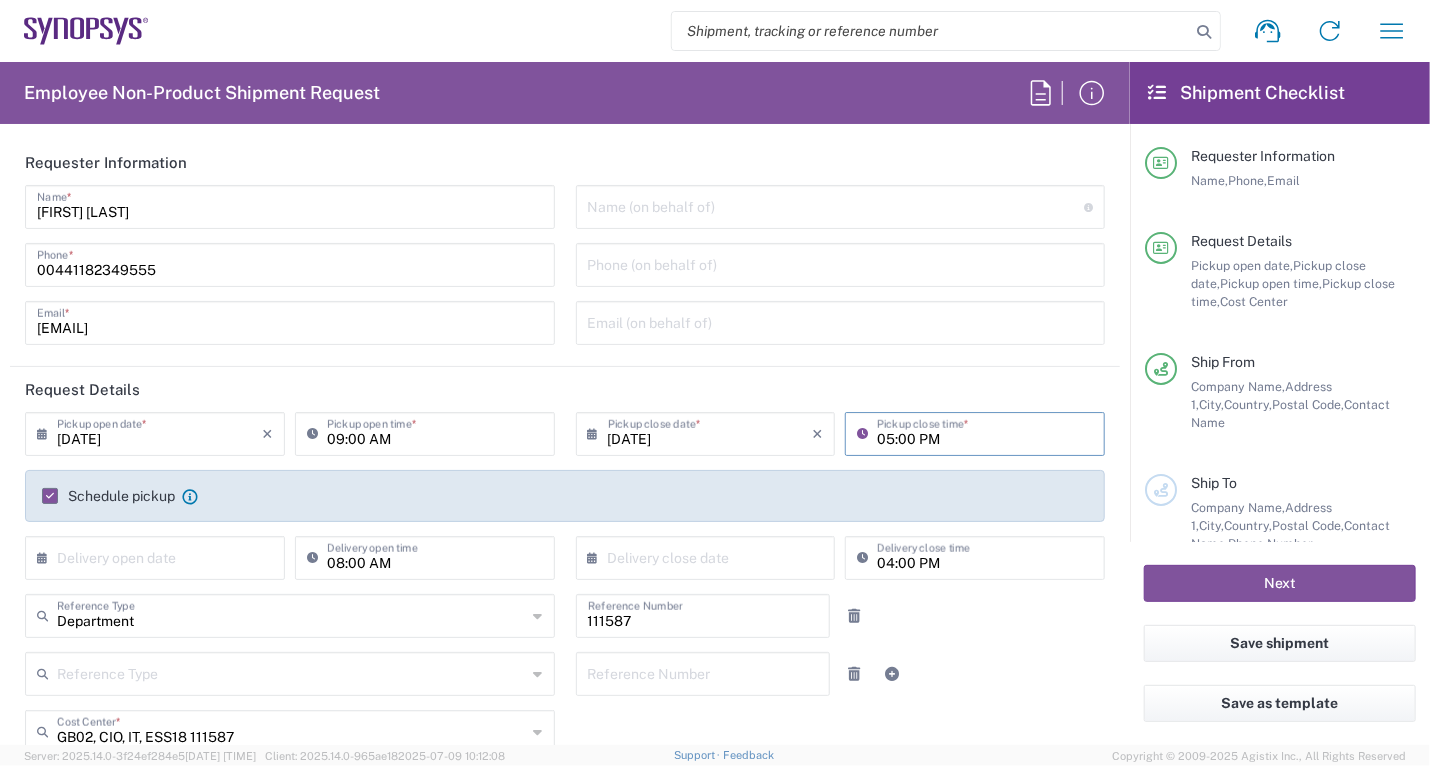 type on "05:00 PM" 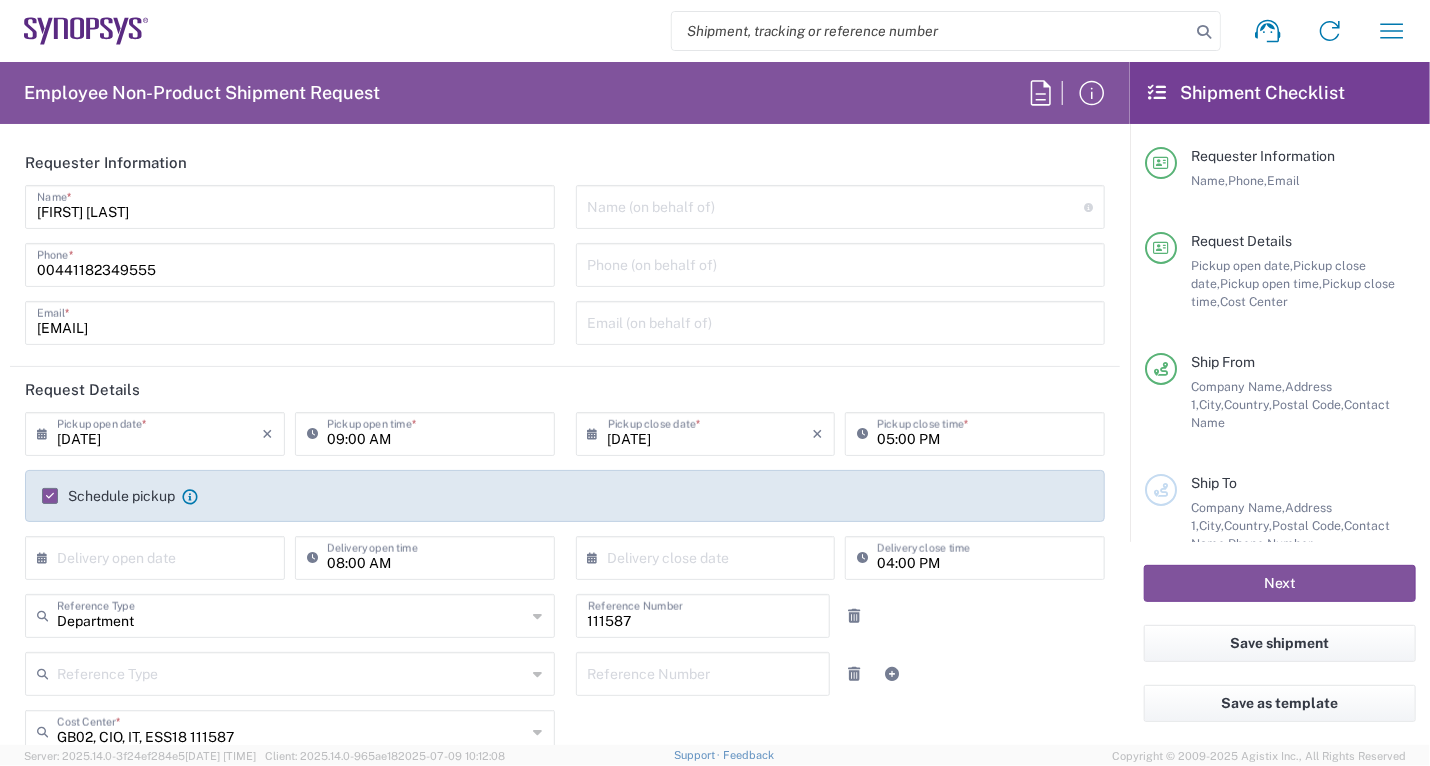 click on "Request Details" 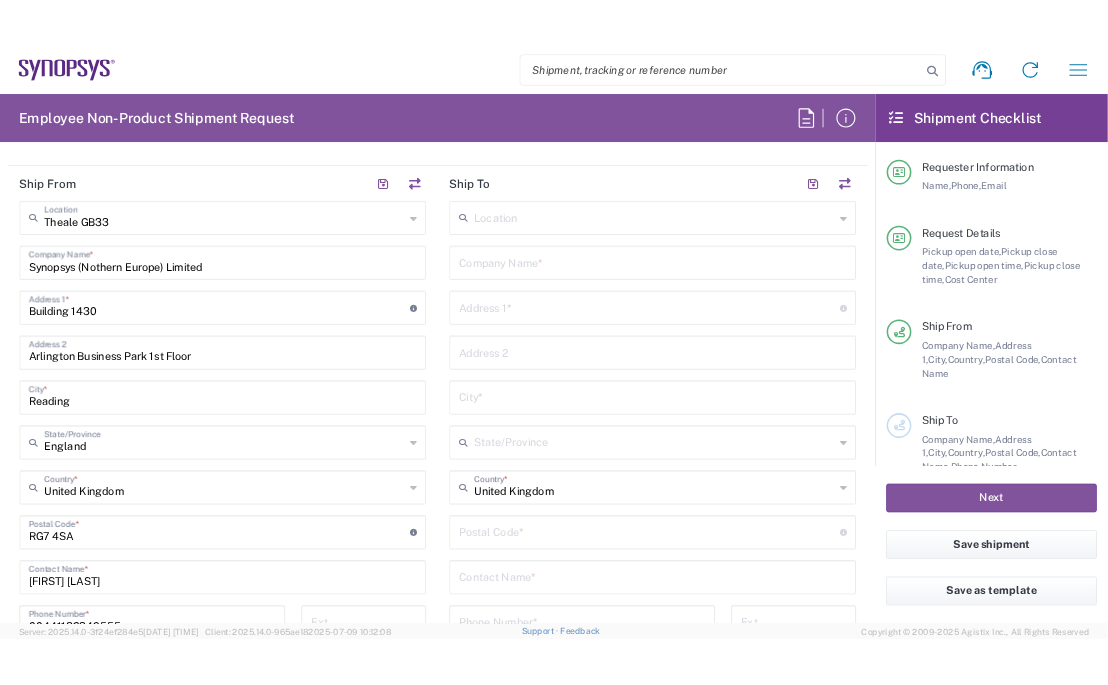 scroll, scrollTop: 880, scrollLeft: 0, axis: vertical 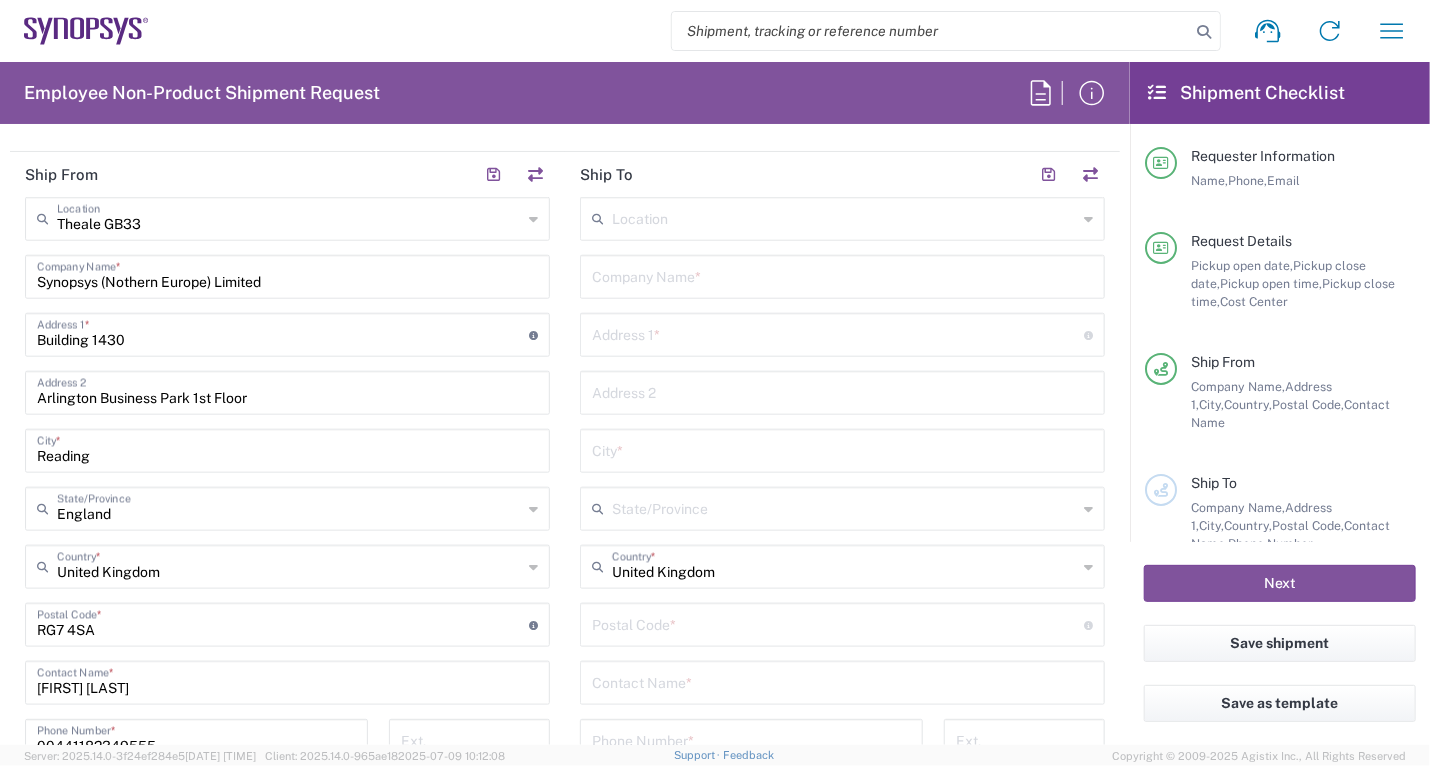 click on "Location" 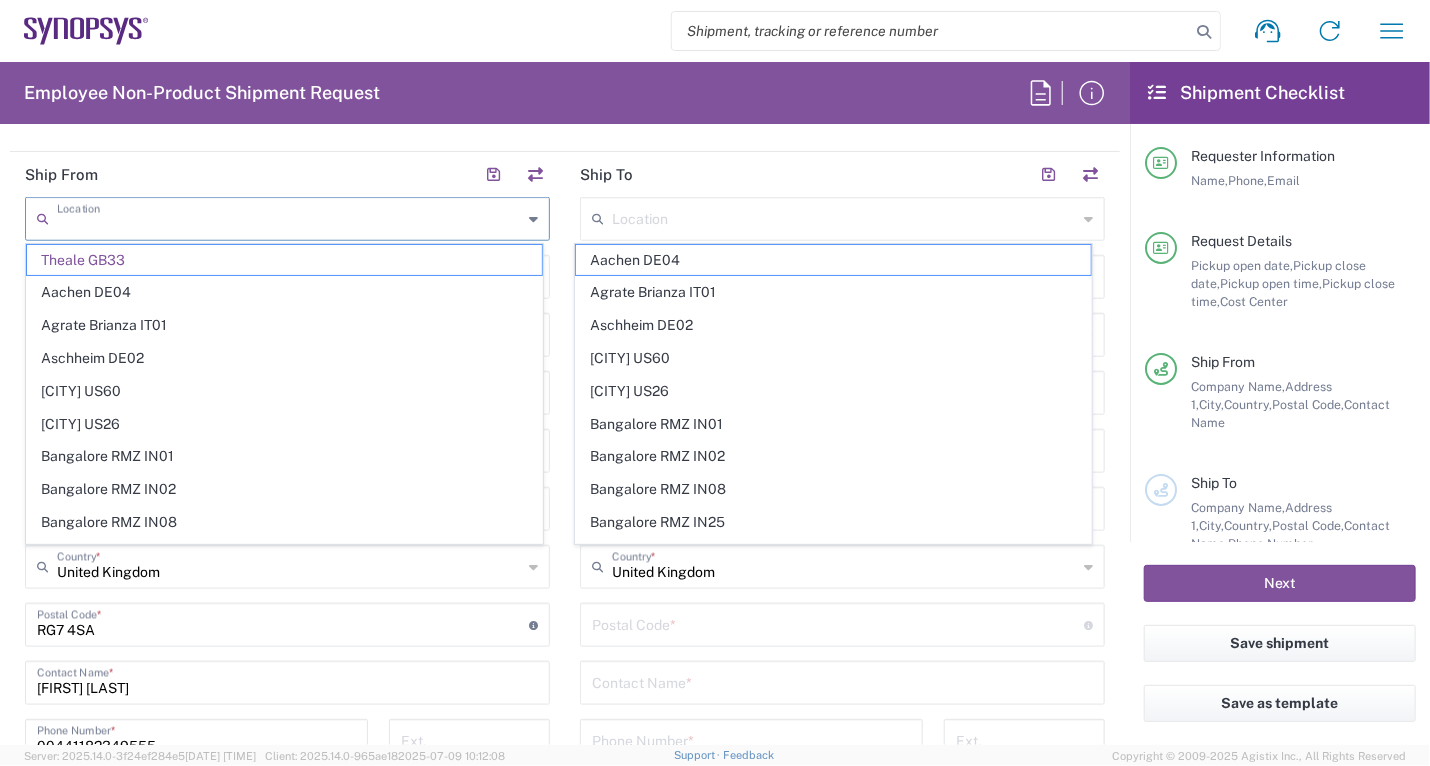click at bounding box center (289, 217) 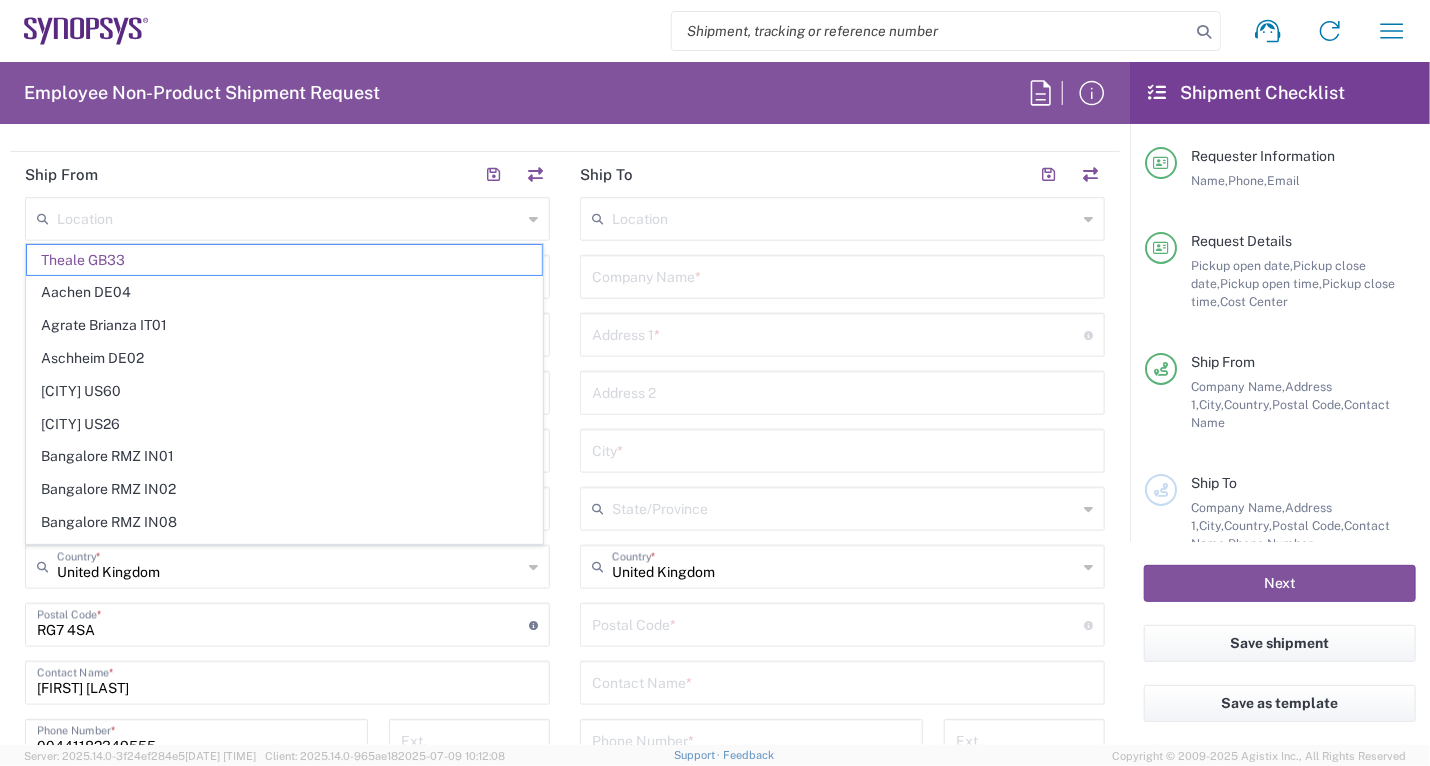 click at bounding box center (289, 217) 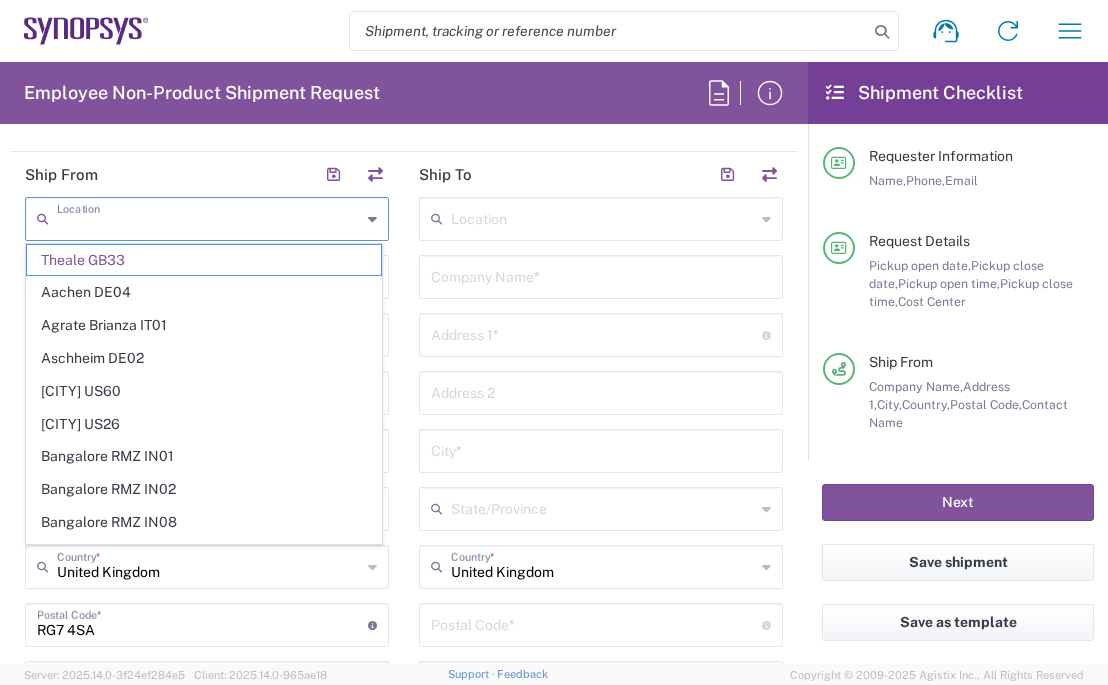 click at bounding box center [209, 217] 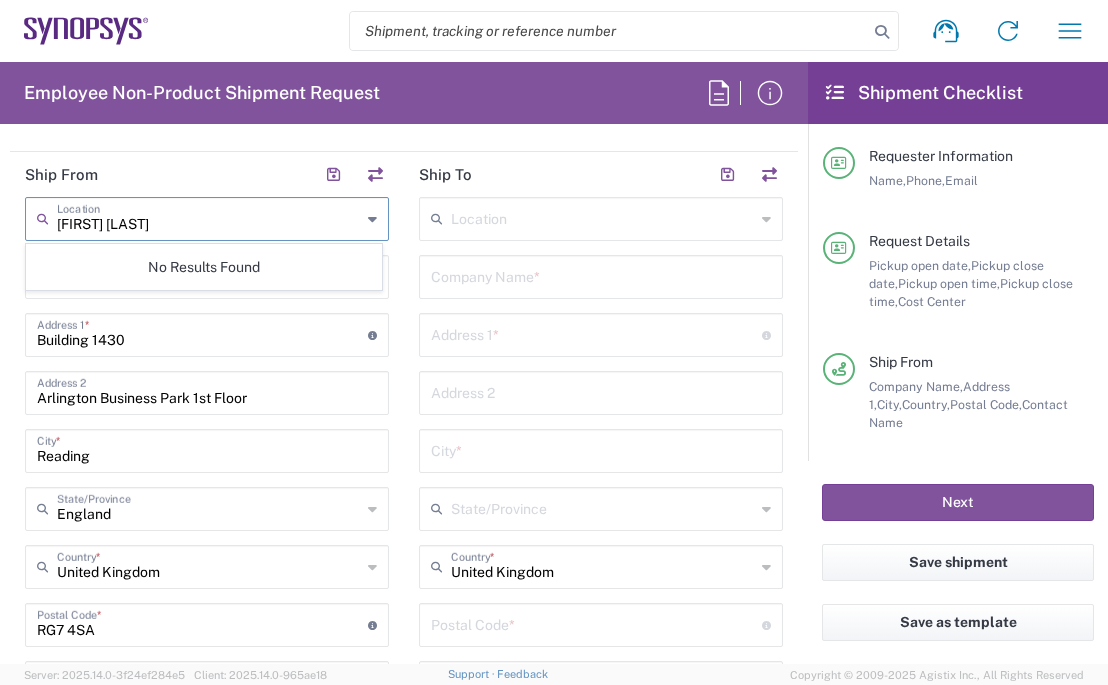 type on "[FIRST] [LAST]" 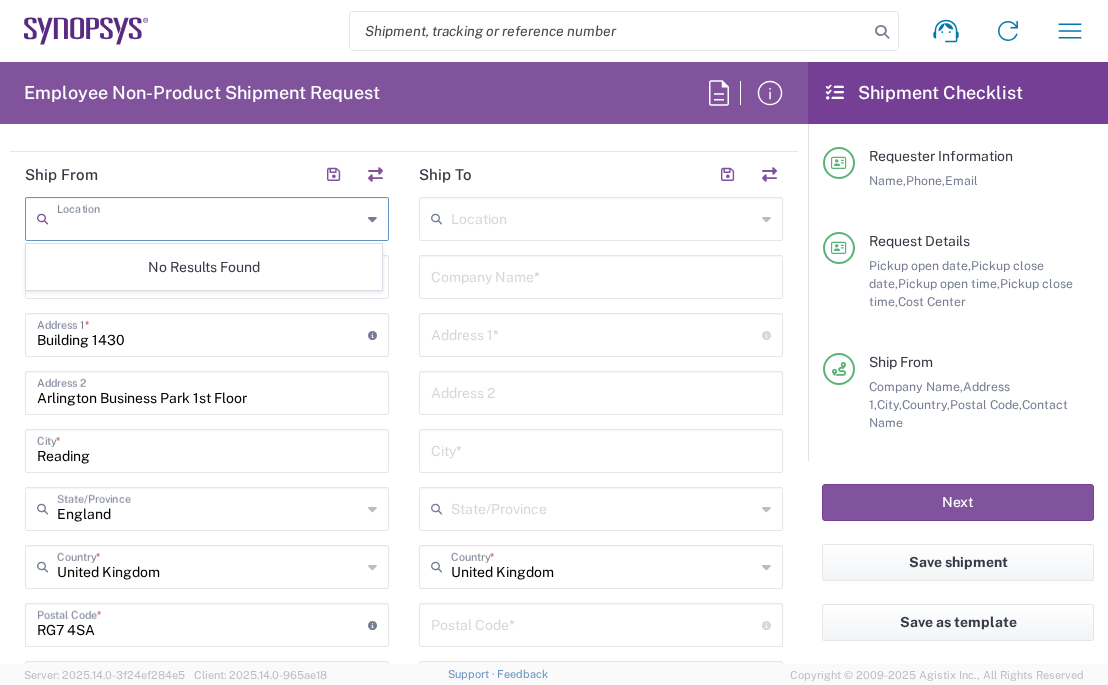 click on "Location  No Results Found Synopsys (Nothern Europe) Limited  Company Name  * Building [NUMBER]  Address 1  * For cross streets use street names with '&' or 'and' in between. For example 'Walnut St & S 13th St' Arlington Business Park 1st Floor  Address 2  Reading  City  * England  State/Province  England Northern Ireland Scotland Wales United Kingdom  Country  * United Kingdom Afghanistan Åland Islands Albania Algeria American Samoa Andorra Angola Anguilla & Barbuda Argentina Armenia Aruba Australia Austria Azerbaijan Bahamas Bahrain Bangladesh Barbados Belarus Belgium Belize Benin Bermuda Bhutan Bolivia Bosnia & Herzegovina Botswana Bouvet Island Brazil British Indian Ocean Territory British Virgin Islands Brunei Bulgaria Burkina Faso Burundi Cambodia Cameroon Canada Cape Verde Caribbean Netherlands Cayman Islands Central African Republic Chad Chile China Christmas Island Cocos (Keeling) Islands Colombia Comoros Congo - Brazzaville Congo - Kinshasa Cook Islands Costa Rica Côte d’Ivoire *" 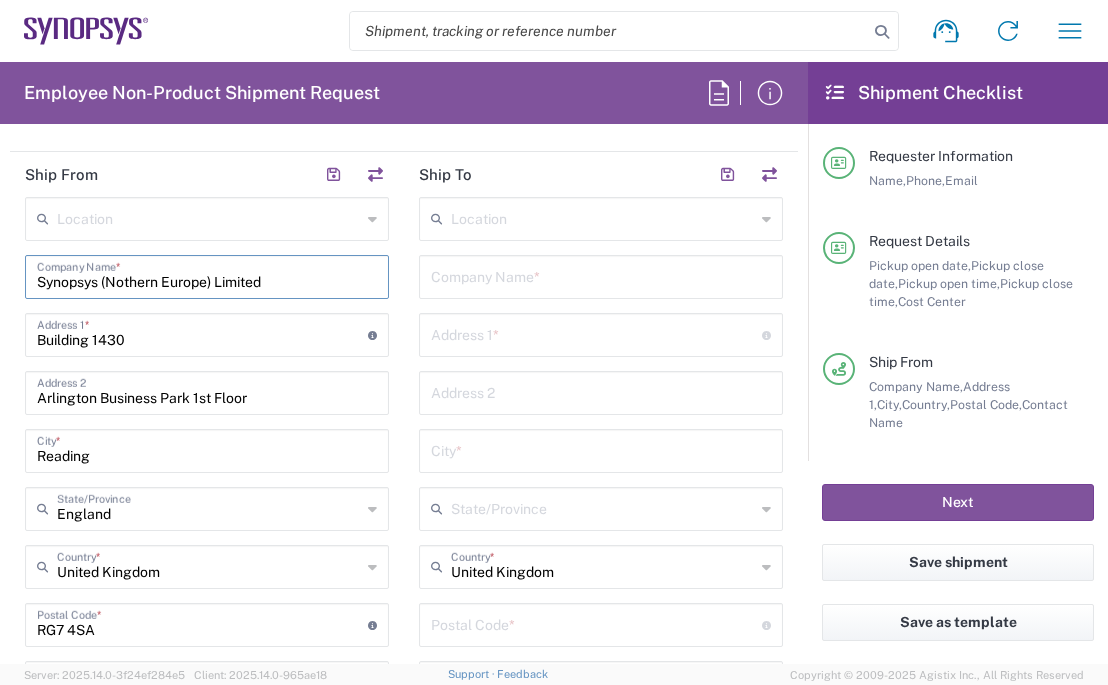 click on "Synopsys (Nothern Europe) Limited" at bounding box center (207, 275) 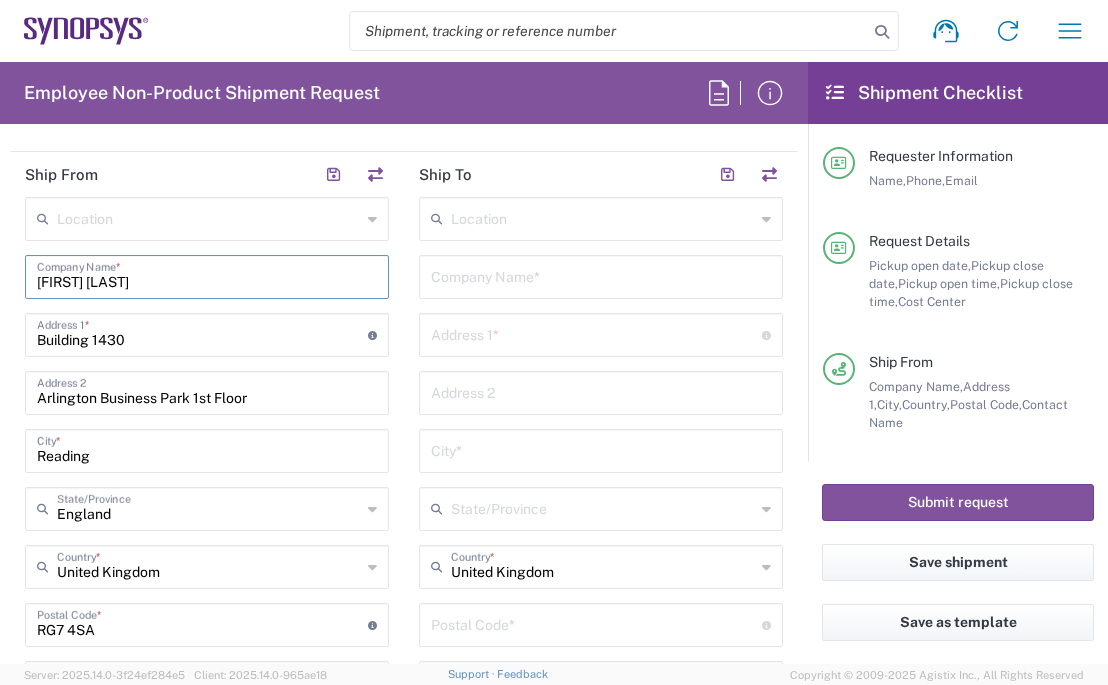 type on "[FIRST] [LAST]" 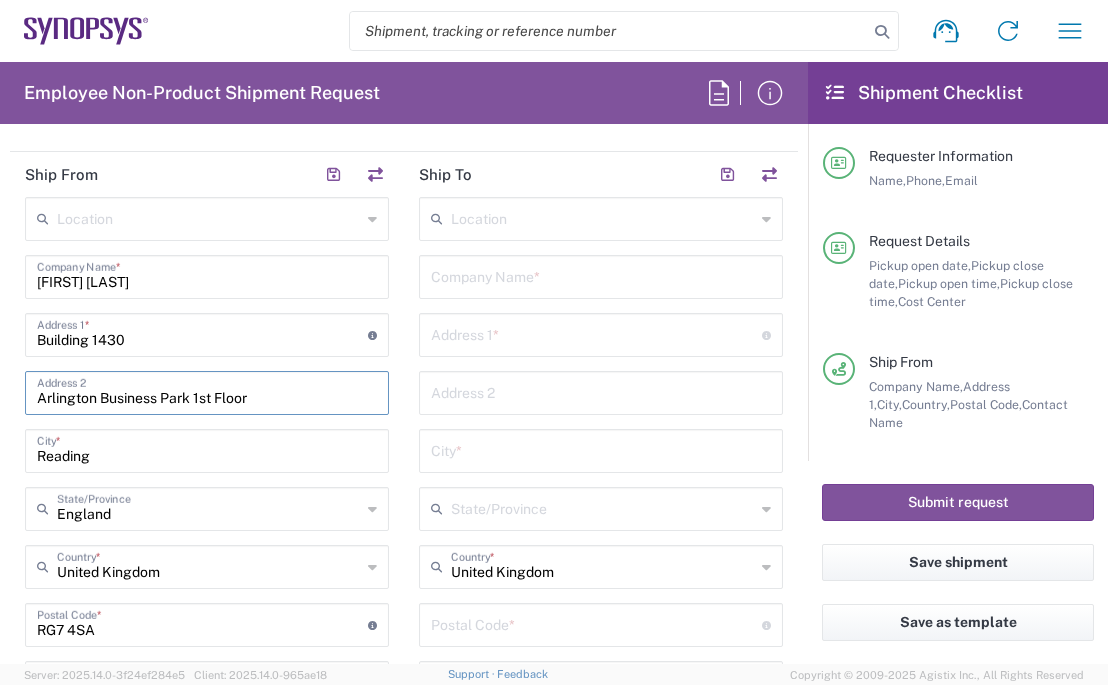 click on "Building 1430" at bounding box center [202, 333] 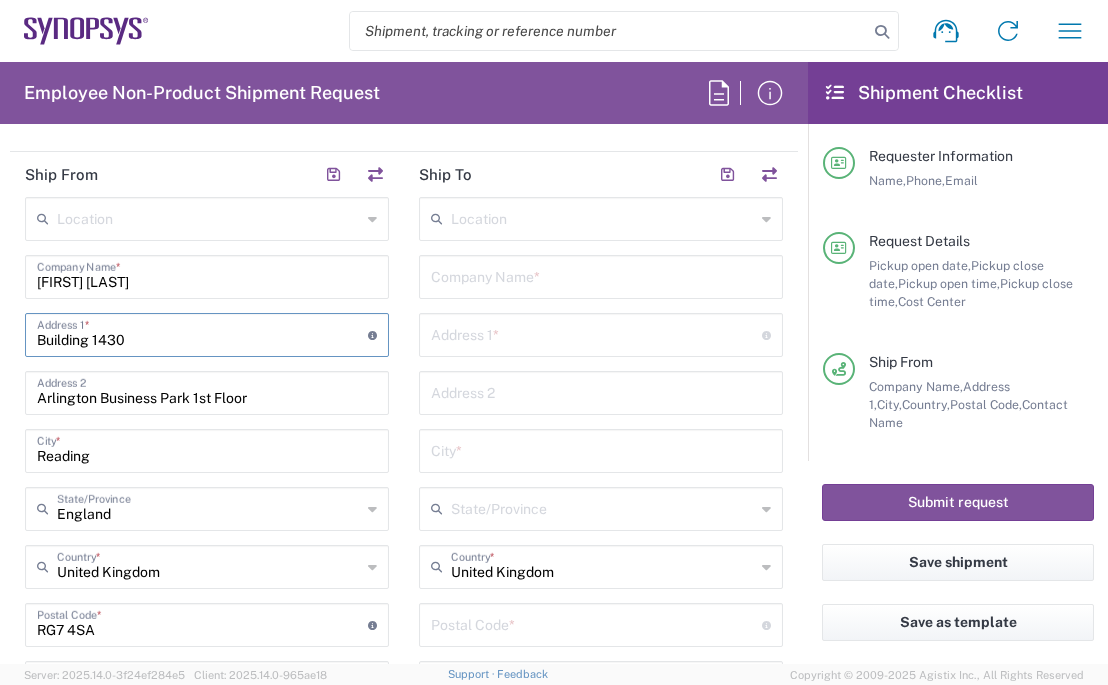 type on "Building" 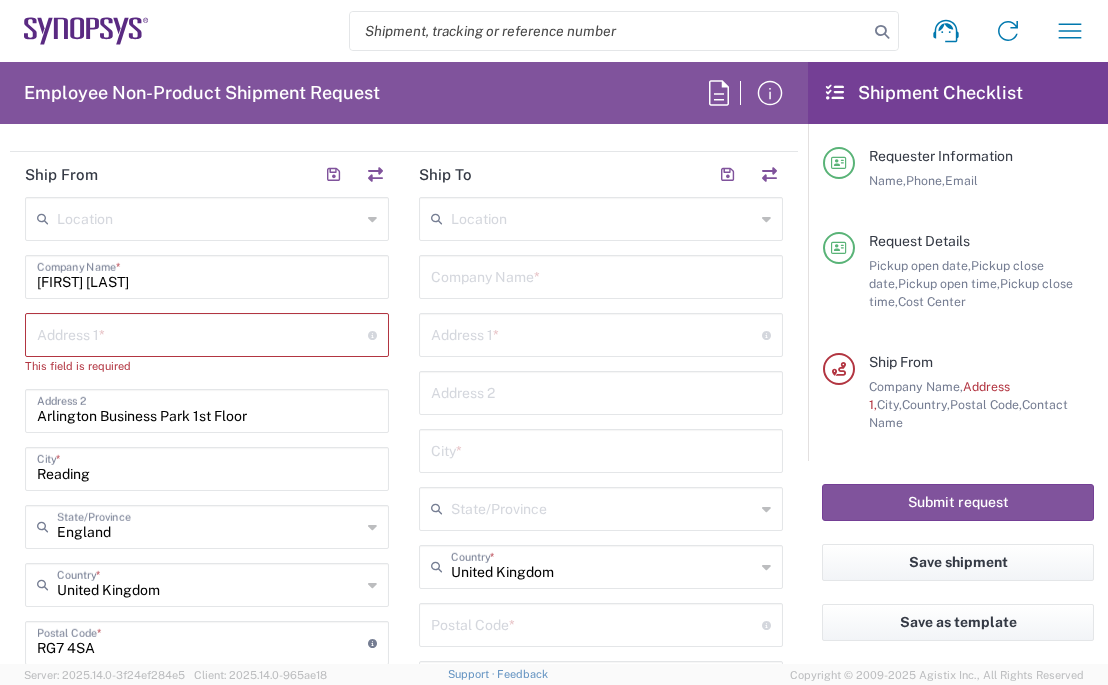 click on "[FIRST] [LAST]" at bounding box center [207, 275] 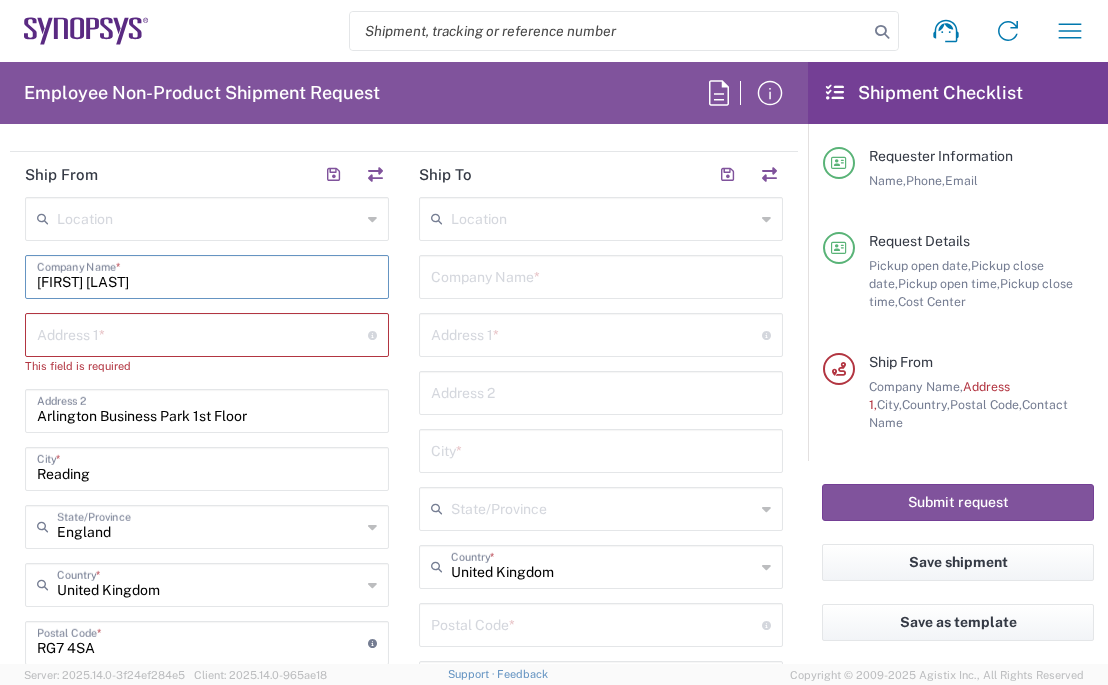 drag, startPoint x: 185, startPoint y: 286, endPoint x: -96, endPoint y: 277, distance: 281.1441 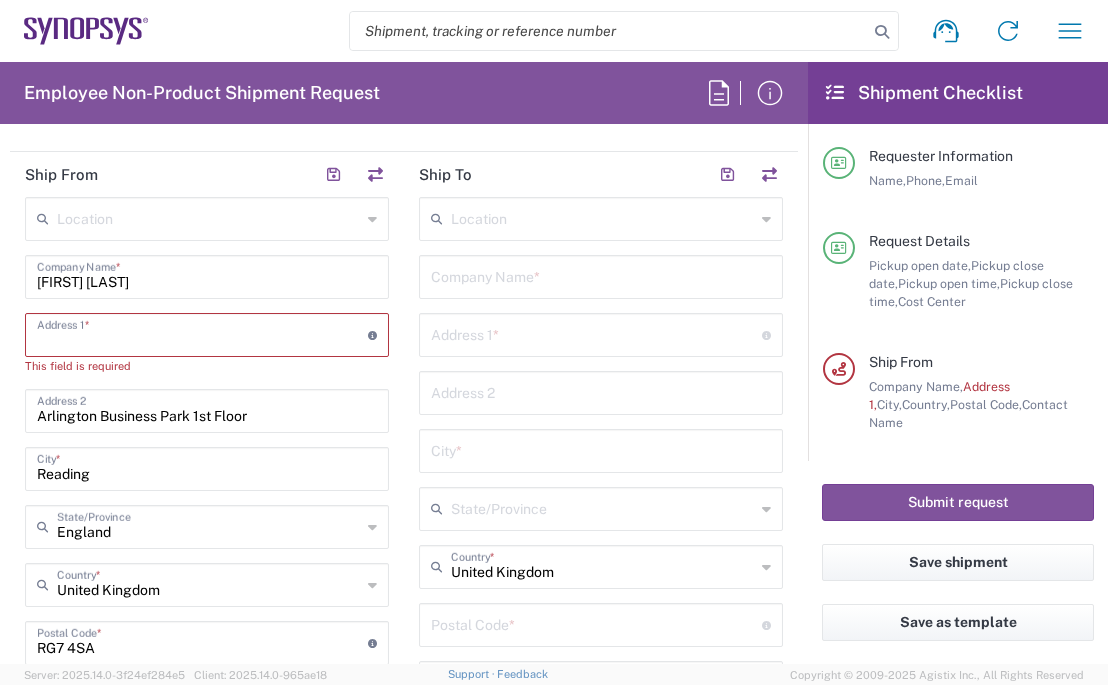 paste on "[NUMBER], [STREET_NAME]" 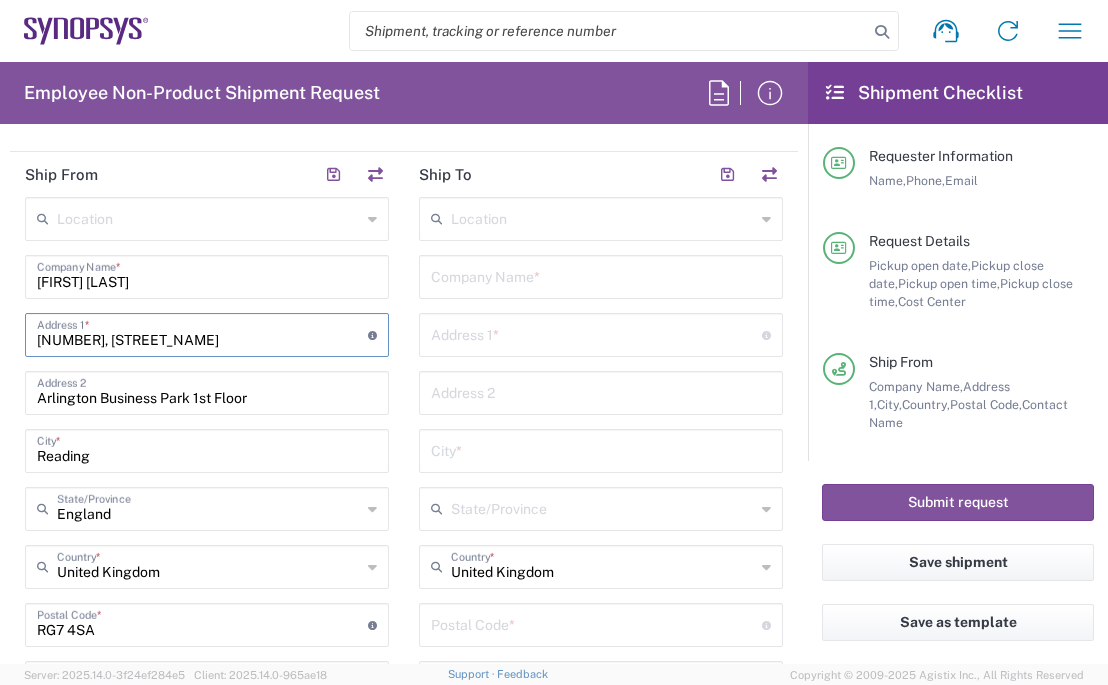 type on "[NUMBER], [STREET_NAME]" 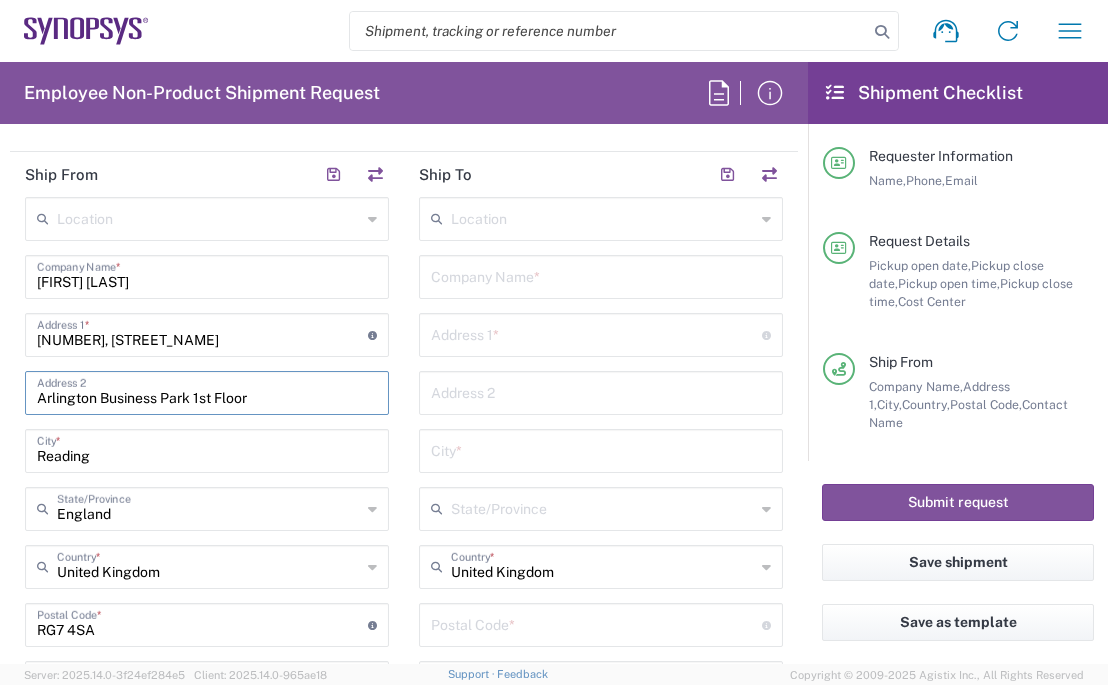 click on "Arlington Business Park 1st Floor" at bounding box center [207, 391] 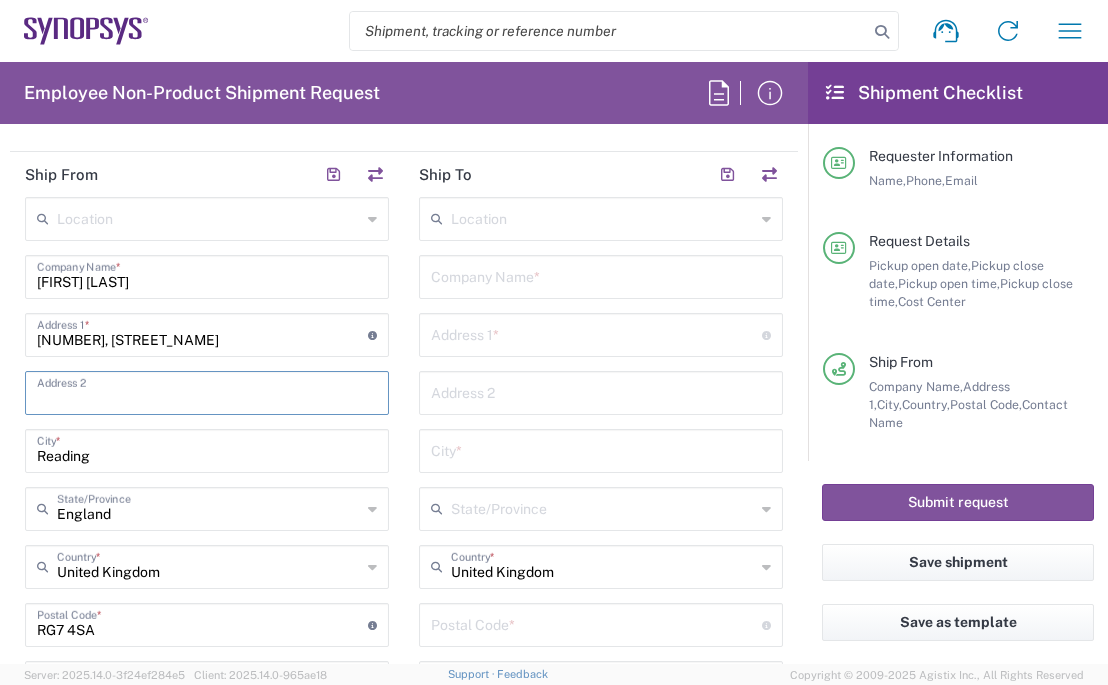 type 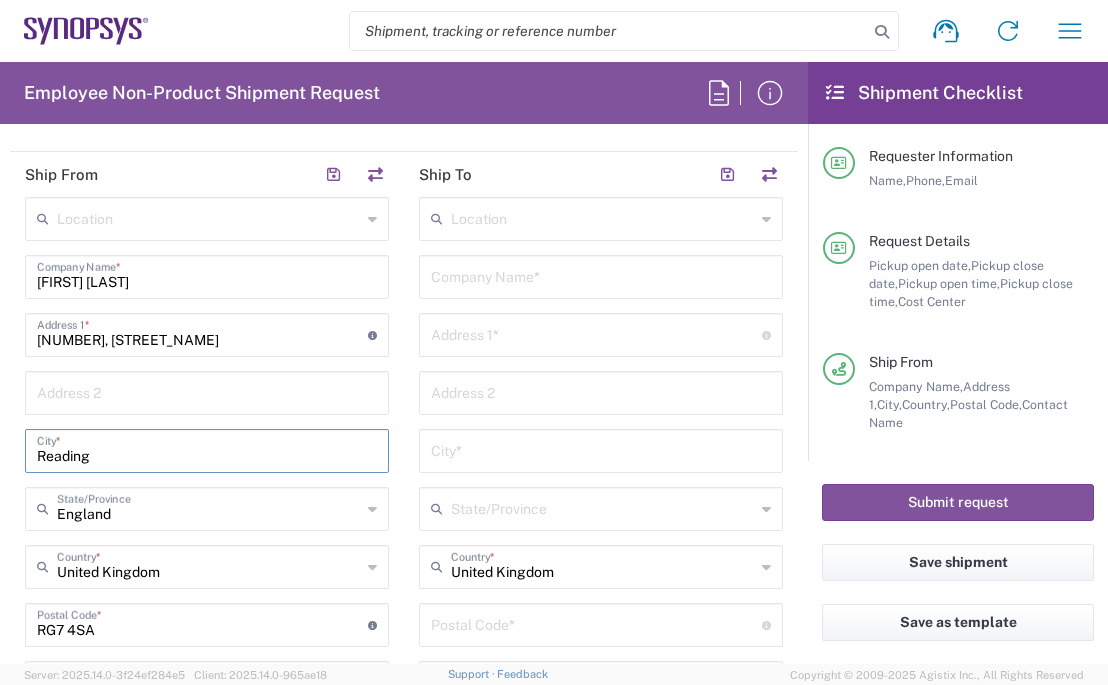 paste on "Edinburgh" 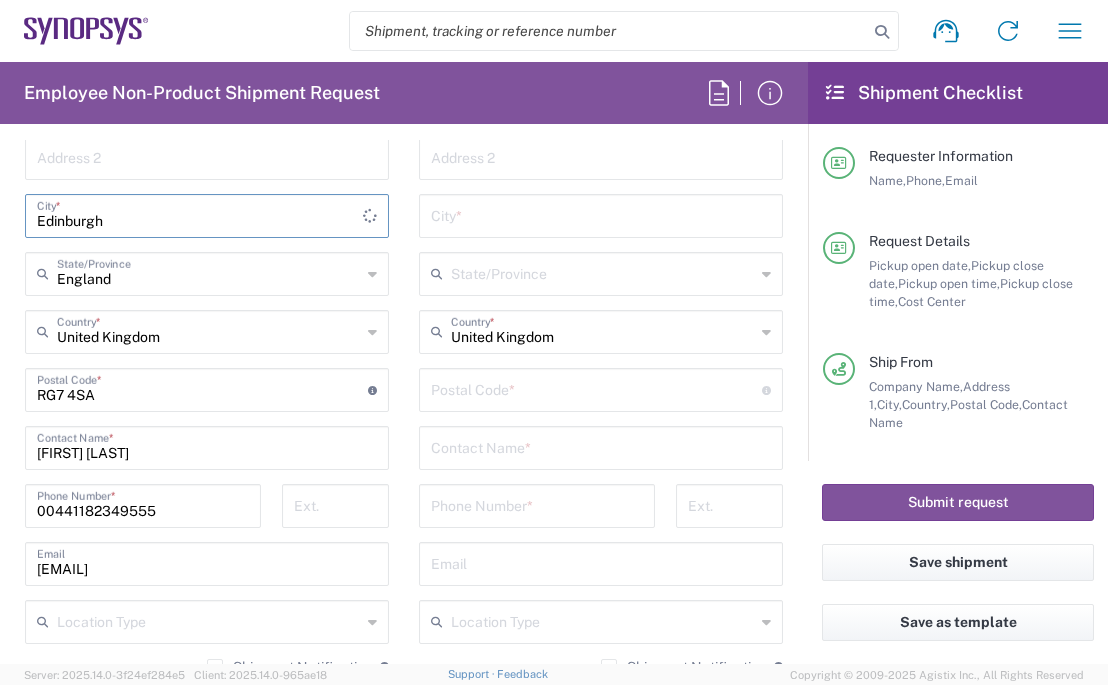 scroll, scrollTop: 1120, scrollLeft: 0, axis: vertical 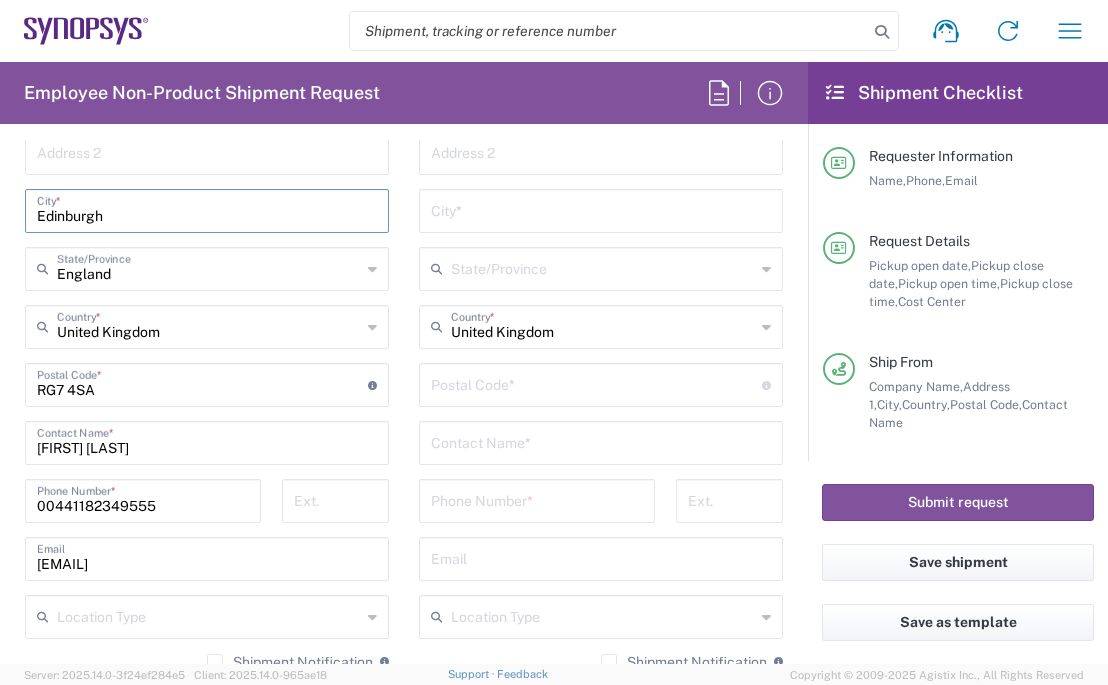 type on "Edinburgh" 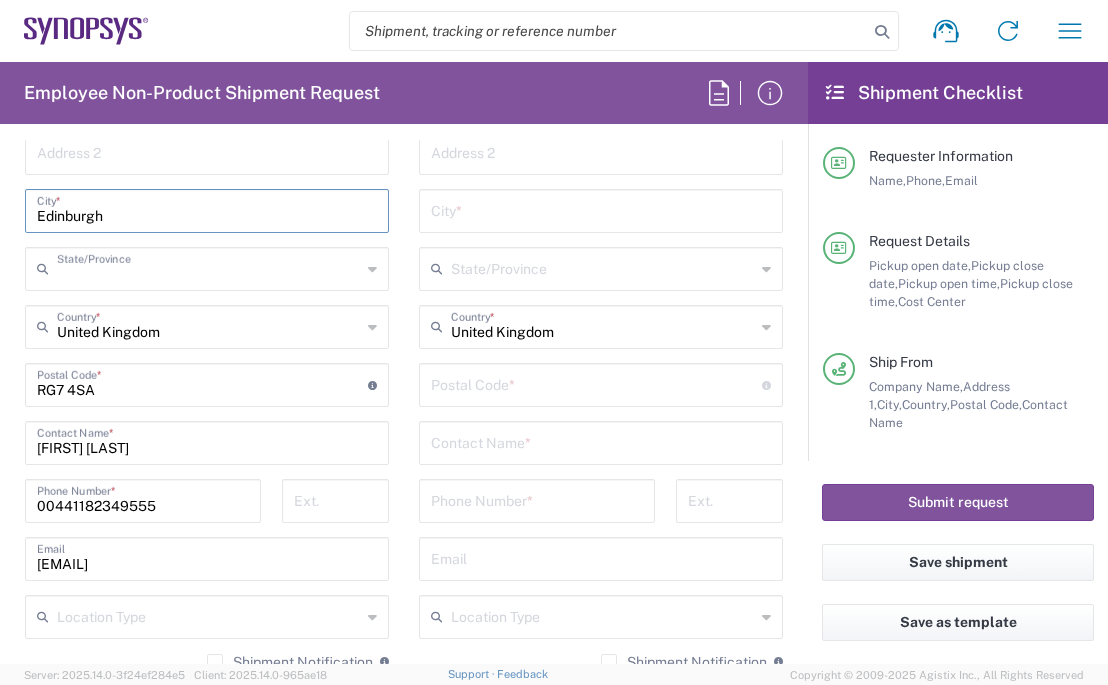 click at bounding box center [209, 267] 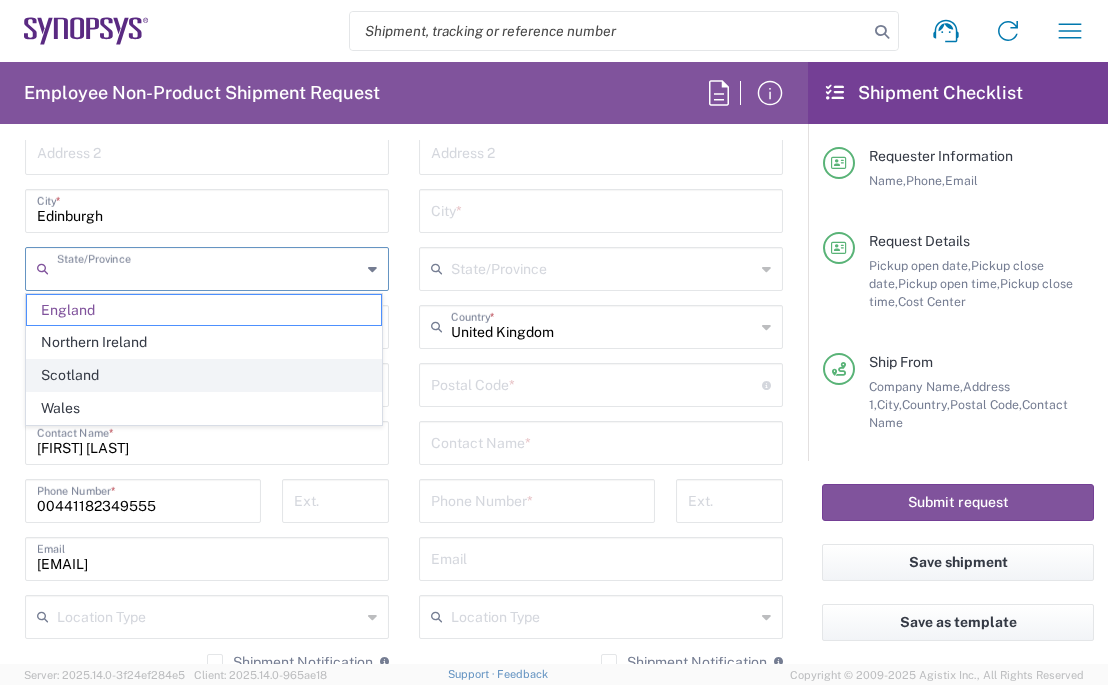 click on "Scotland" 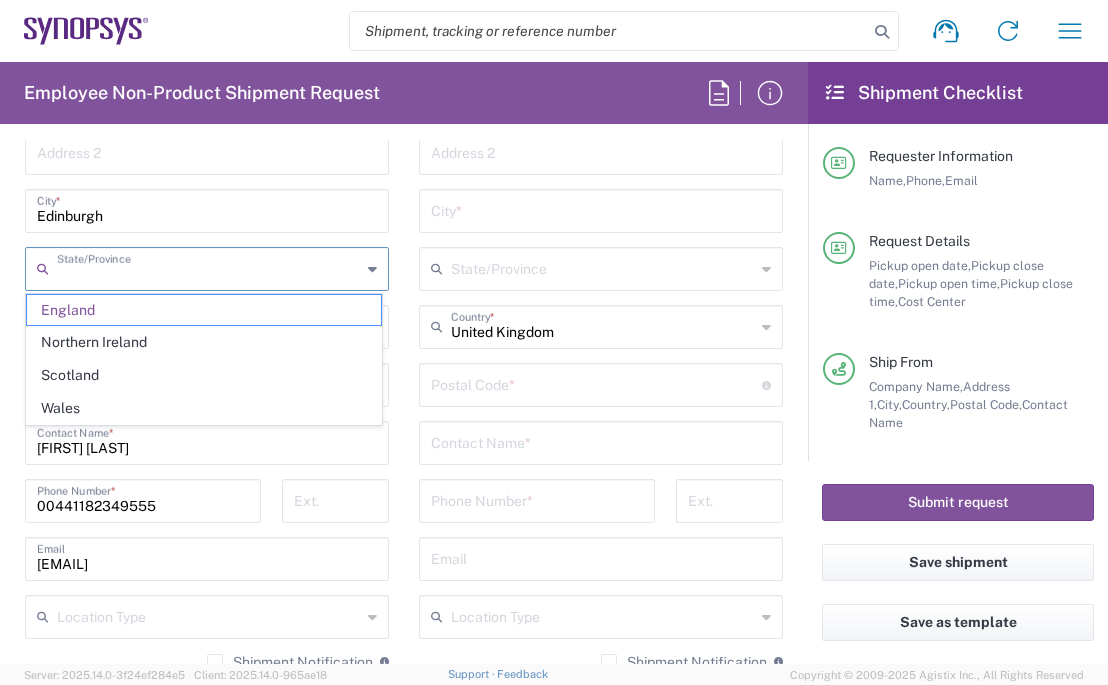 type on "Scotland" 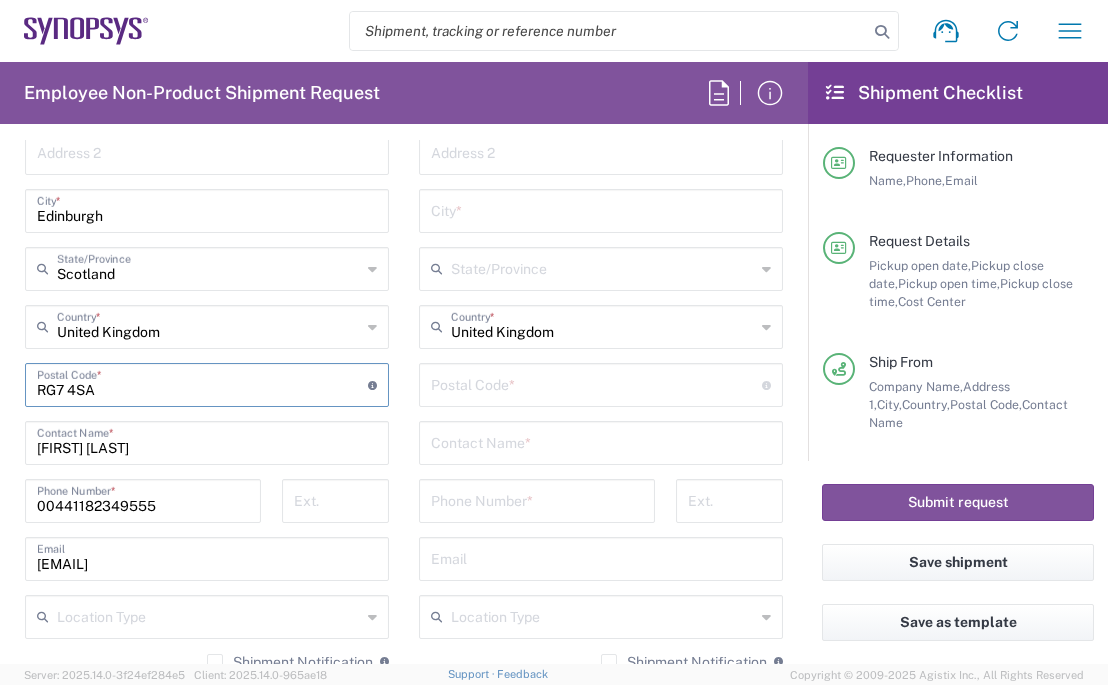 drag, startPoint x: 97, startPoint y: 388, endPoint x: -40, endPoint y: 384, distance: 137.05838 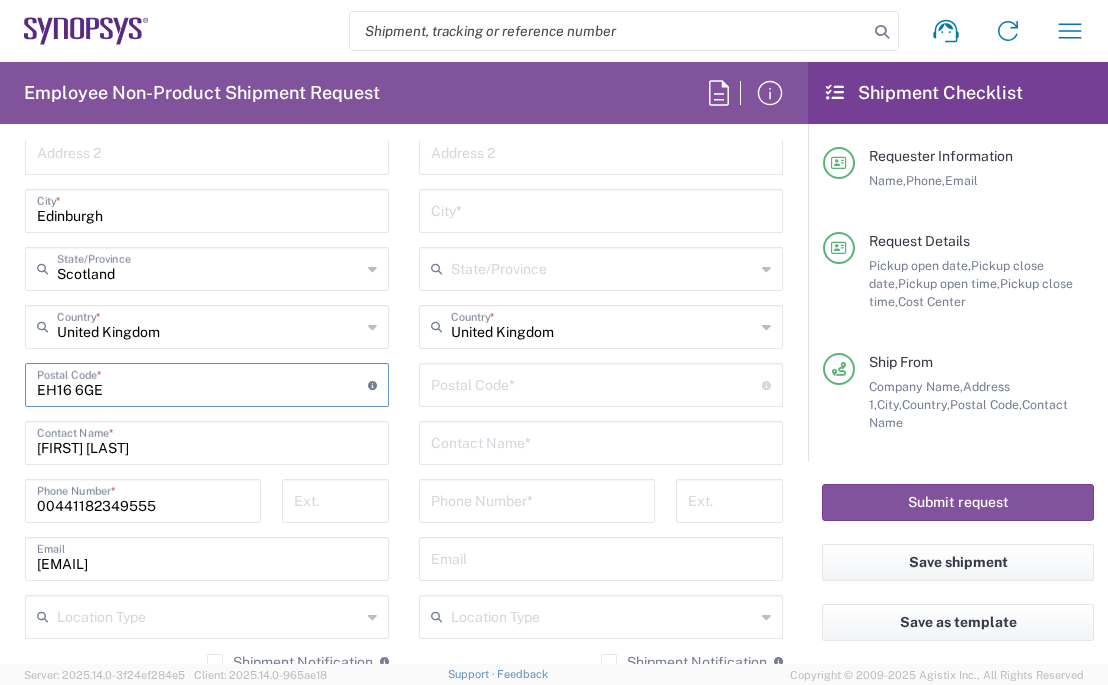 type on "EH16 6GE" 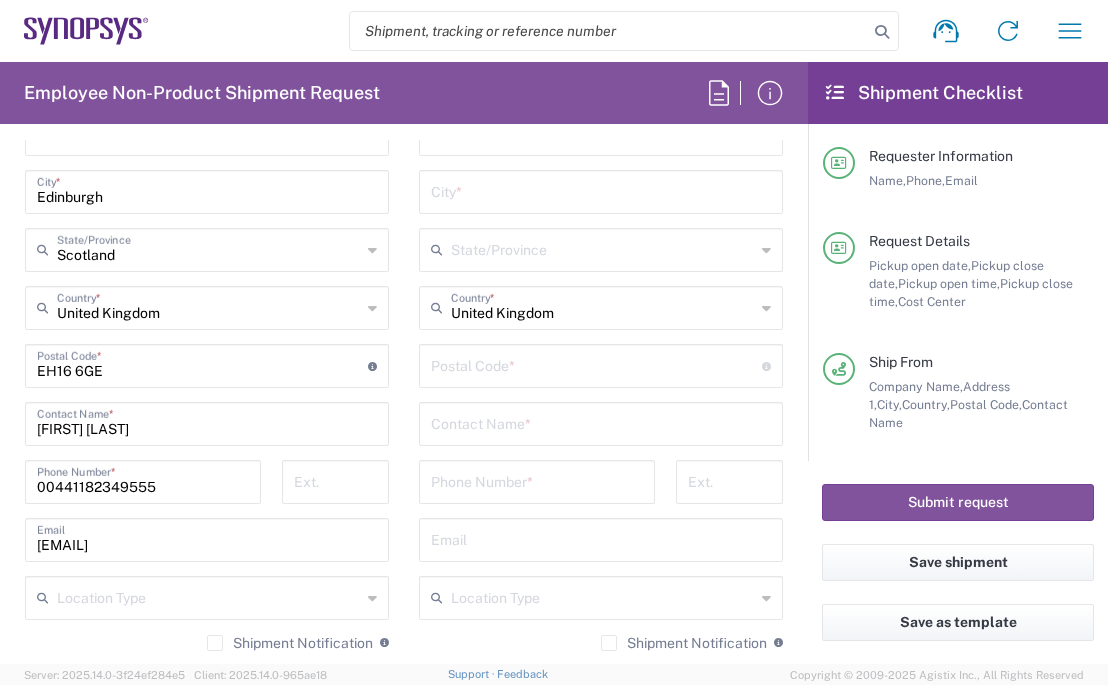 scroll, scrollTop: 880, scrollLeft: 0, axis: vertical 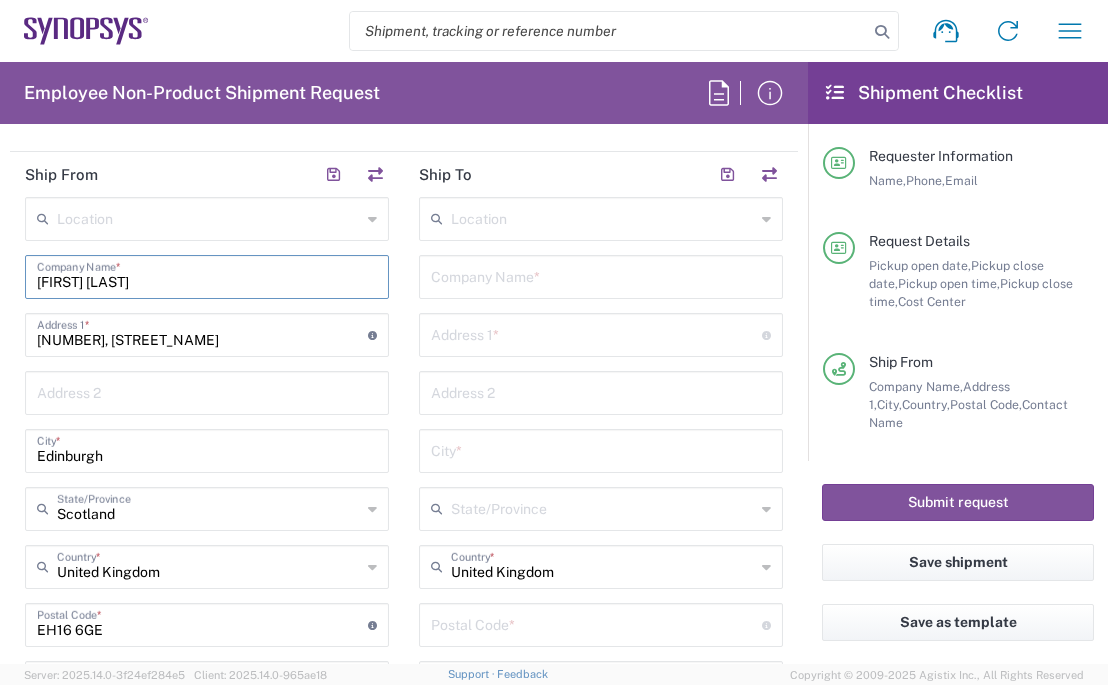 drag, startPoint x: 144, startPoint y: 287, endPoint x: 8, endPoint y: 280, distance: 136.18002 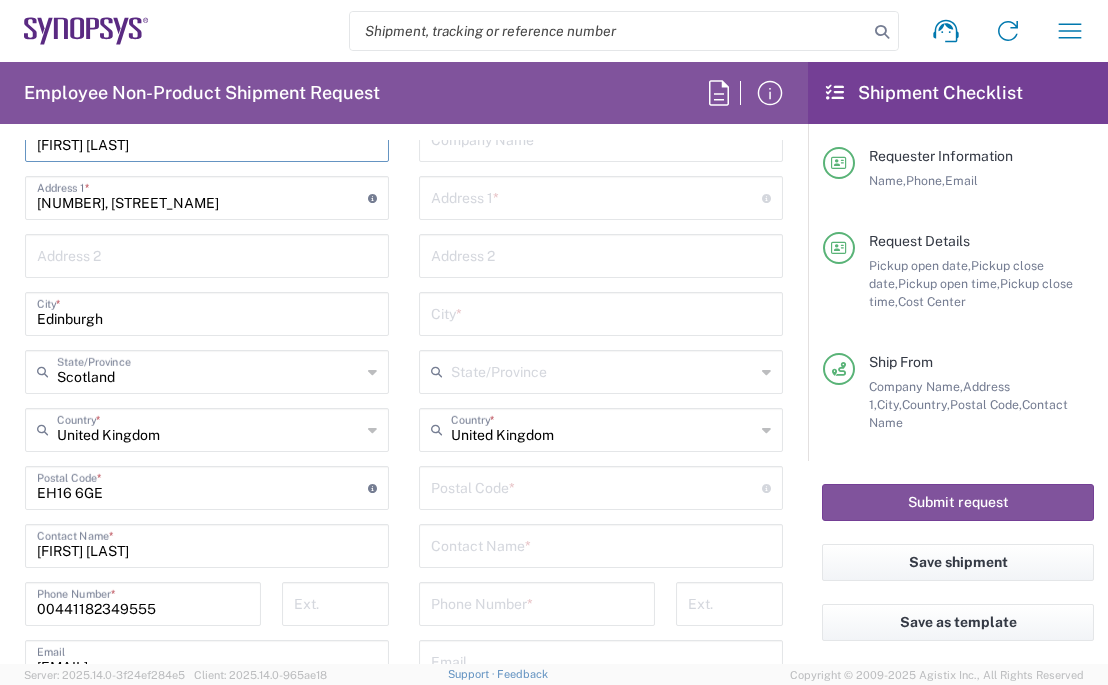 scroll, scrollTop: 1200, scrollLeft: 0, axis: vertical 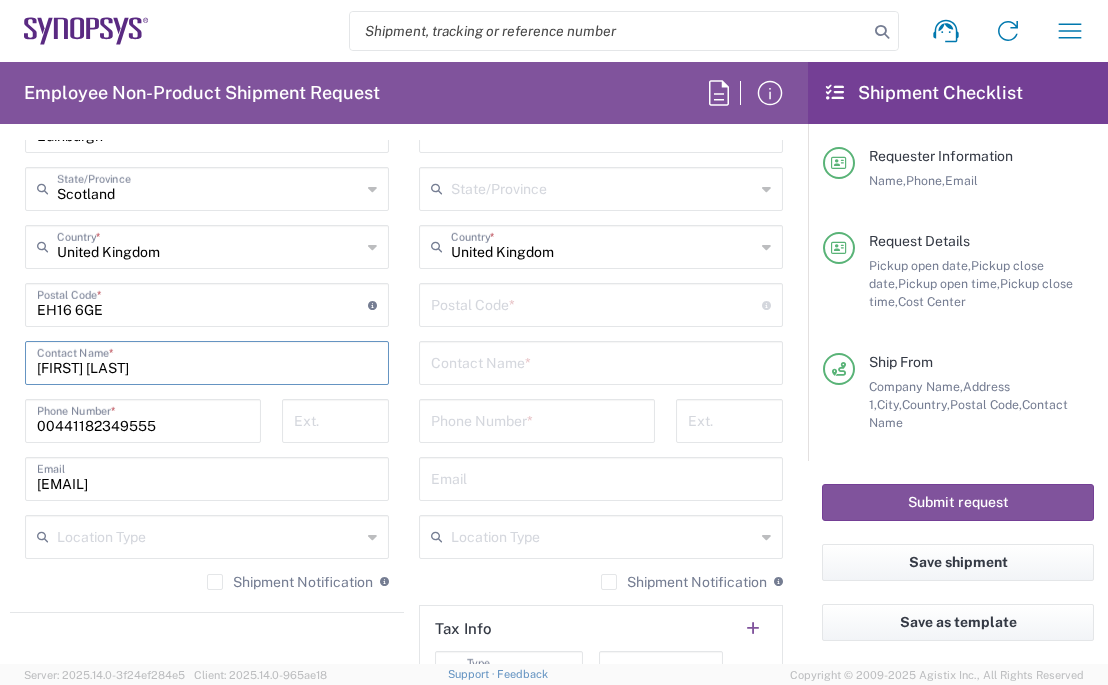 drag, startPoint x: 168, startPoint y: 364, endPoint x: -108, endPoint y: 361, distance: 276.0163 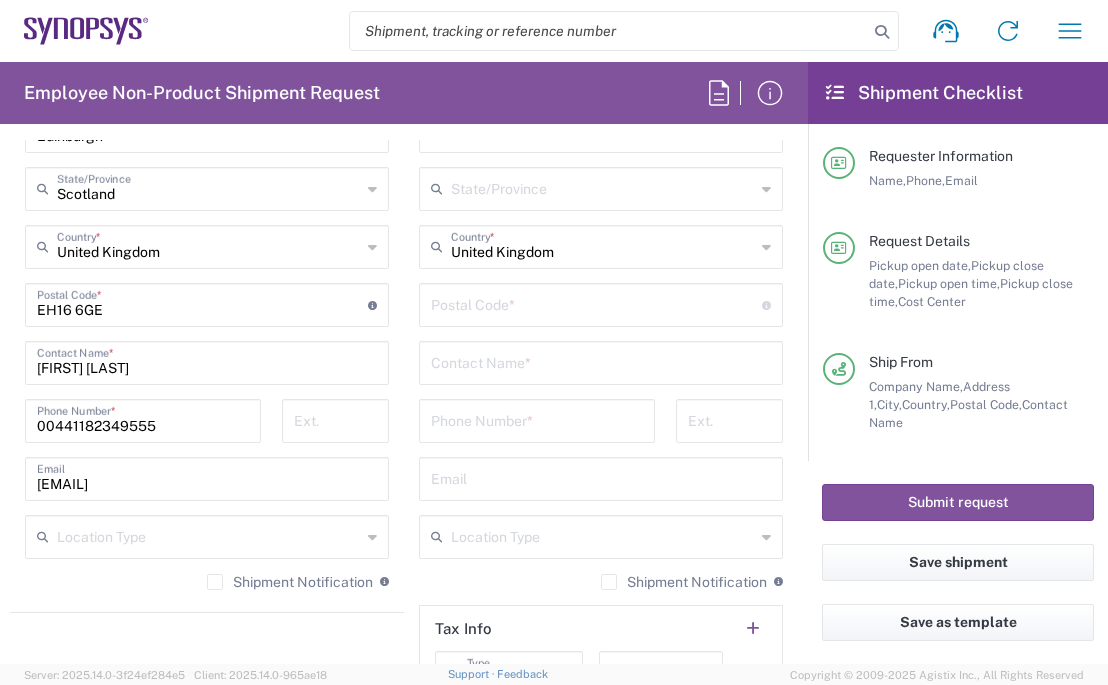 click on "[EMAIL]" at bounding box center [207, 477] 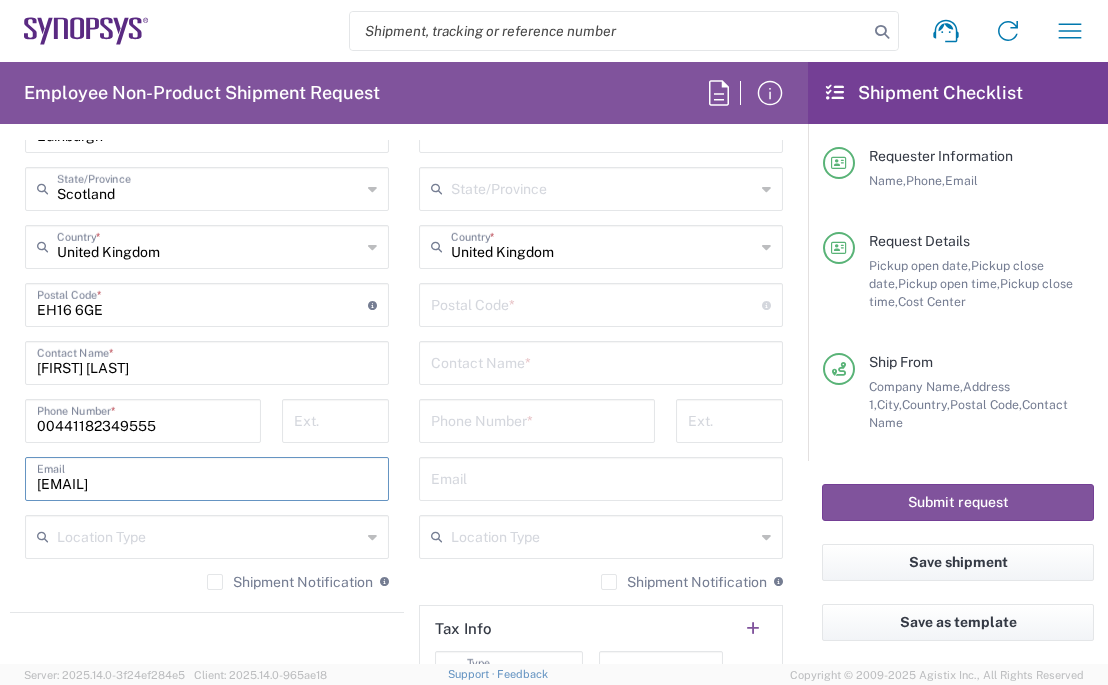 click on "[EMAIL]" at bounding box center [207, 477] 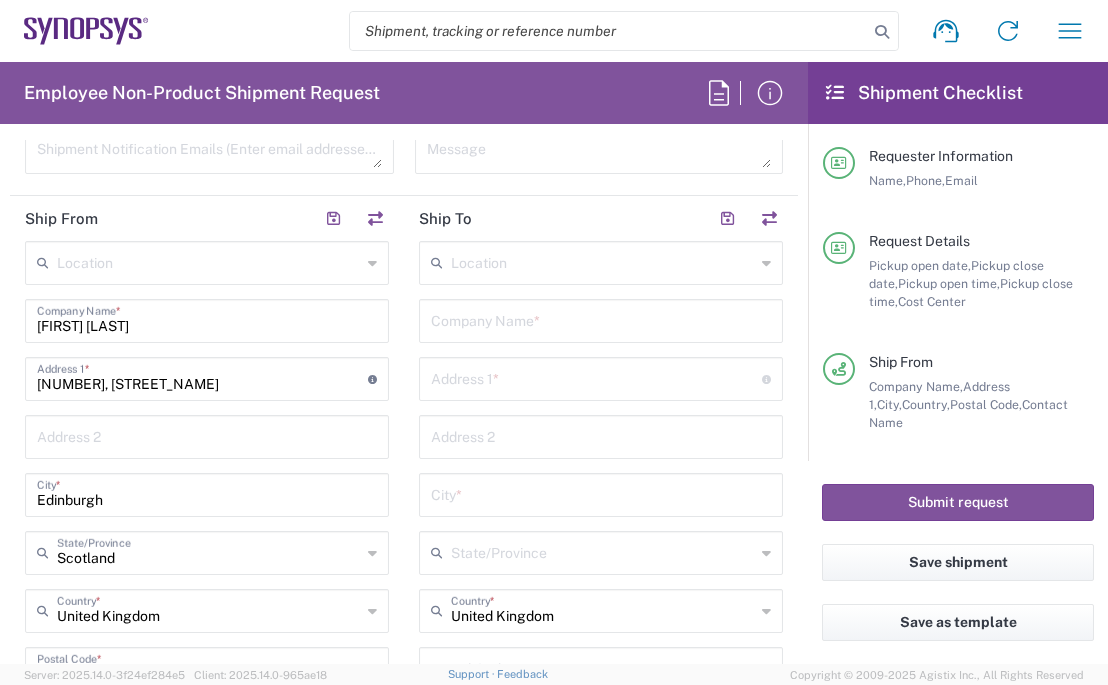scroll, scrollTop: 800, scrollLeft: 0, axis: vertical 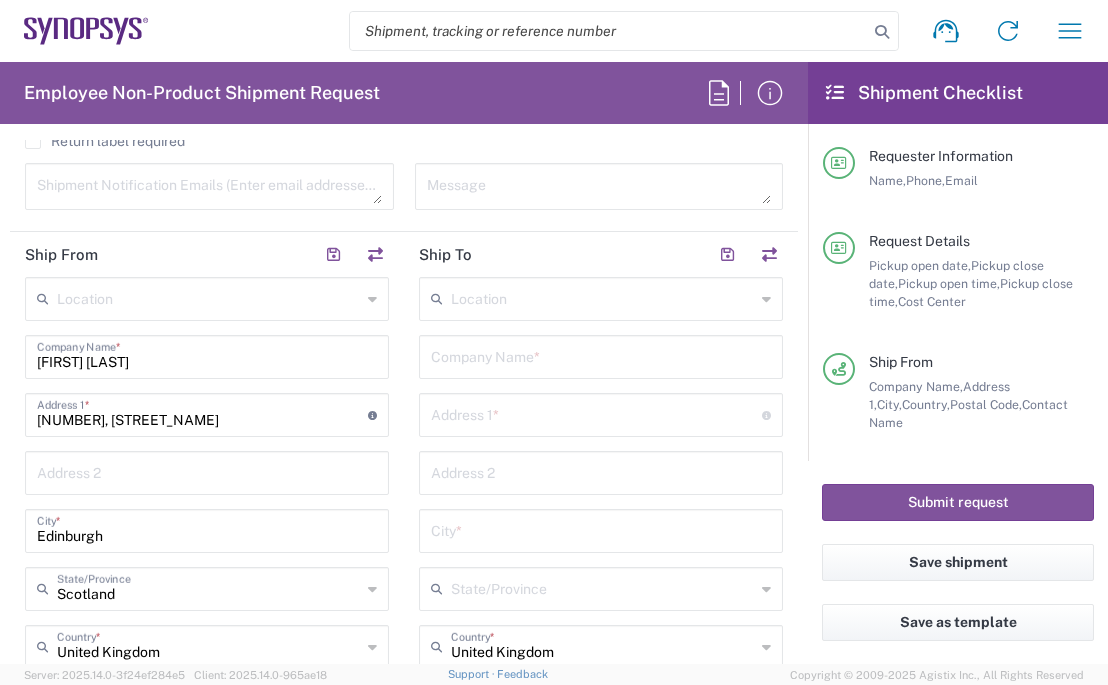 type on "[EMAIL]" 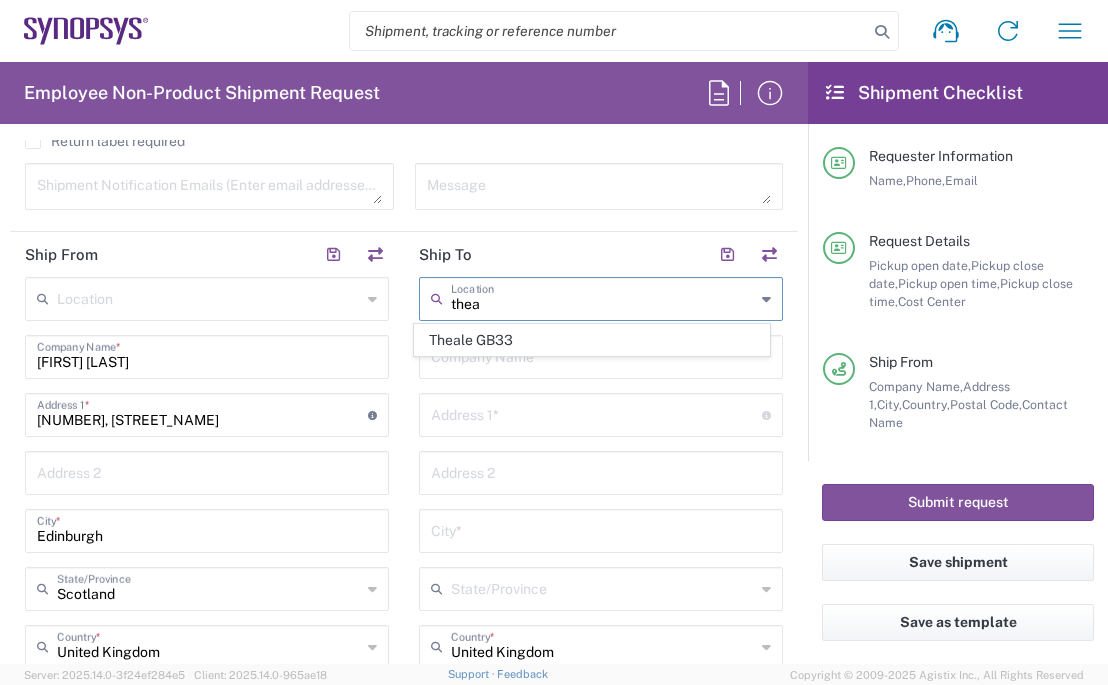 click on "Theale GB33" 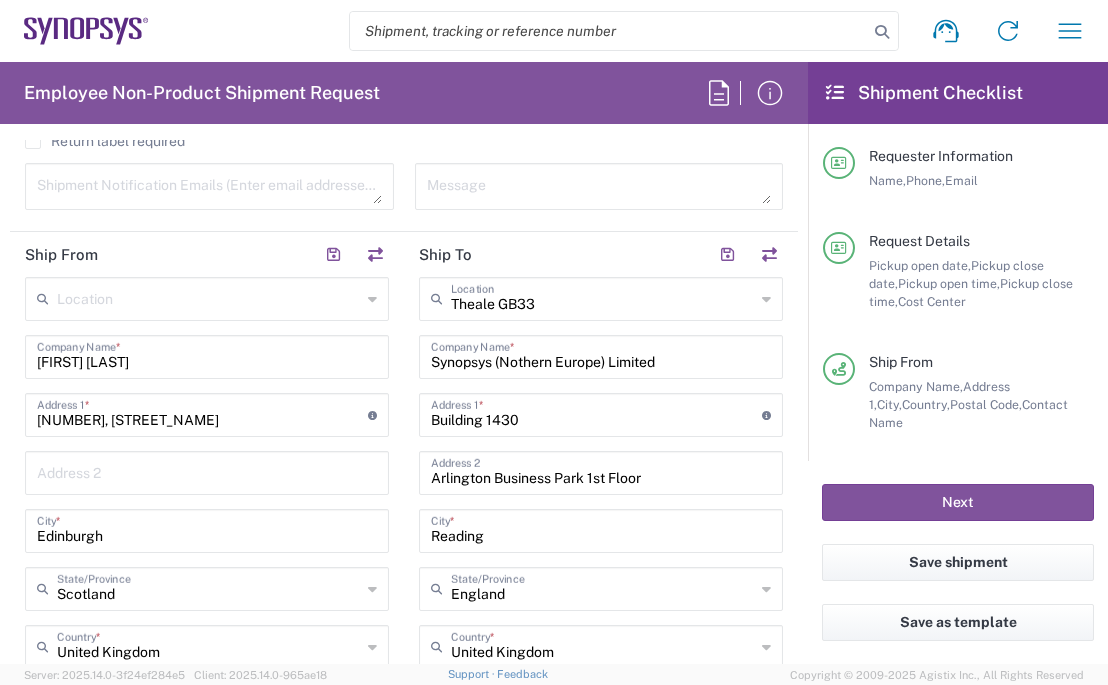 drag, startPoint x: 151, startPoint y: 359, endPoint x: -26, endPoint y: 372, distance: 177.47676 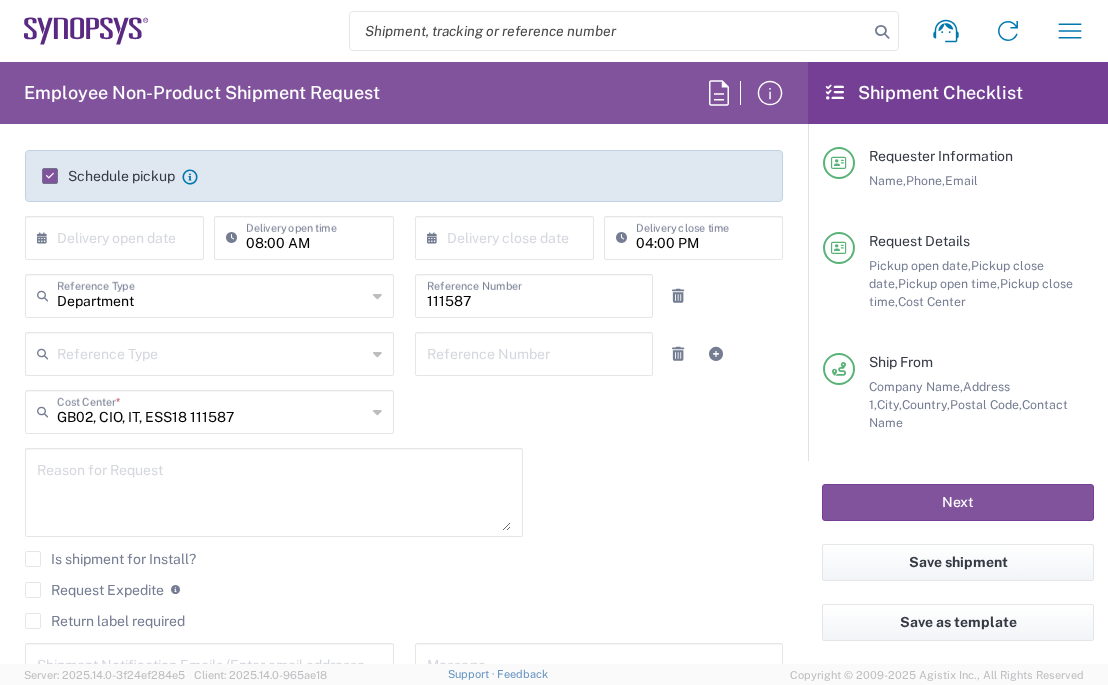 scroll, scrollTop: 0, scrollLeft: 0, axis: both 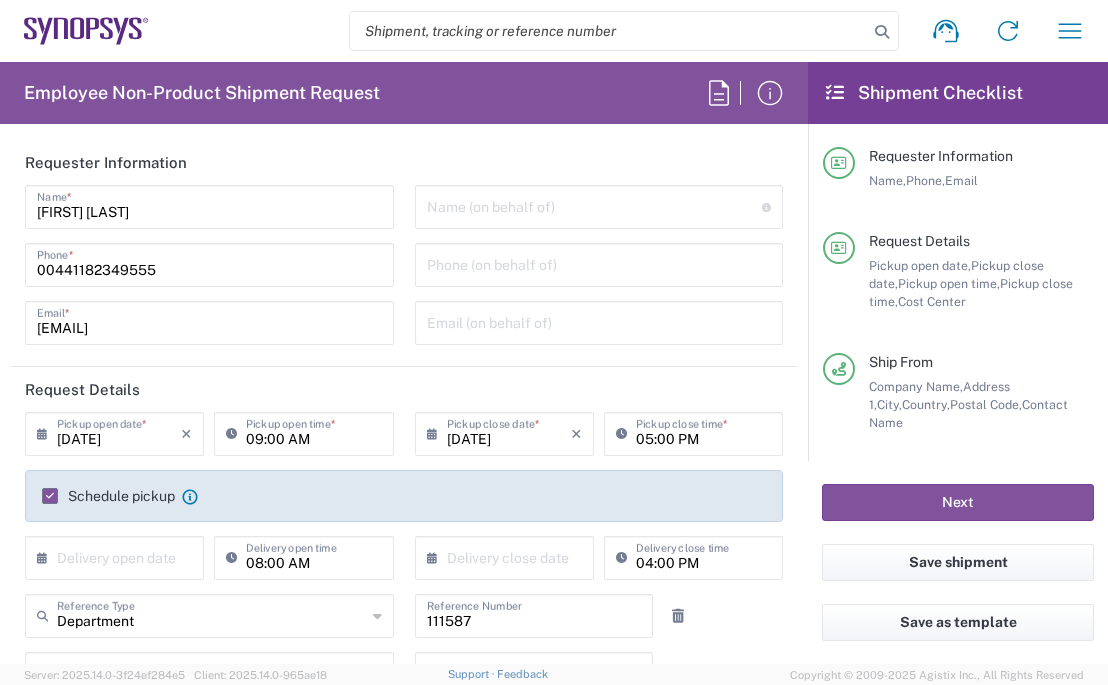 click at bounding box center [595, 205] 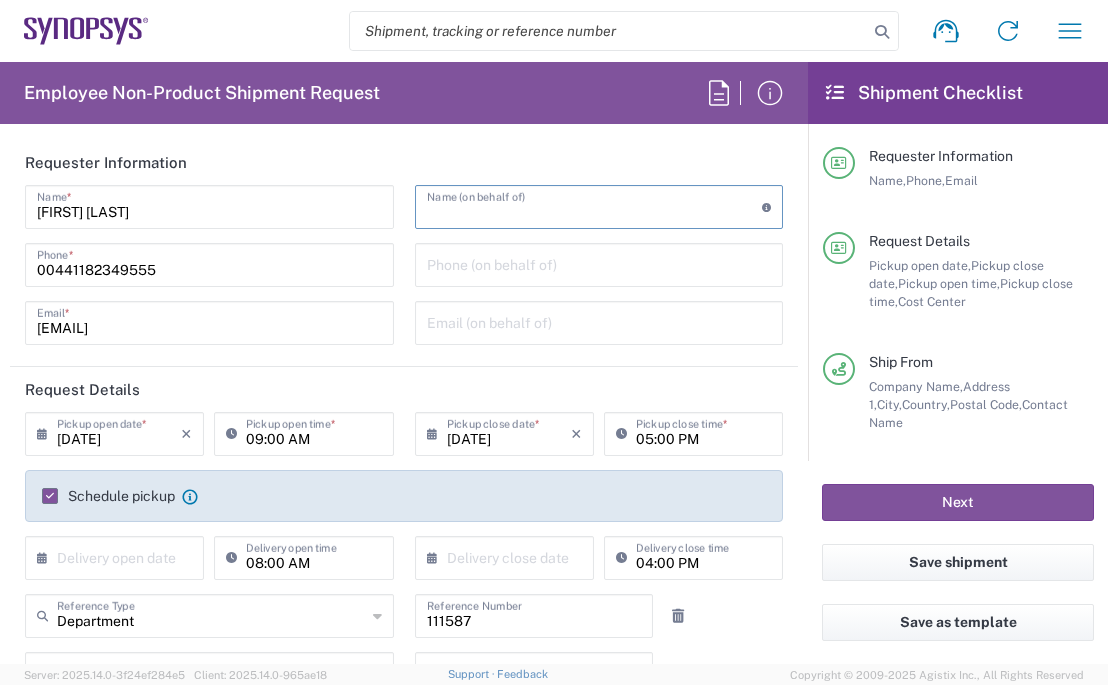 click at bounding box center [595, 205] 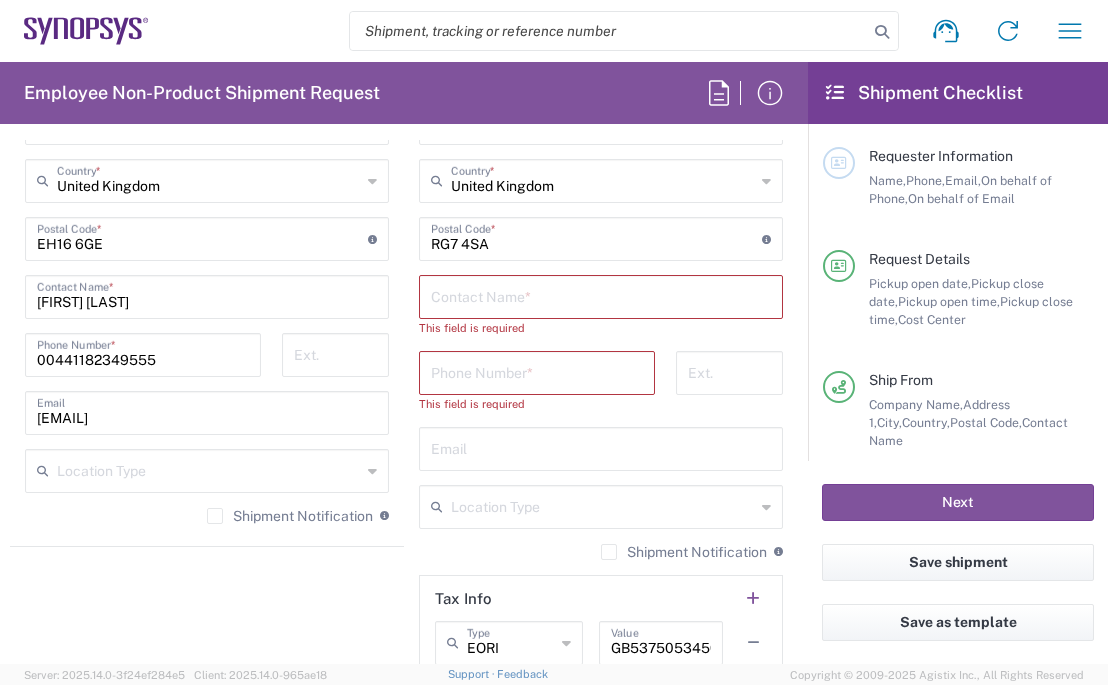 scroll, scrollTop: 1280, scrollLeft: 0, axis: vertical 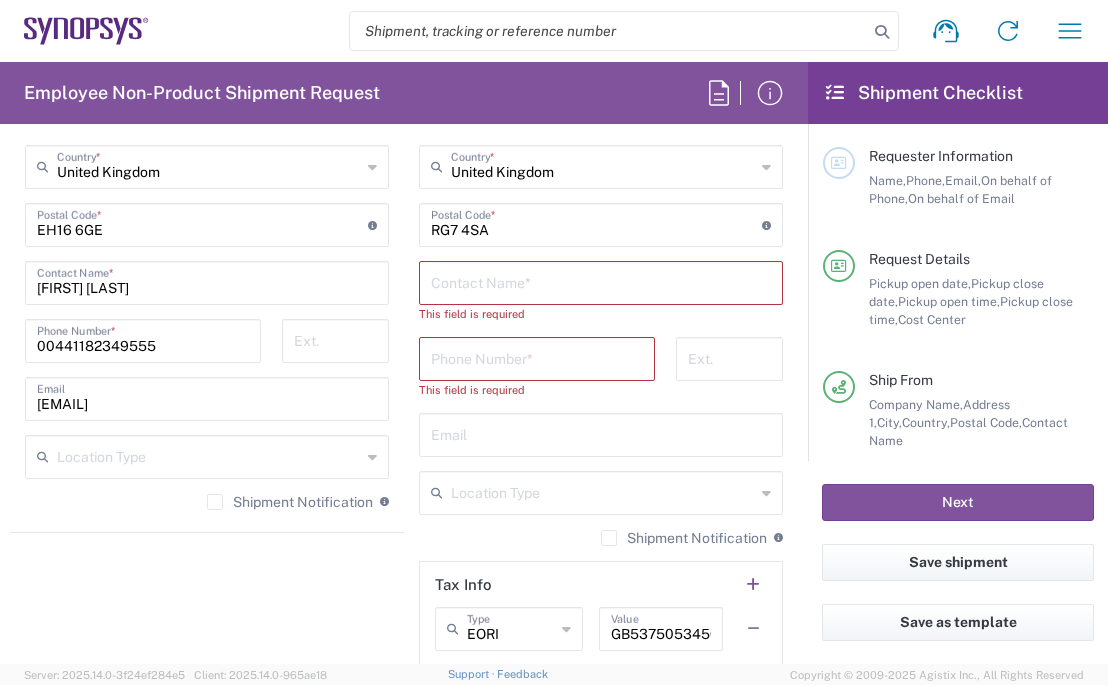 type on "[FIRST] [LAST]" 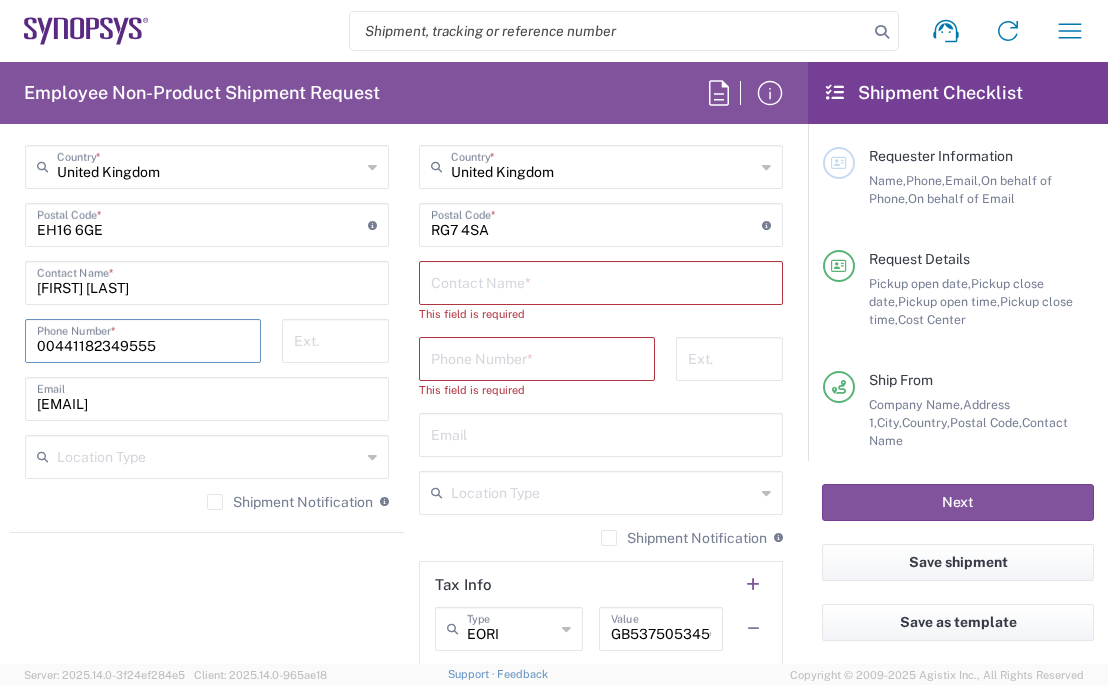drag, startPoint x: 174, startPoint y: 338, endPoint x: -124, endPoint y: 343, distance: 298.04193 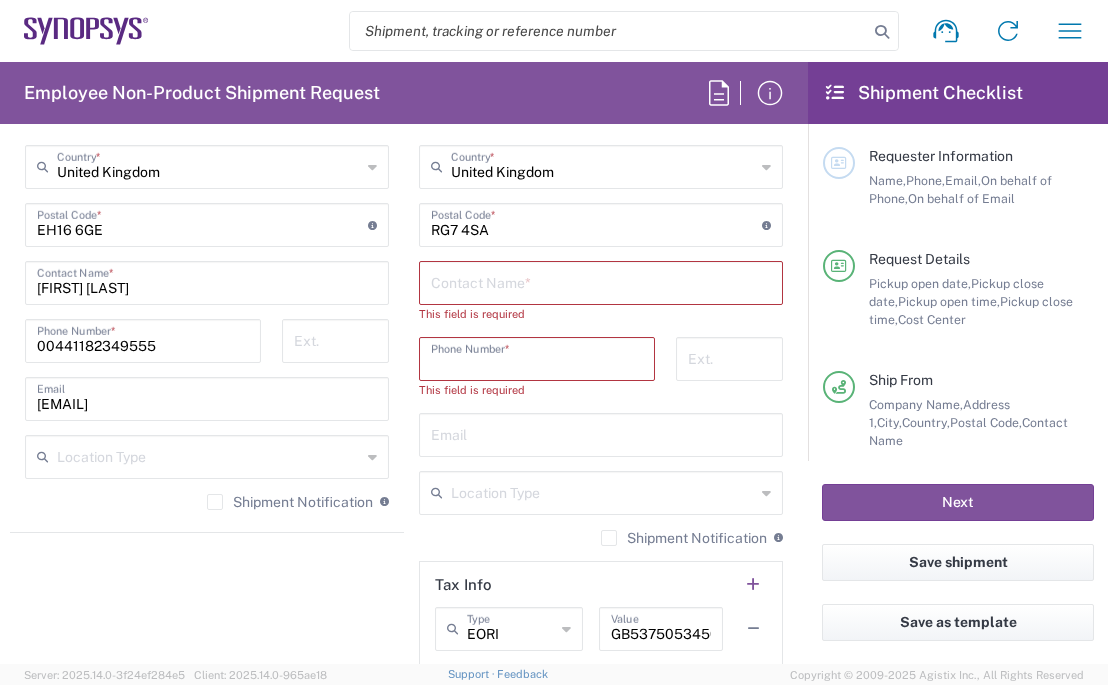 paste on "00441182349555" 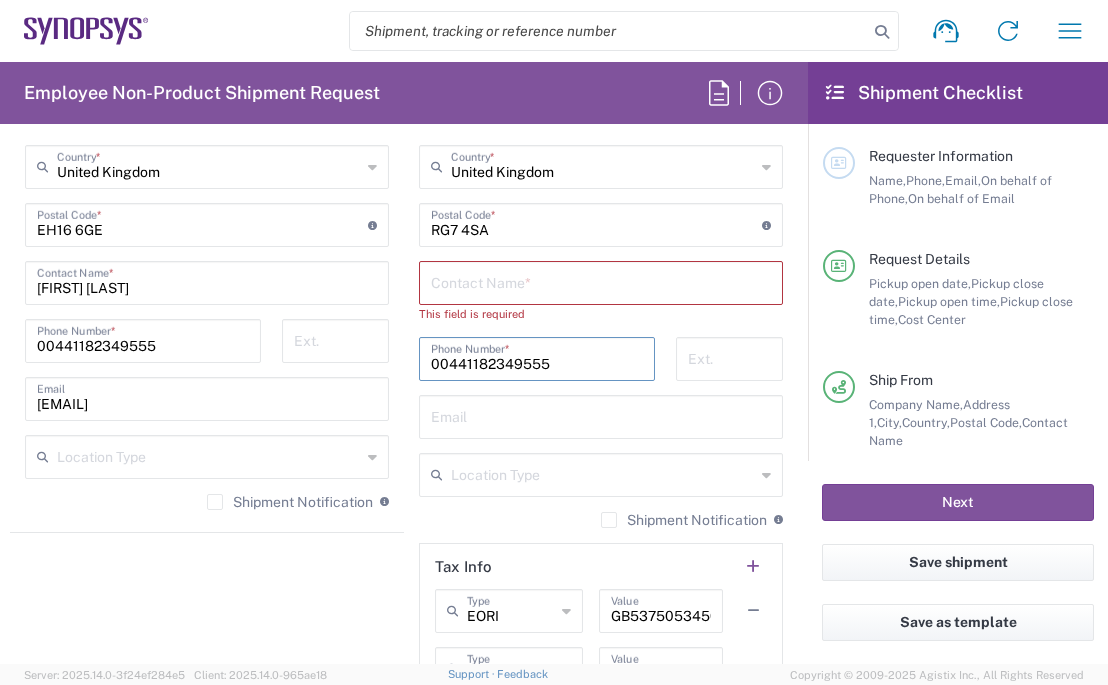 type on "00441182349555" 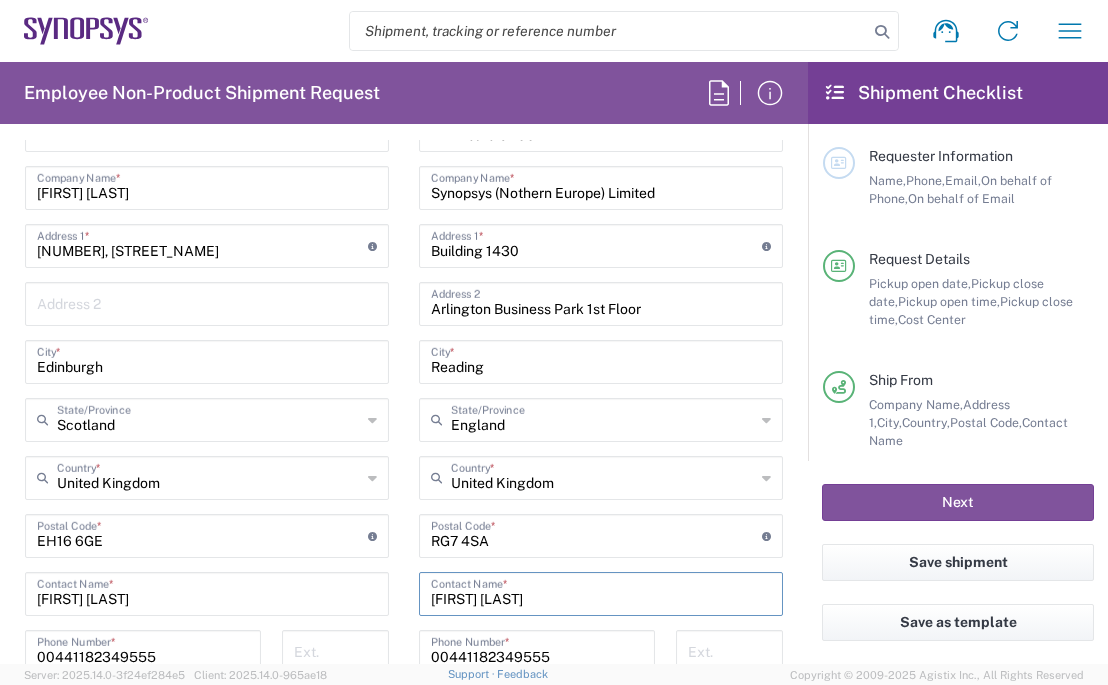 scroll, scrollTop: 1120, scrollLeft: 0, axis: vertical 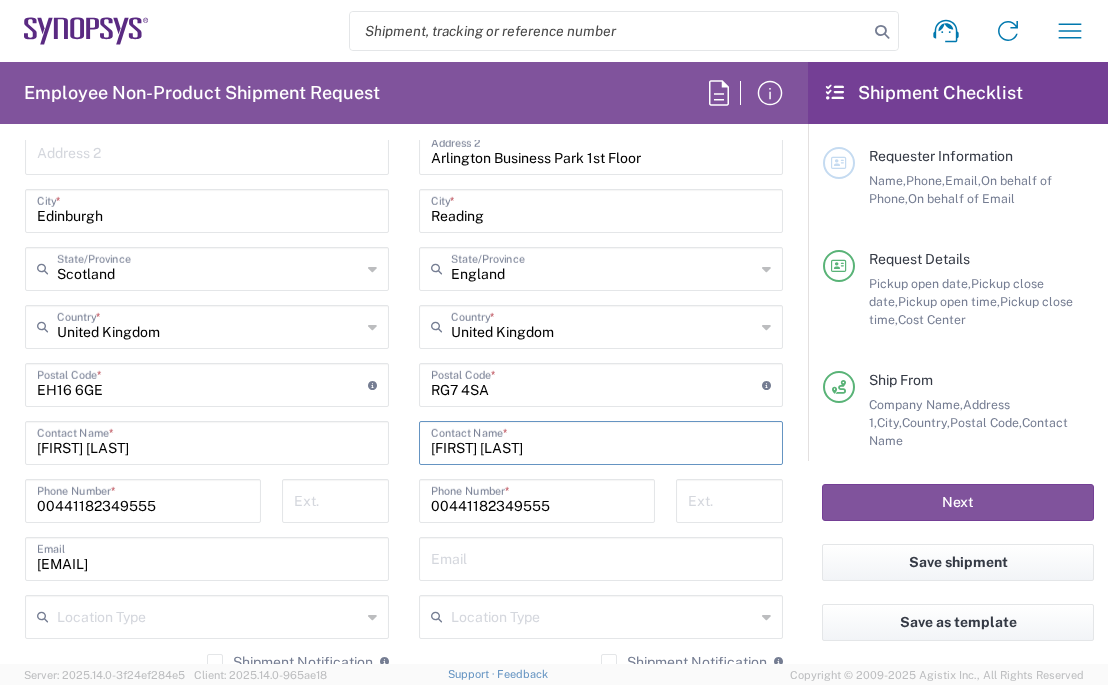 type on "[FIRST] [LAST]" 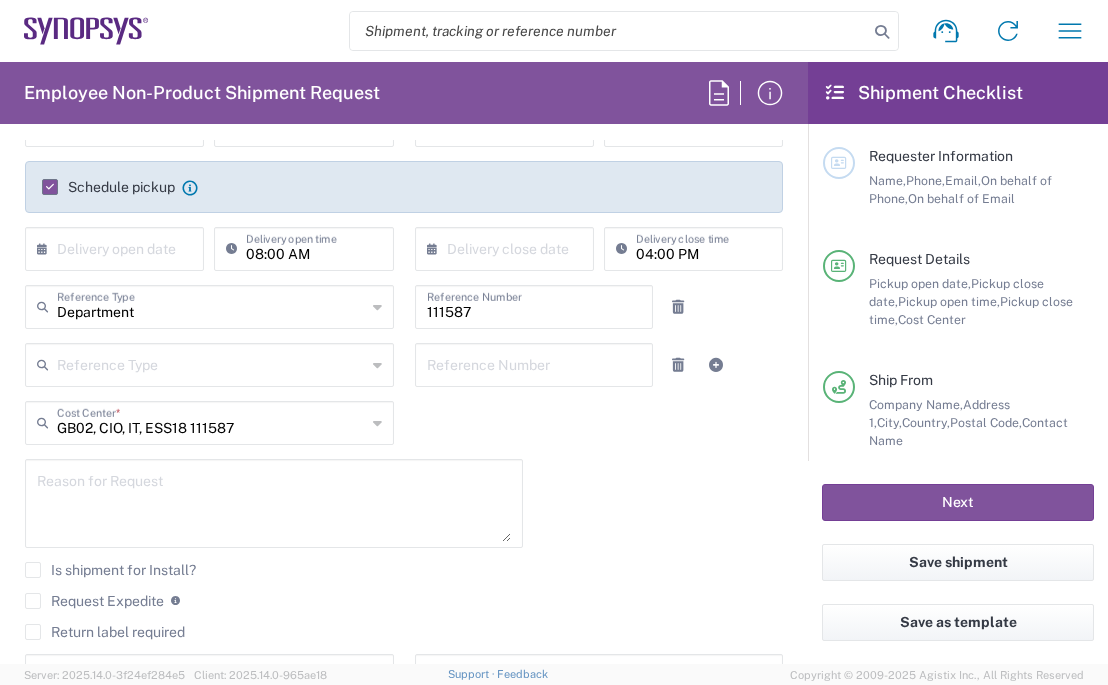 scroll, scrollTop: 0, scrollLeft: 0, axis: both 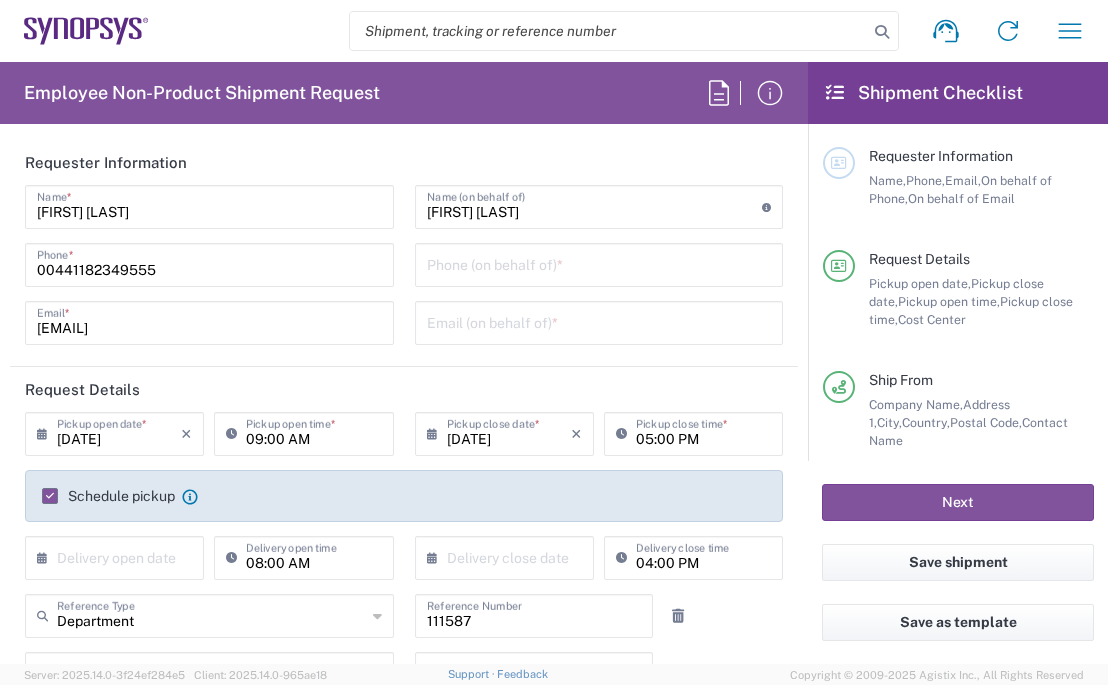 click at bounding box center [599, 263] 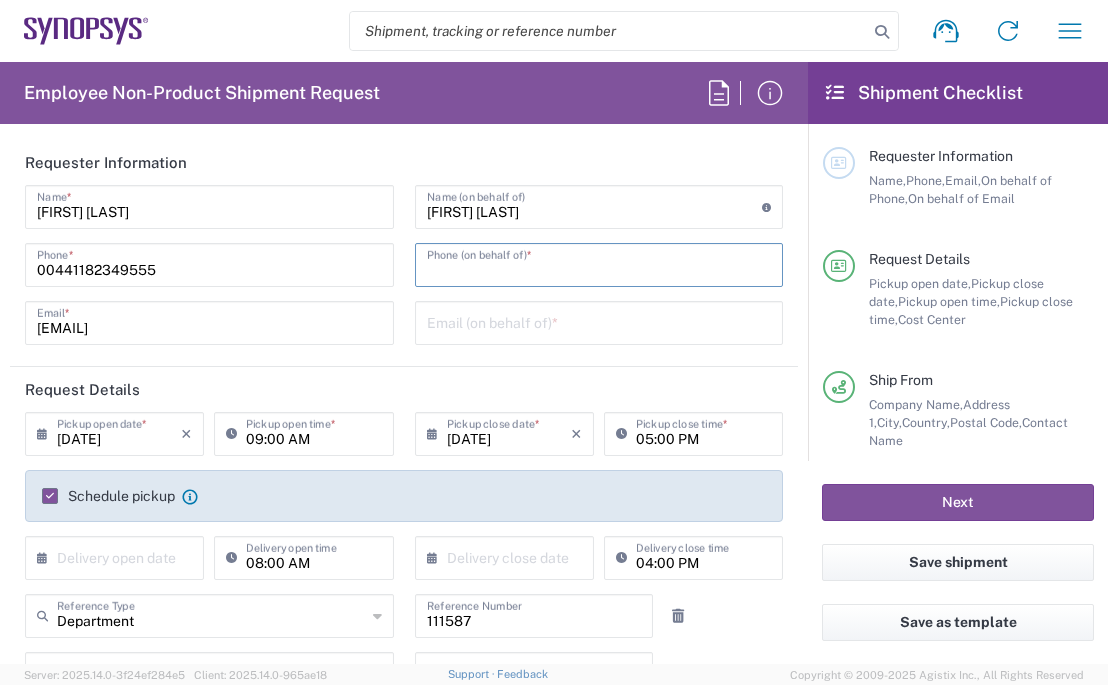 paste on "00441182349555" 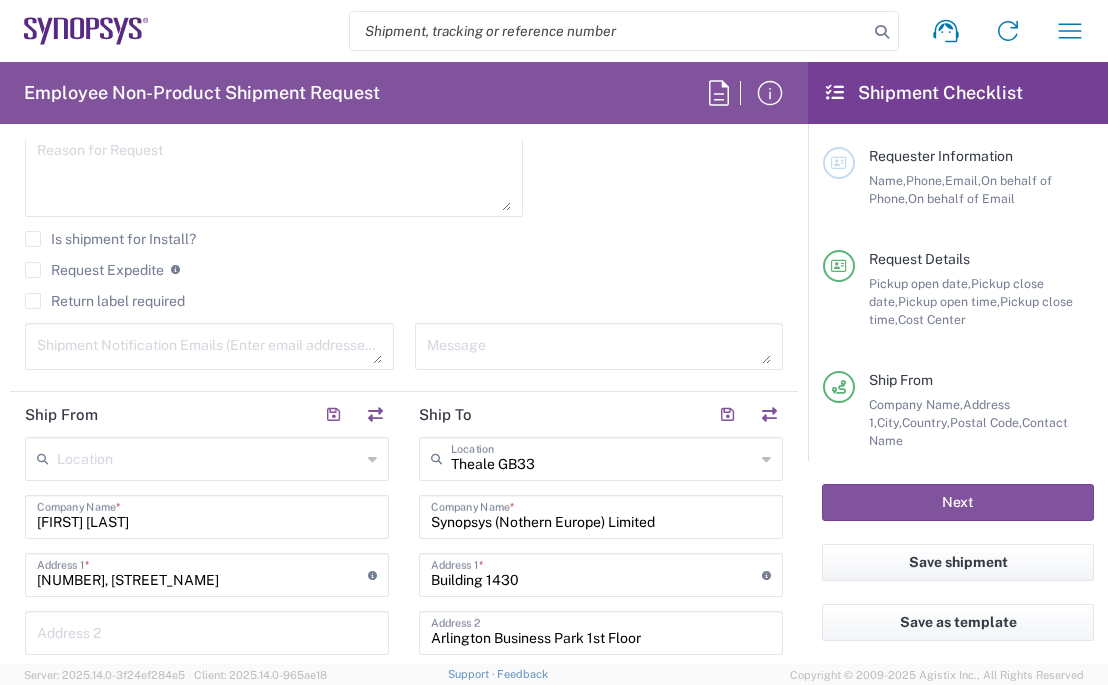 scroll, scrollTop: 1200, scrollLeft: 0, axis: vertical 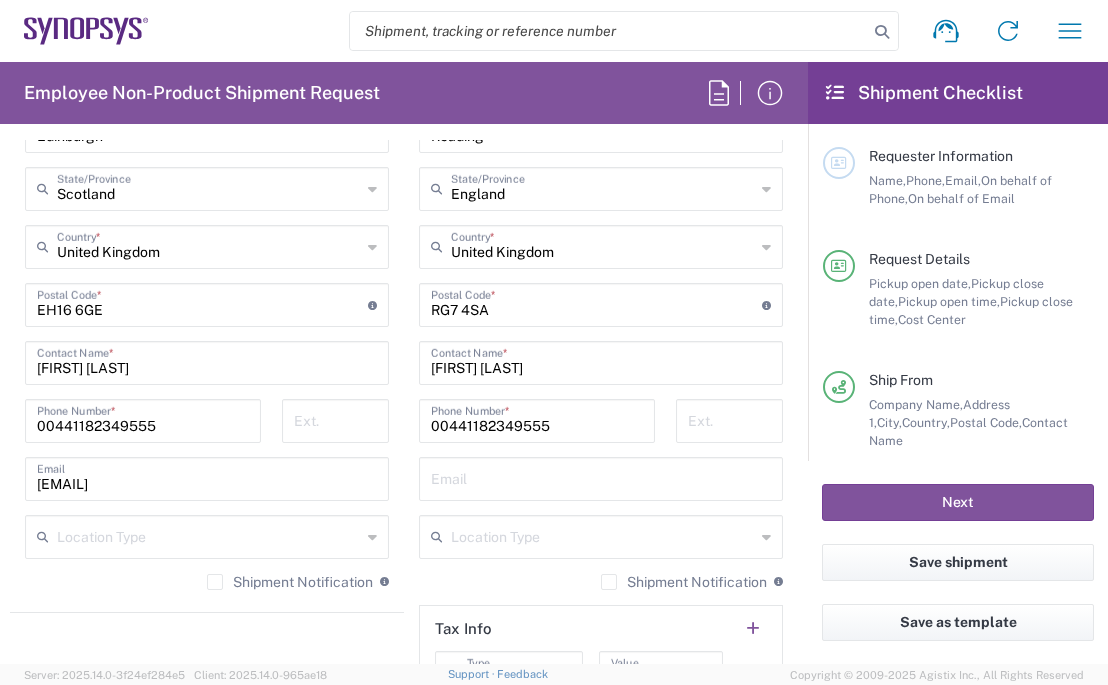type on "00441182349555" 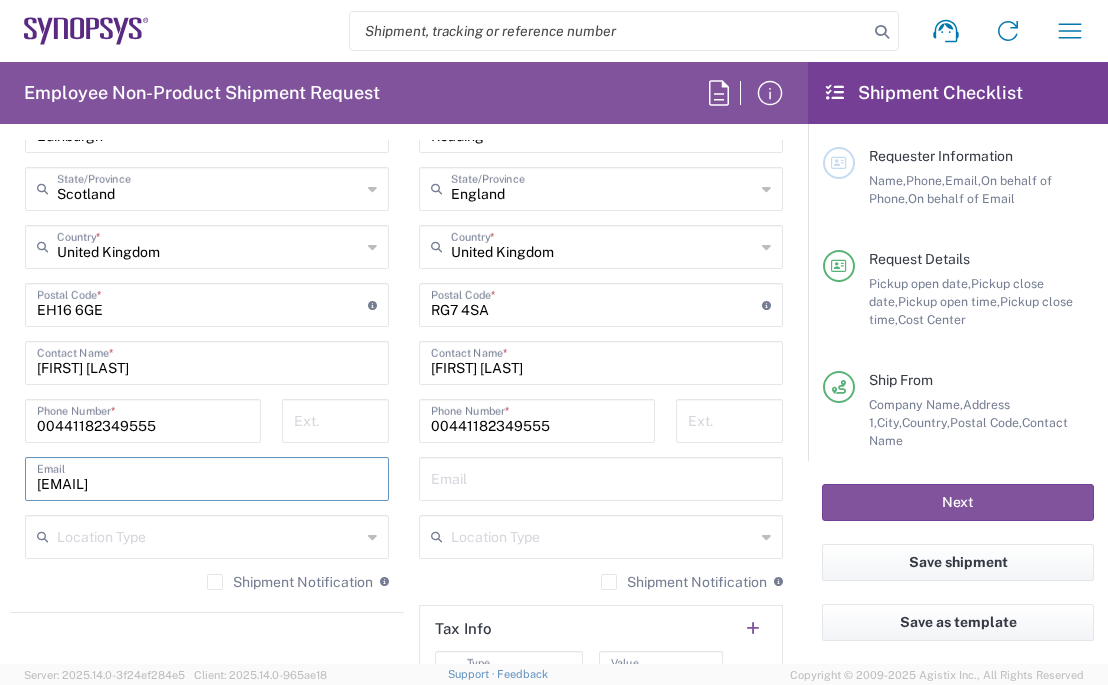 drag, startPoint x: 188, startPoint y: 486, endPoint x: -124, endPoint y: 493, distance: 312.07852 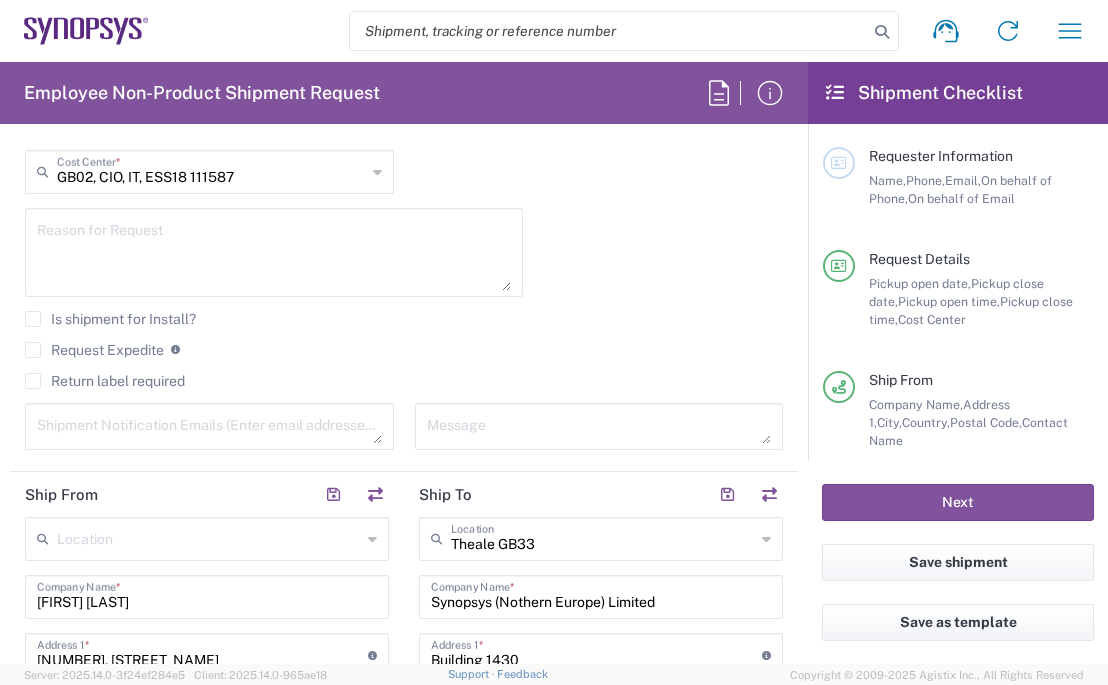 scroll, scrollTop: 0, scrollLeft: 0, axis: both 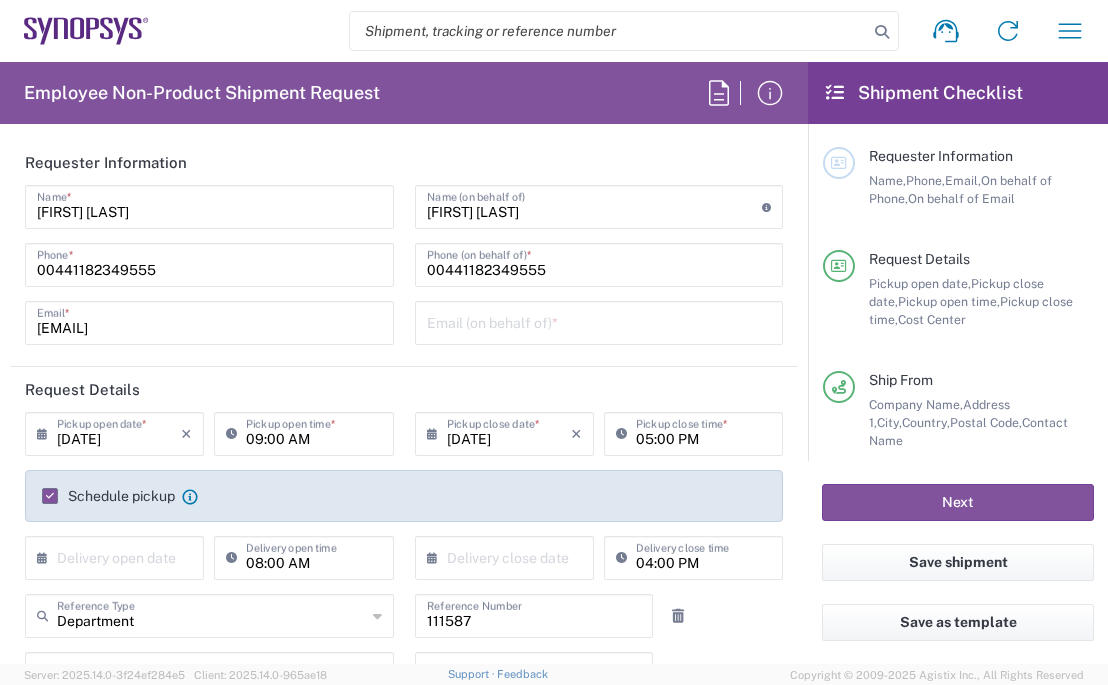 click at bounding box center [599, 321] 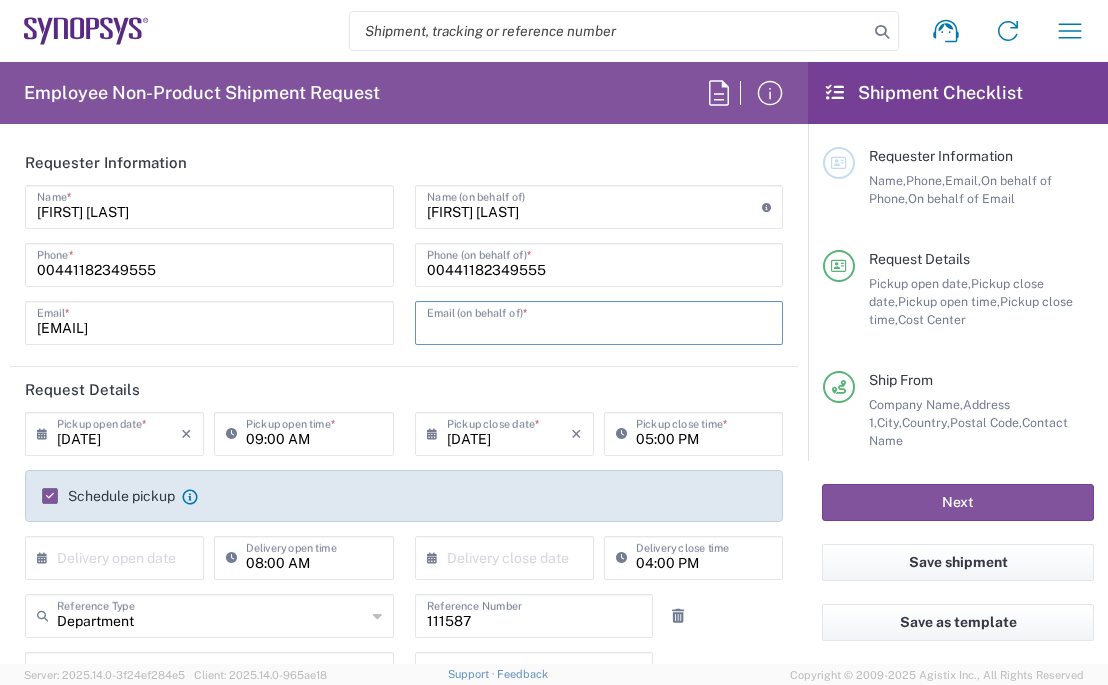 paste on "[EMAIL]" 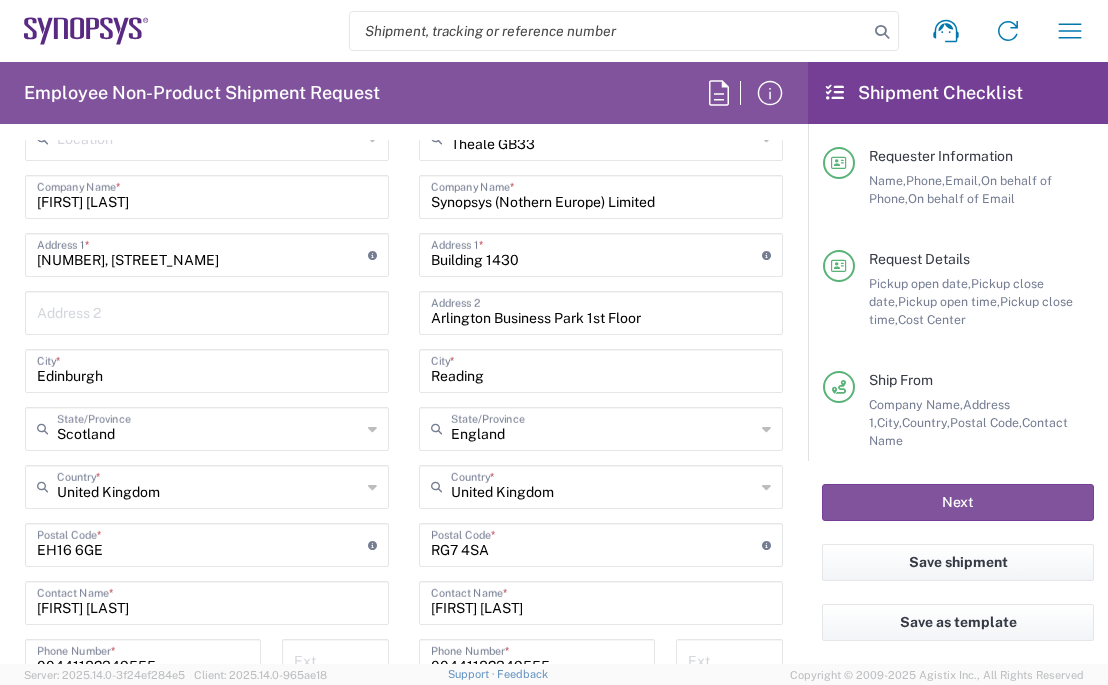 scroll, scrollTop: 1280, scrollLeft: 0, axis: vertical 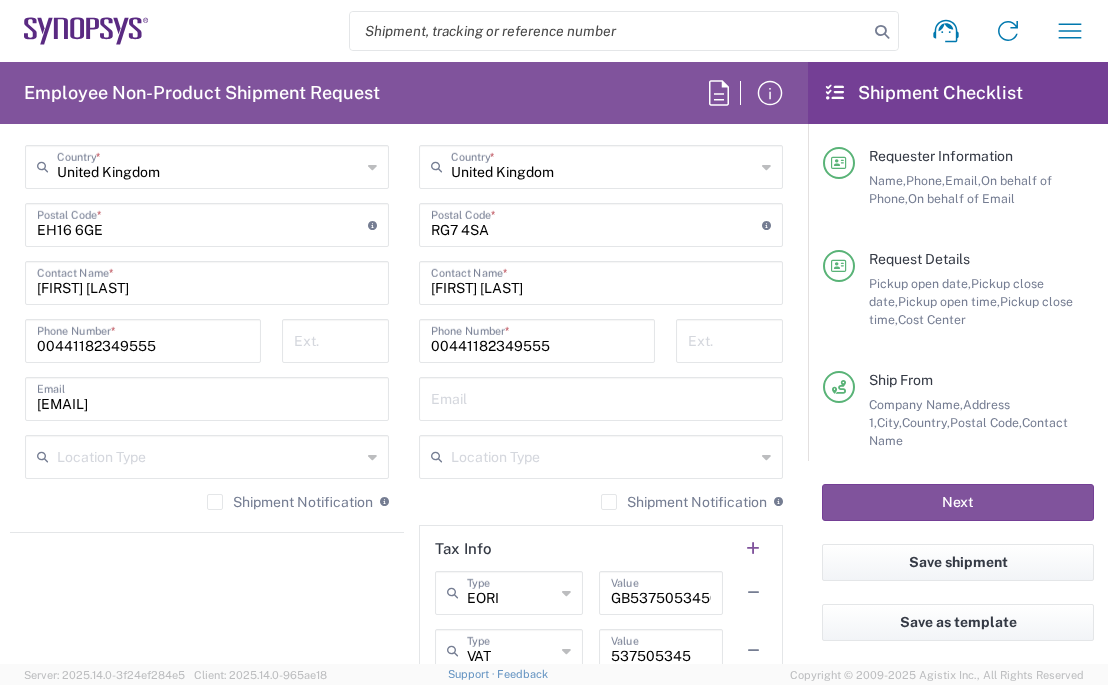 type on "[EMAIL]" 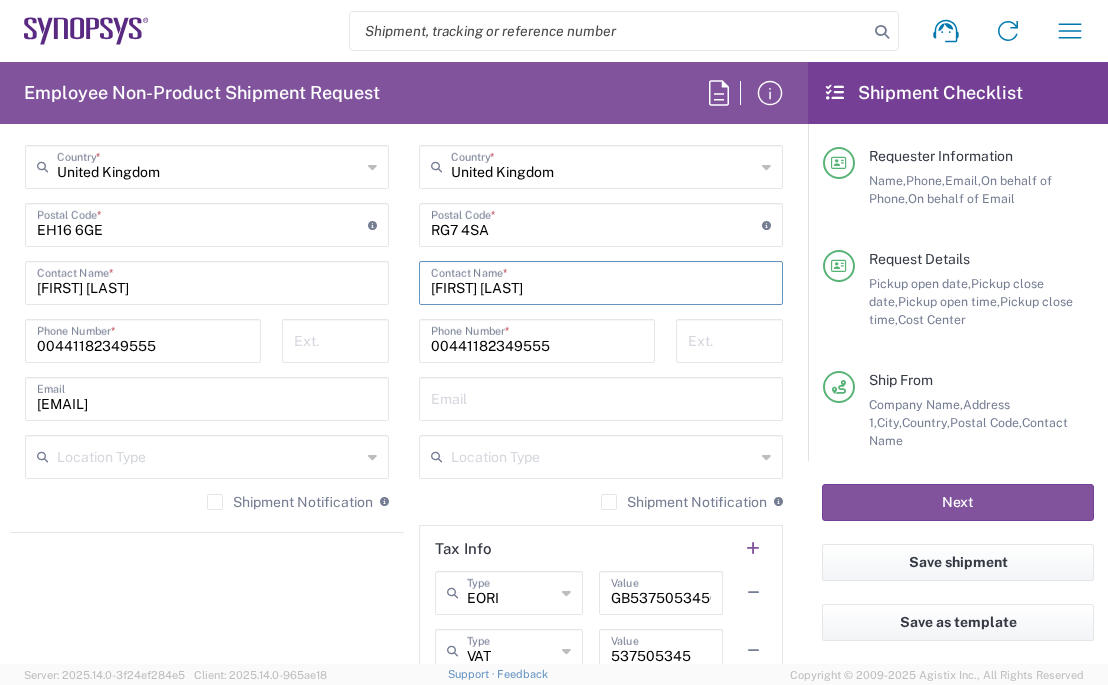 click on "[FIRST] [LAST]" at bounding box center (601, 281) 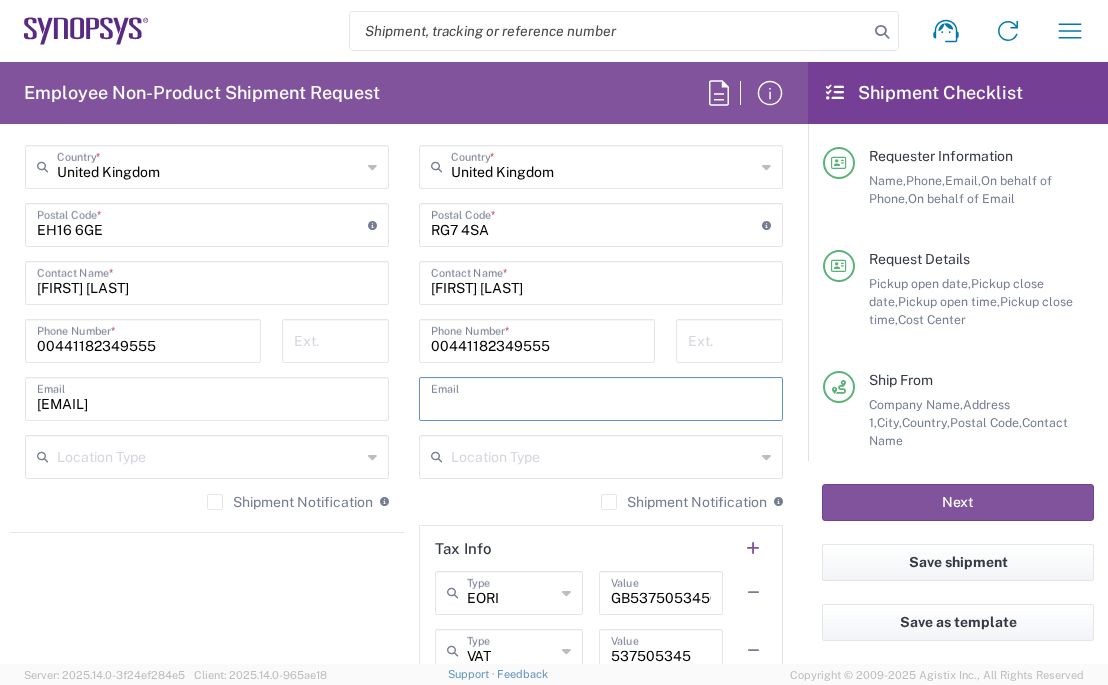 paste on "[FIRST]" 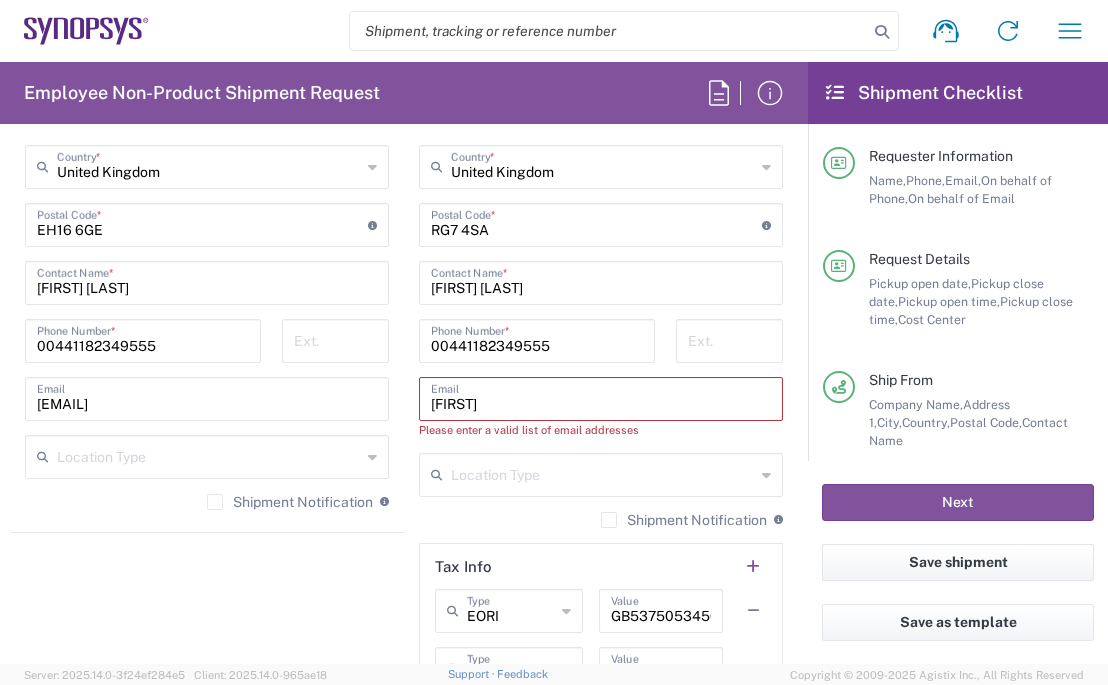 click on "[FIRST]" at bounding box center (601, 397) 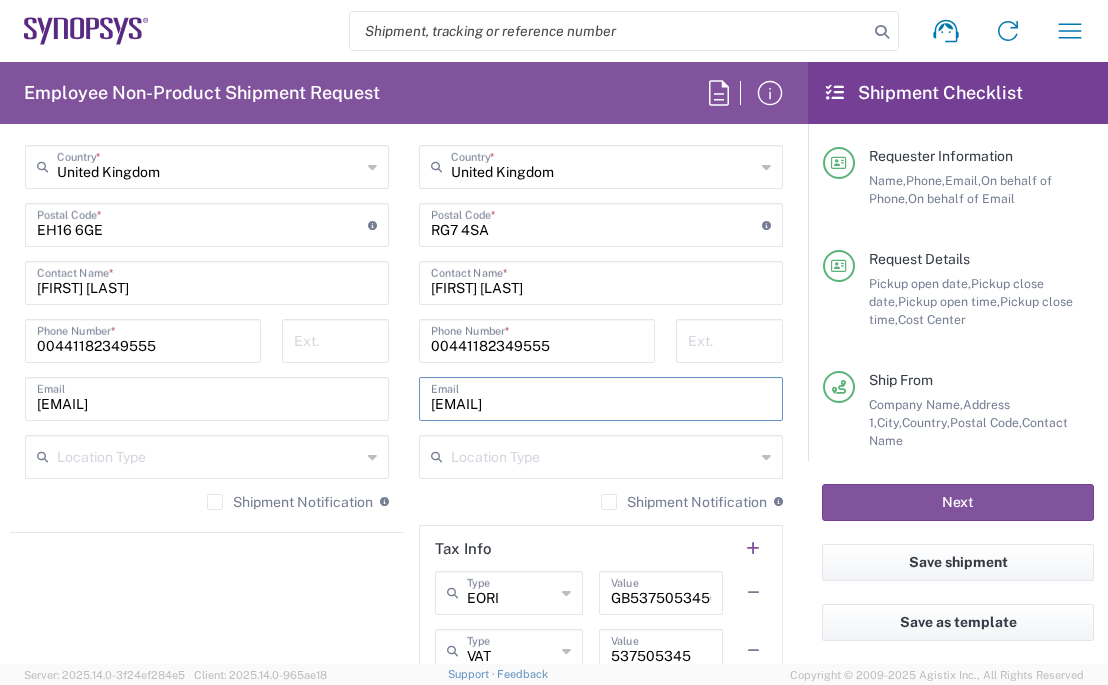 type on "[EMAIL]" 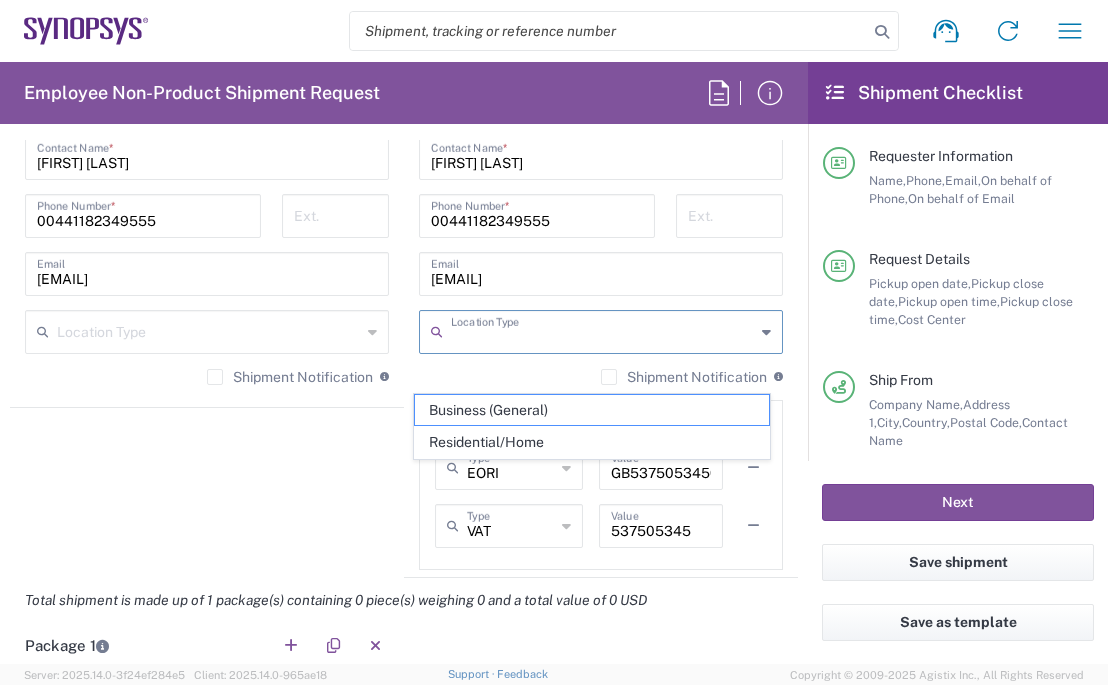 scroll, scrollTop: 1440, scrollLeft: 0, axis: vertical 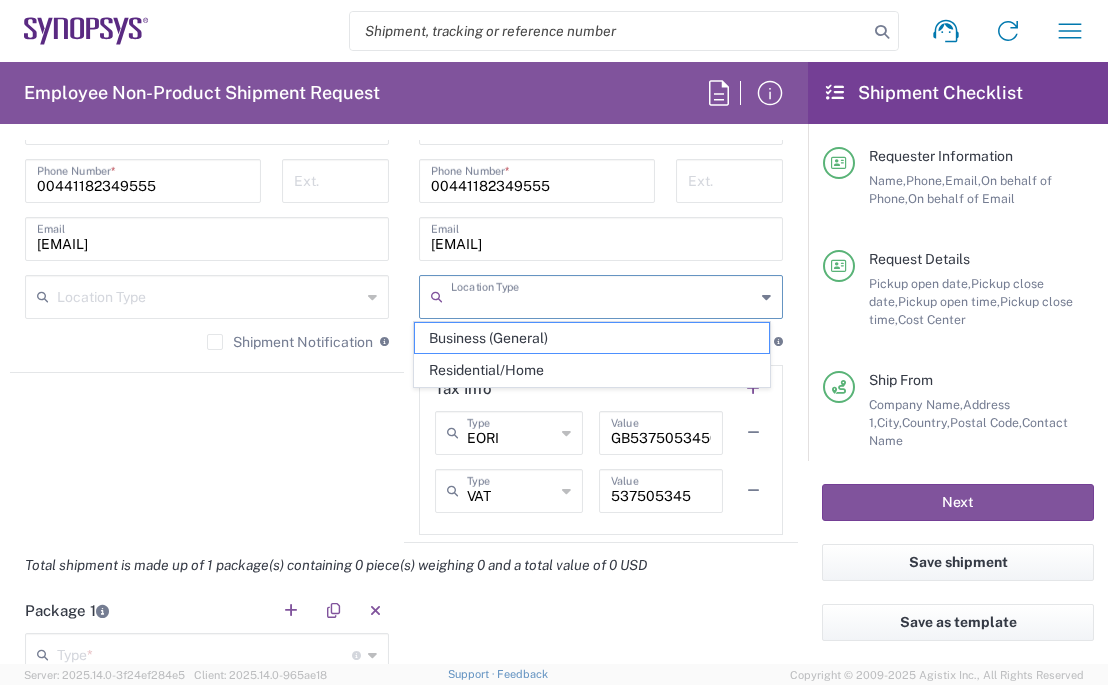 click on "Ship From   Location  Aachen DE04 Agrate Brianza IT01 Aschheim DE02 Atlanta US60 Austin US26 Bangalore RMZ IN01 Bangalore RMZ IN02 Bangalore RMZ IN08 Bangalore RMZ IN25 Bangalore RMZ IN33 Bangalore RMZ IN37 Bangalore RMZ IN47 Bangalore SIG IN32 Bangalore SIG IN7D Beijing CN30 Belfast GB78 Bellevue US28 Berlin DE16 Berlin DE20 Berlin DE21 Berlin DE22 Bhubaneswar IN68 Bloomington US6J Boulder US1F Boulder US1P Boxborough US8W Bristol GB35 Bucharest RO03 Burlington US1A Burnaby CA Burnaby CA18 Calgary CA11 Cluj-Napoca RO02 Colombo LK01 Colombo LK02 Colorado Springs US1H Copenhagen DK01 Da Nang VN03 Da Nang VN06 Dublin IE02 Edinburgh GB32 EG01 Eindhoven NL20 Enschede NL03 Erfurt DE06 Espoo FI01 Exeter GB29 GB34 Bristol Gdansk PL01 Gilbert US1J Glasgow GB28 Gyumri AM10 Haifa IL61 Hanoi VN09 Hatfield GB21 Headquarters USSV Herndon US6L Hillsboro US03 Ho Chi Minh City VN04 Ho Chi Minh City VN07 Ho Chi Minh City VN08 Hong Kong HK02 Hsinchu TW04 Hsinchu TW12 Hsinchu TW14 Hsinchu TW15 Hsinchu TW17 Hsinchu TW19 * * * *" 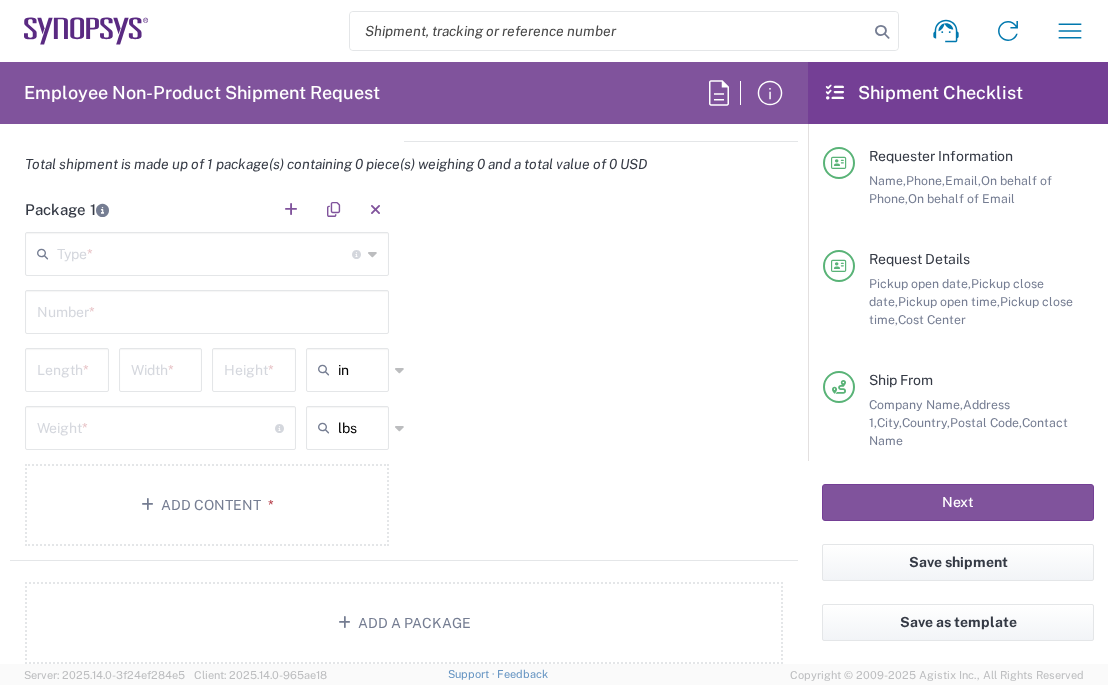 scroll, scrollTop: 1840, scrollLeft: 0, axis: vertical 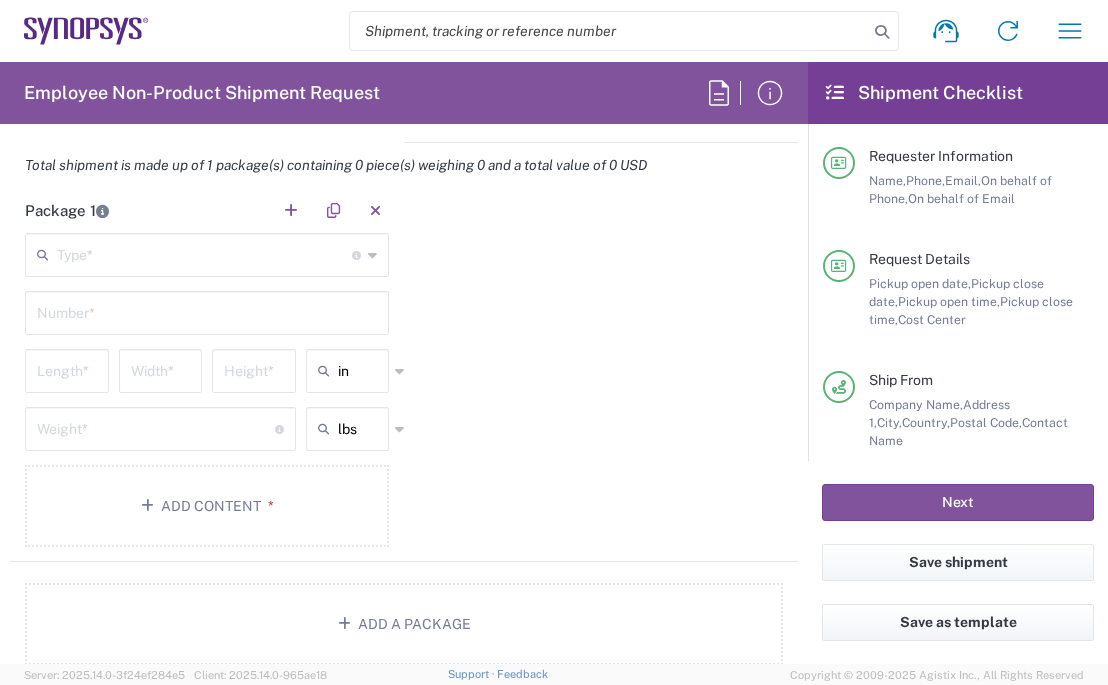 click at bounding box center (204, 253) 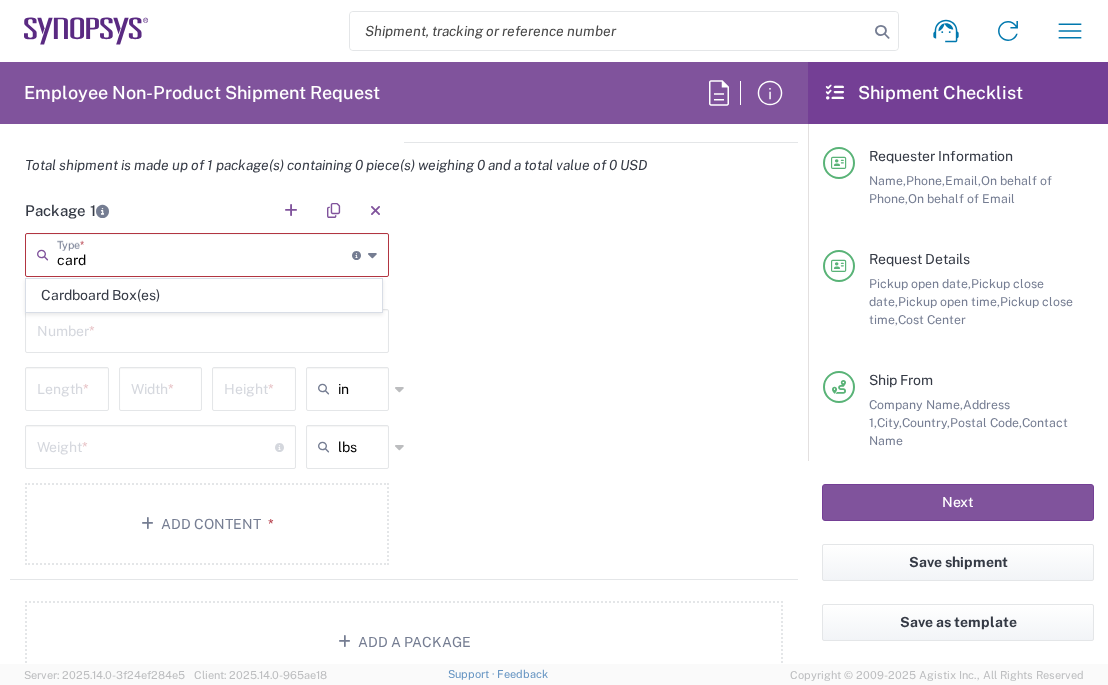 click on "Cardboard Box(es)" 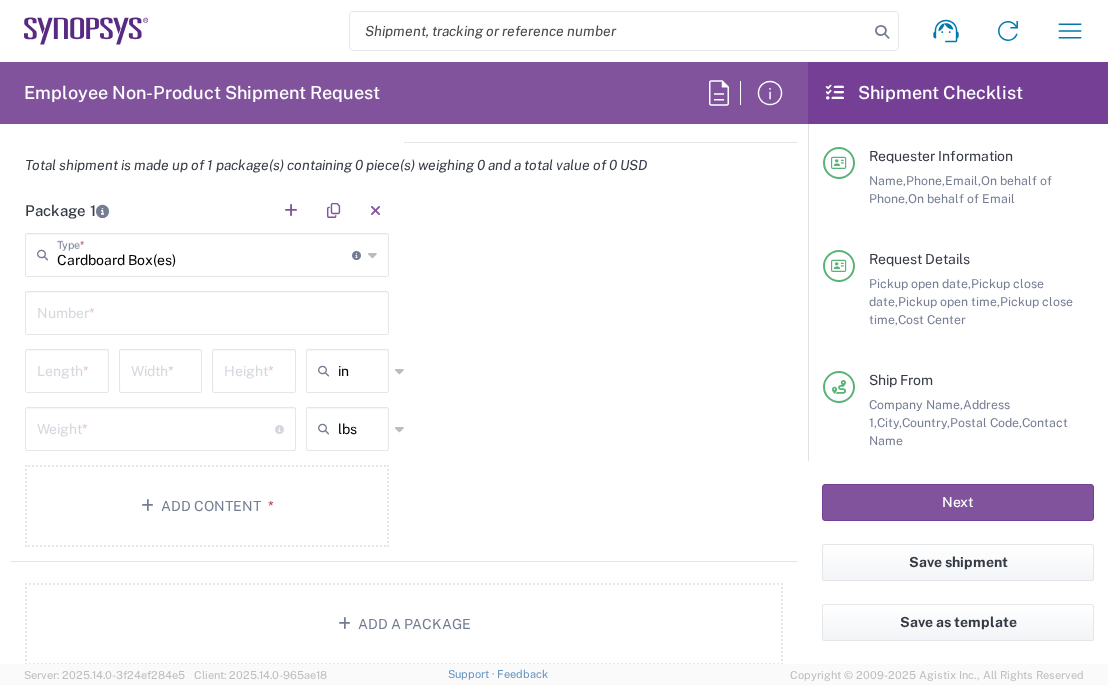click at bounding box center (207, 311) 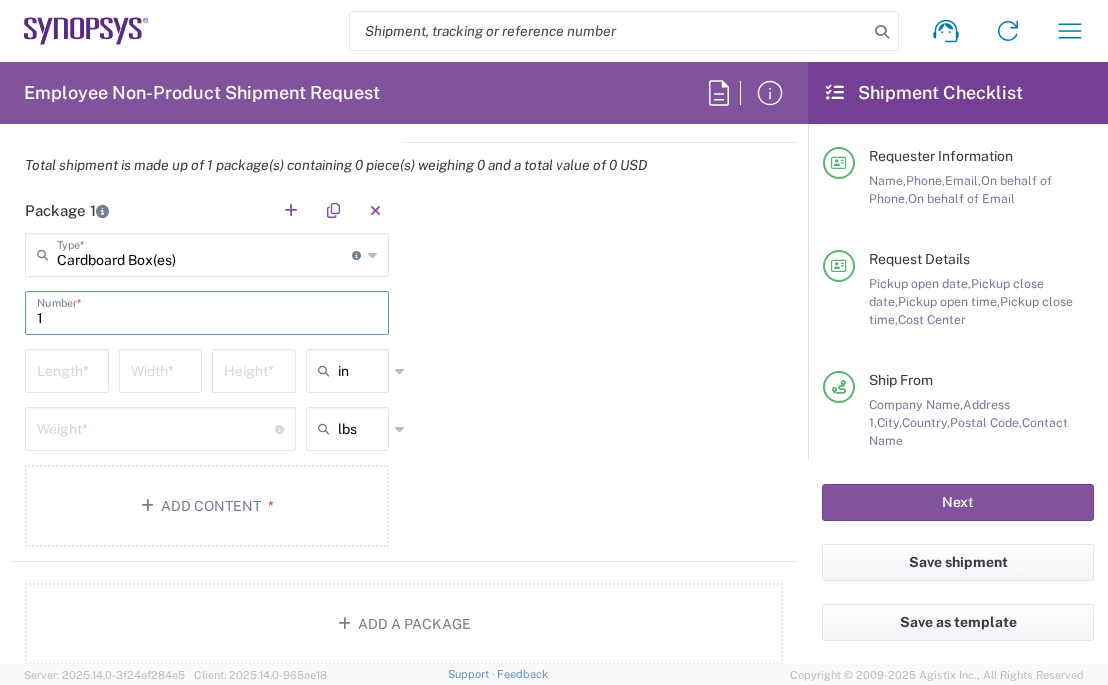 type on "1" 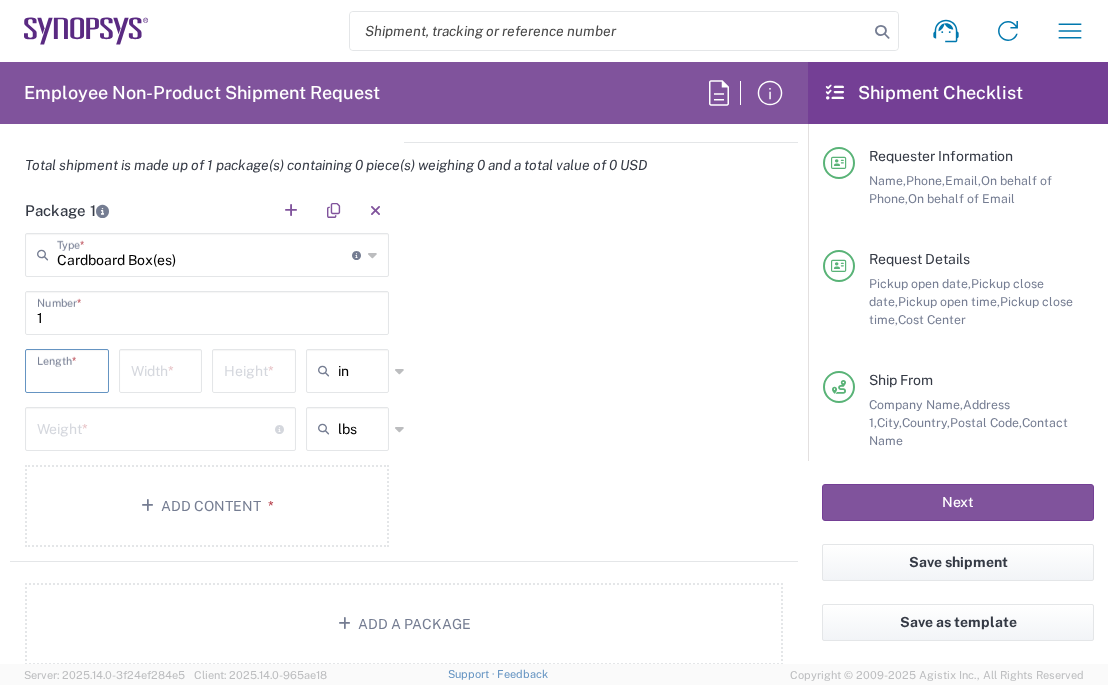 click at bounding box center [67, 369] 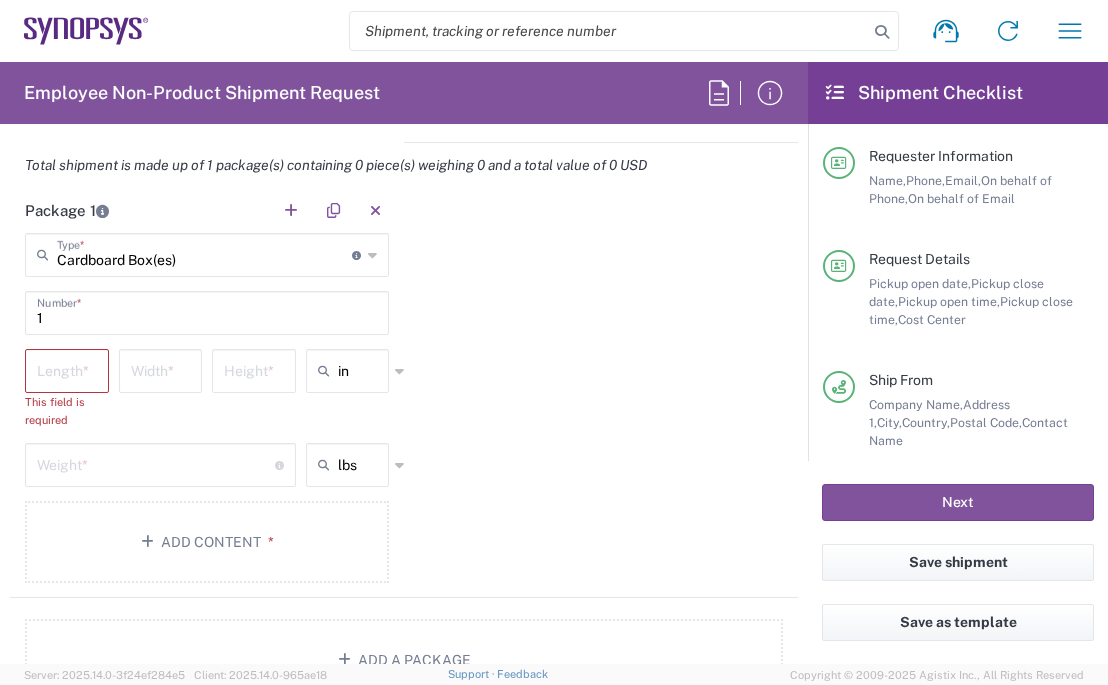 click on "Cardboard Box(es)  Type  * Material used to package goods Cardboard Box(es) 1  Number  *  Length  * This field is required  Width  *  Height  * in in cm ft  Weight  * Total weight of package(s) in pounds or kilograms lbs lbs kgs Add Content *" 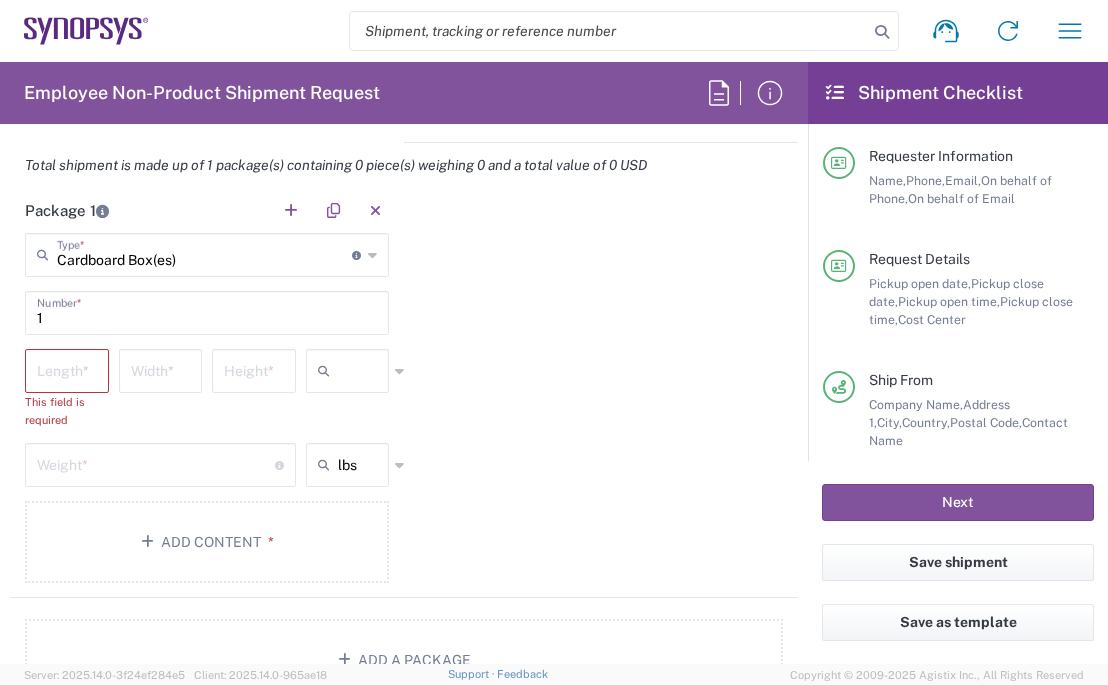 click at bounding box center [363, 371] 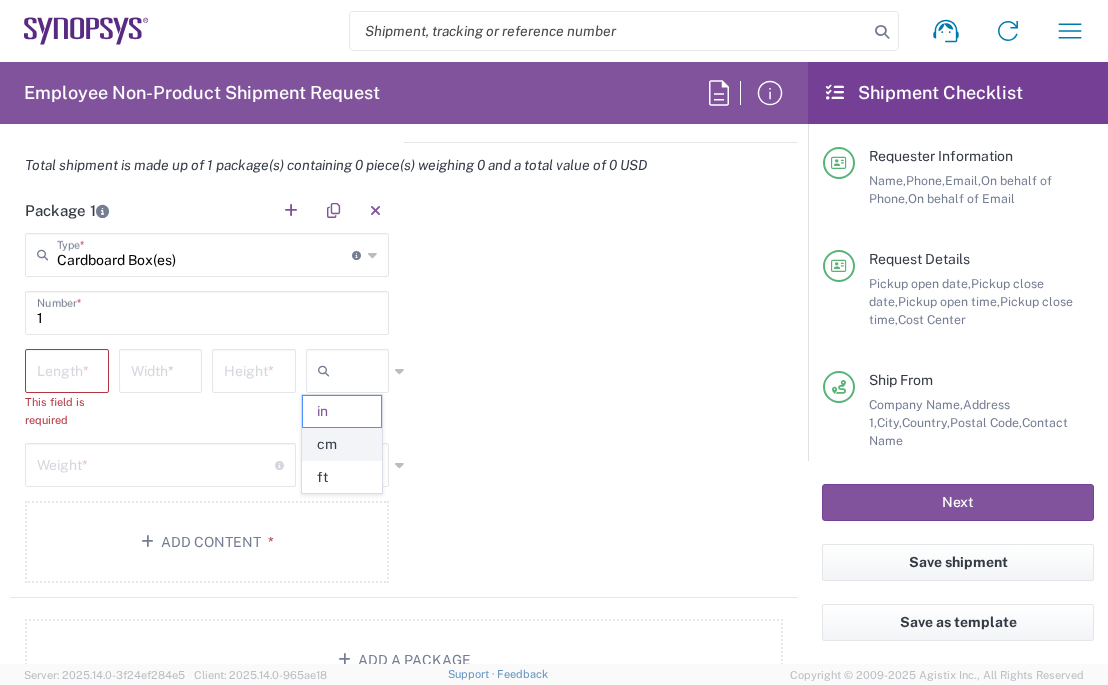 click on "cm" 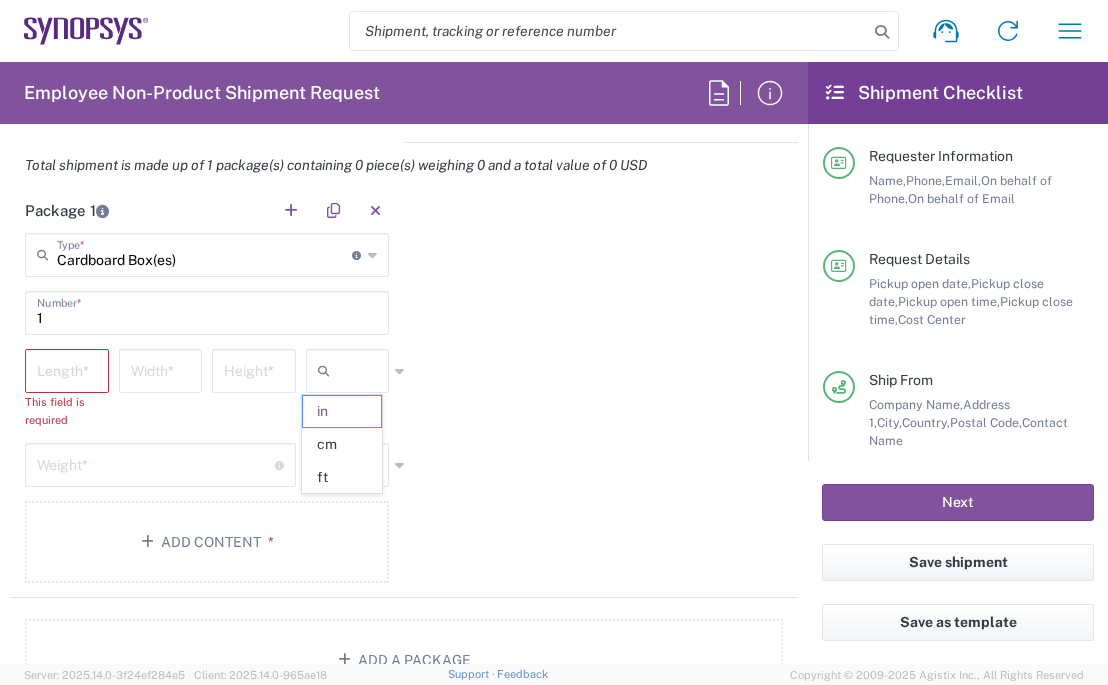 type on "cm" 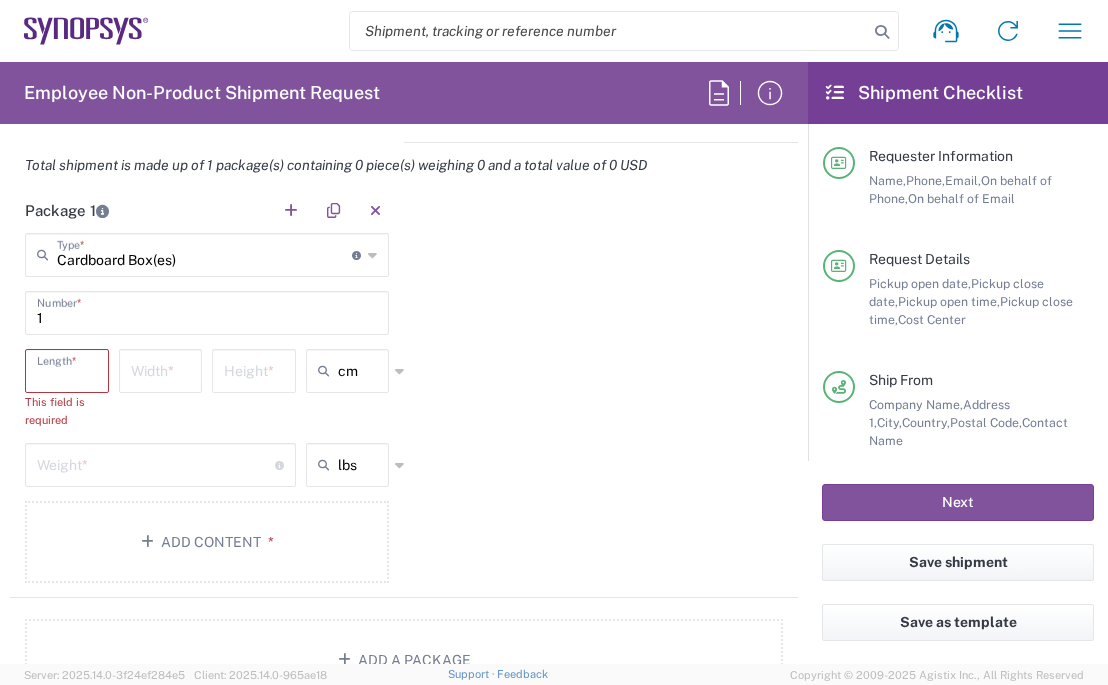 click at bounding box center [67, 369] 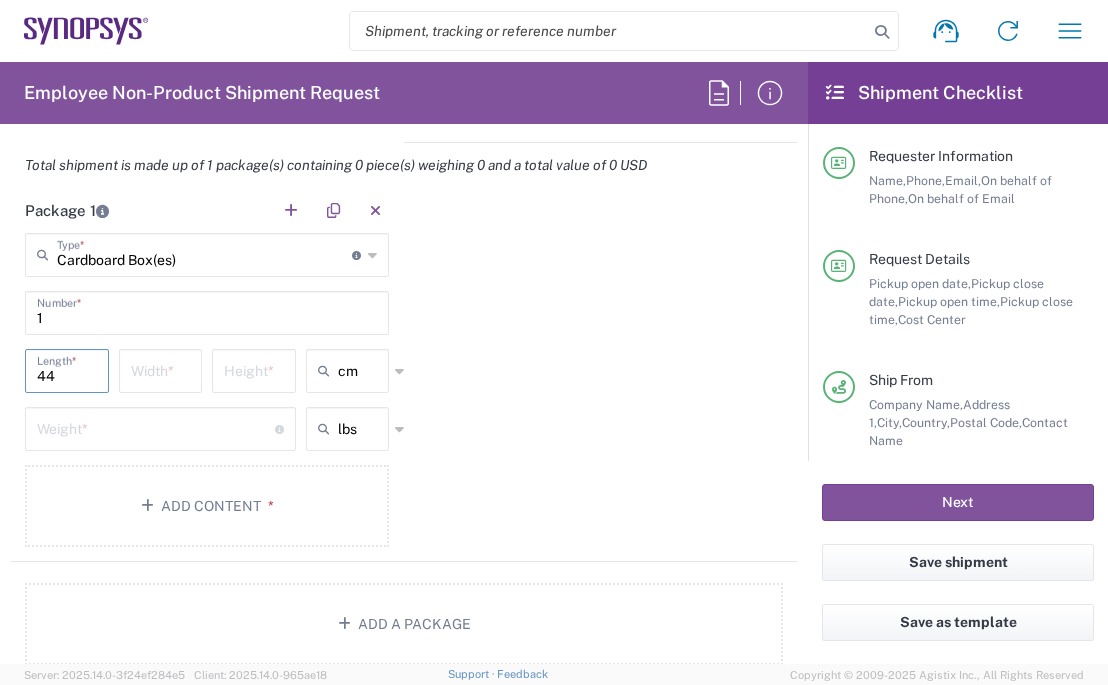 type on "44" 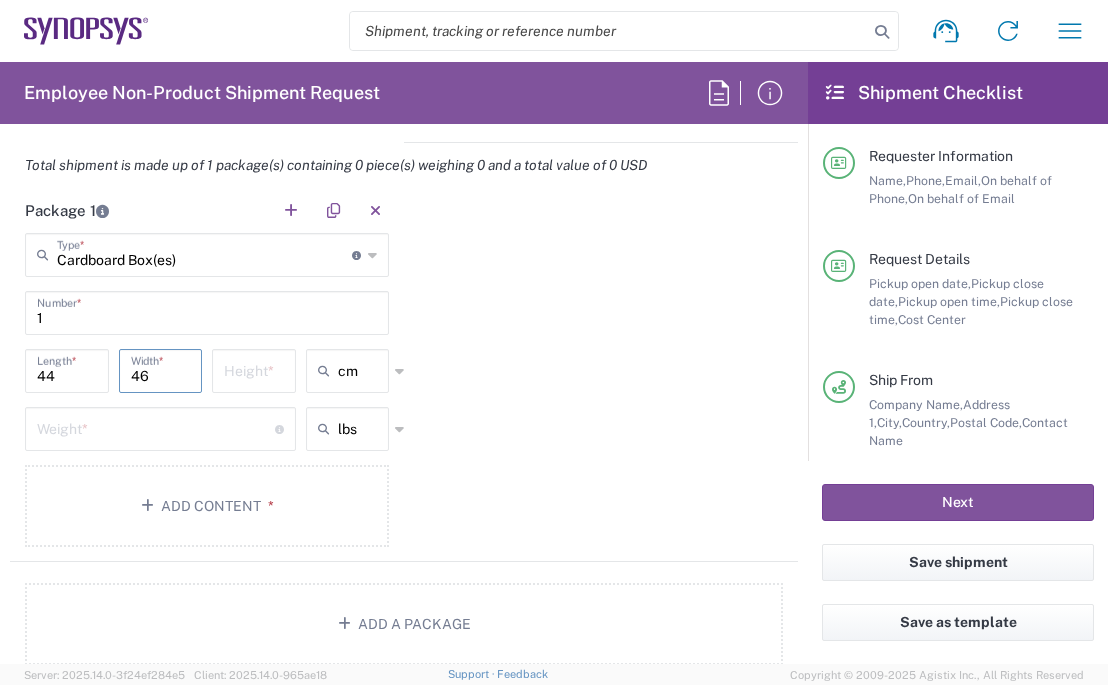 type on "4" 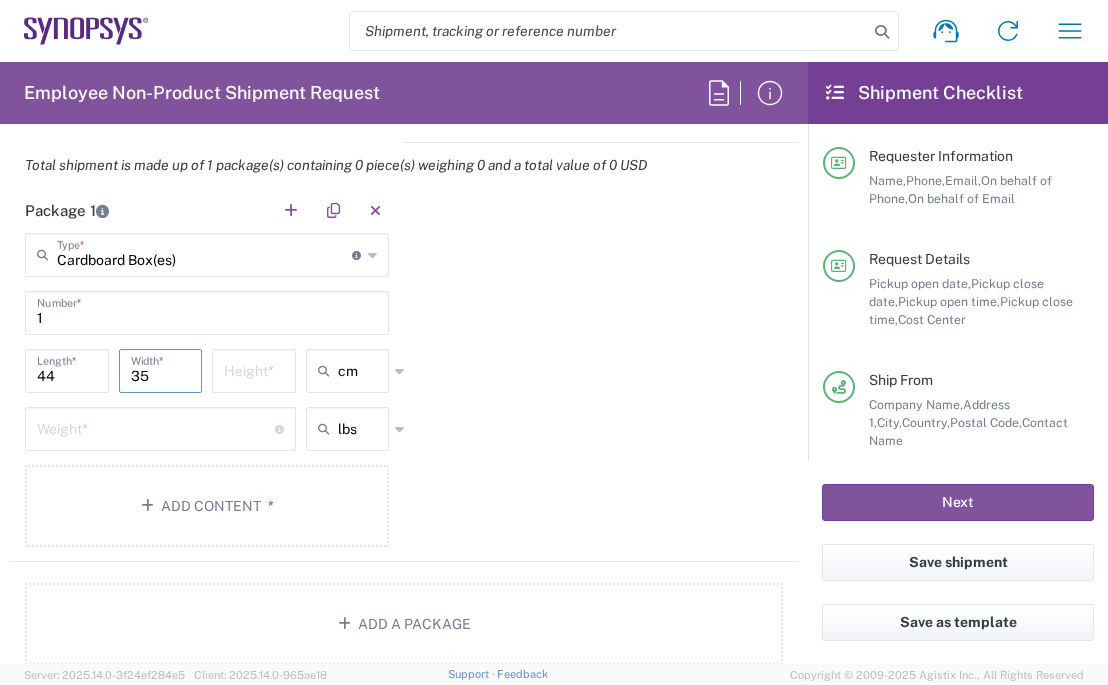 type on "35" 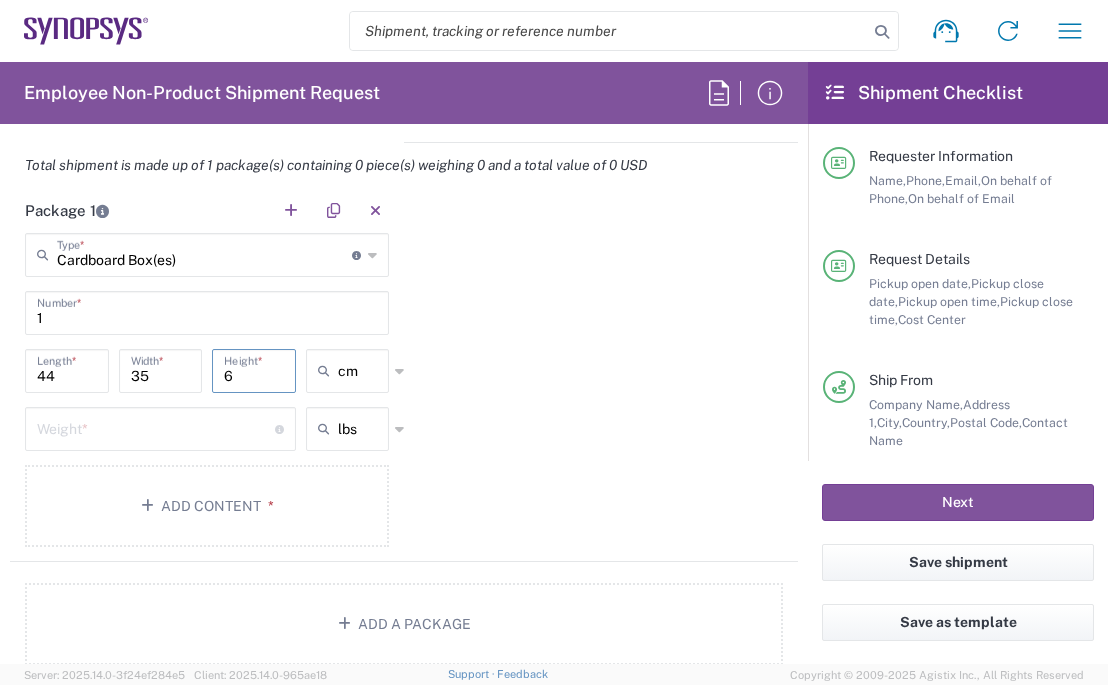 type on "6" 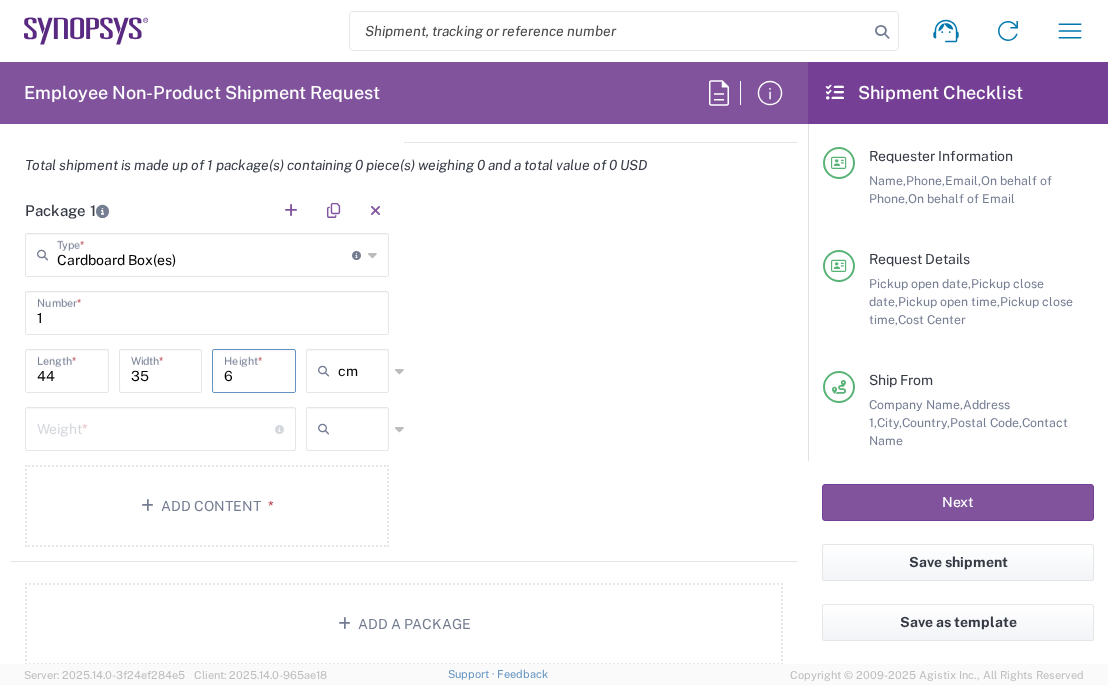 click at bounding box center [363, 429] 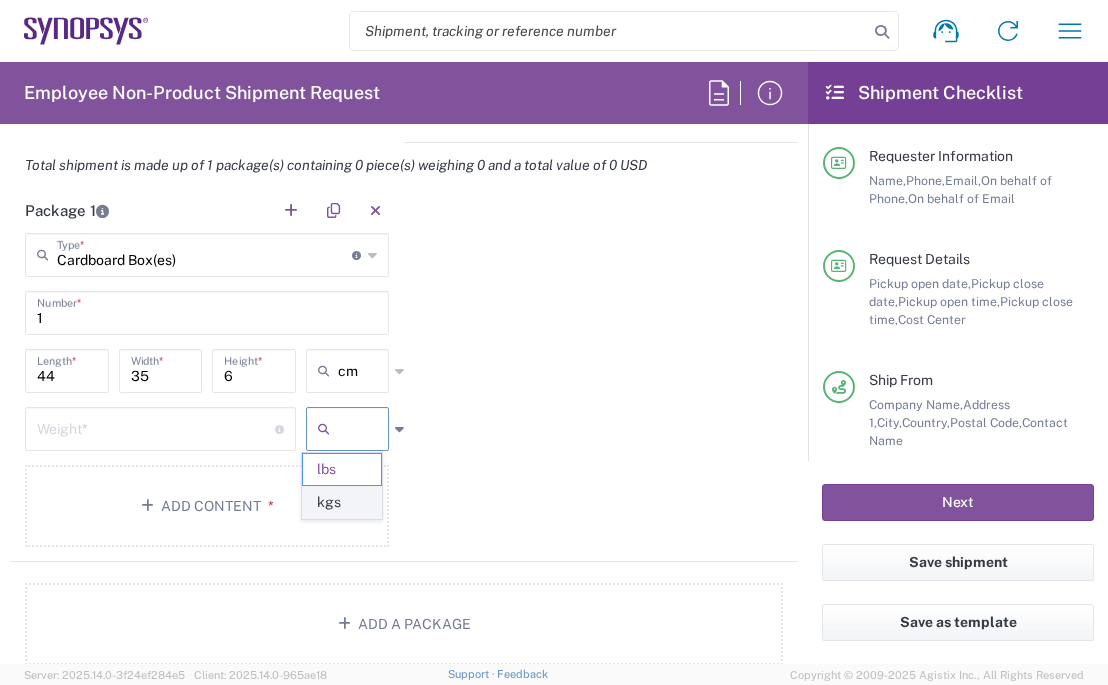 click on "kgs" 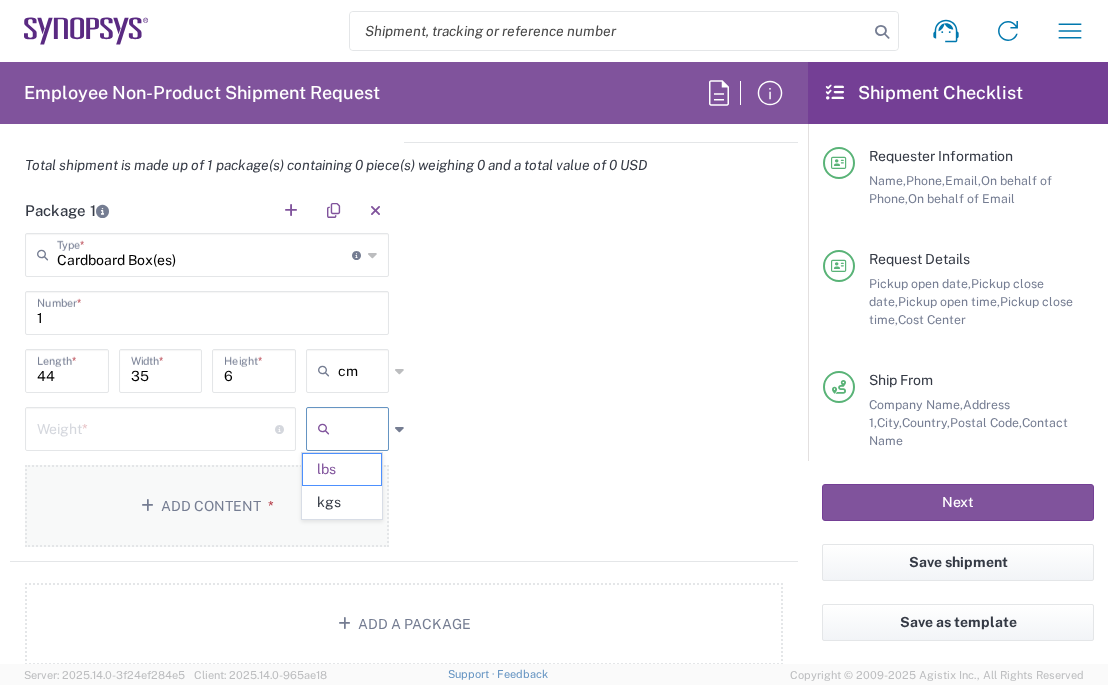 type on "kgs" 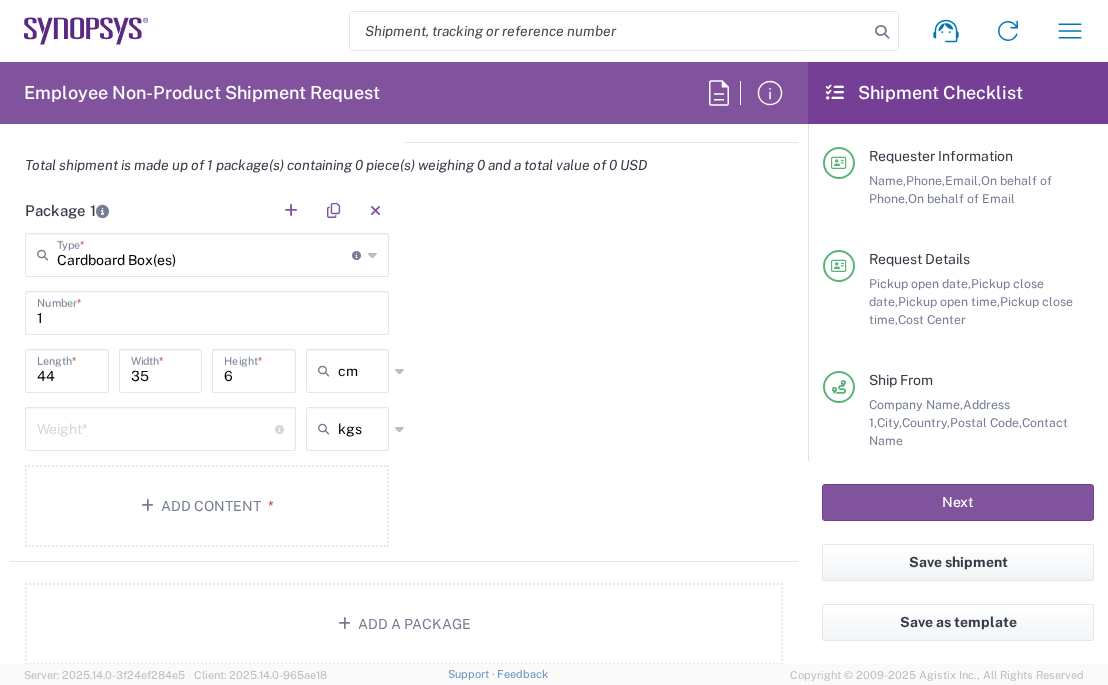 click at bounding box center [156, 427] 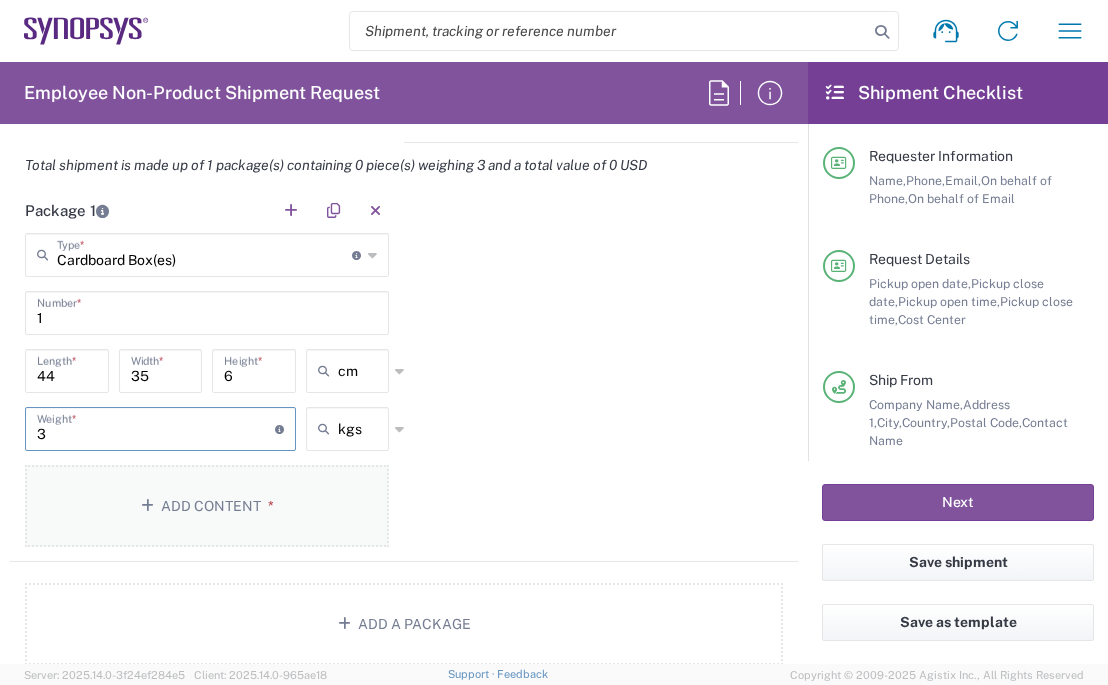 type on "3" 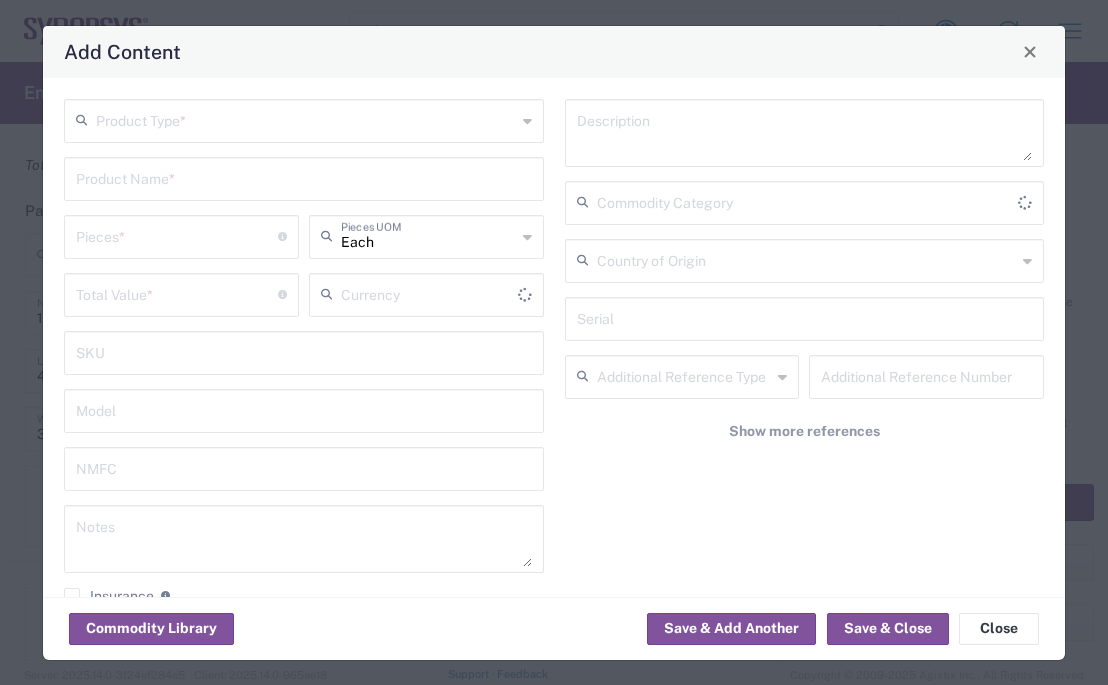 type on "US Dollar" 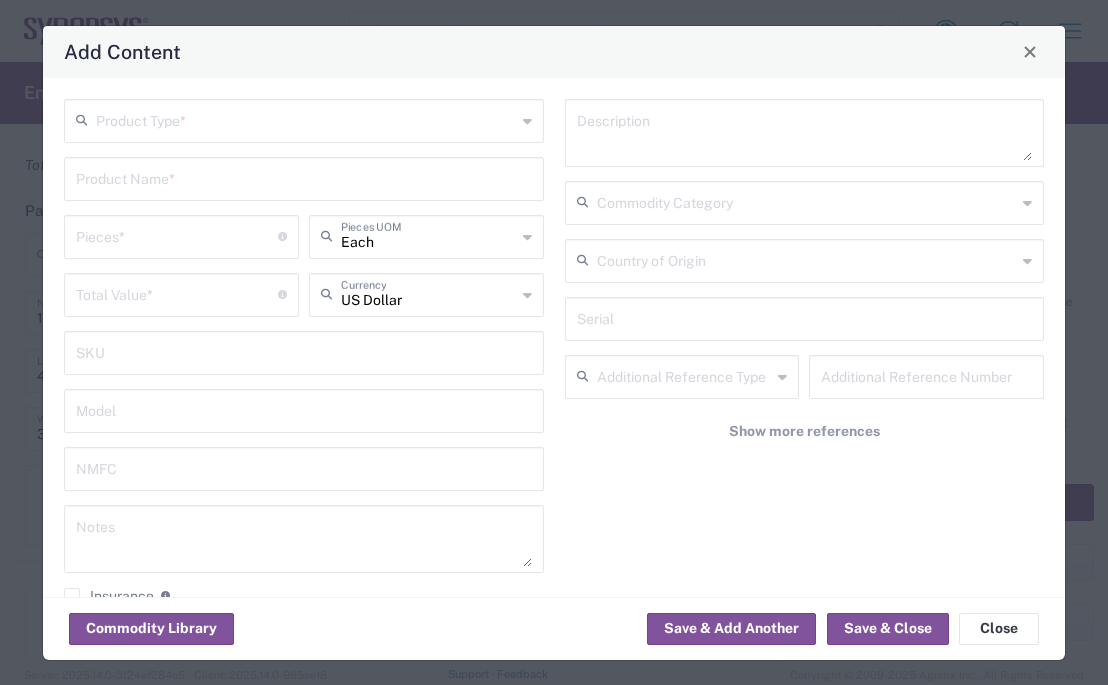 click at bounding box center (306, 119) 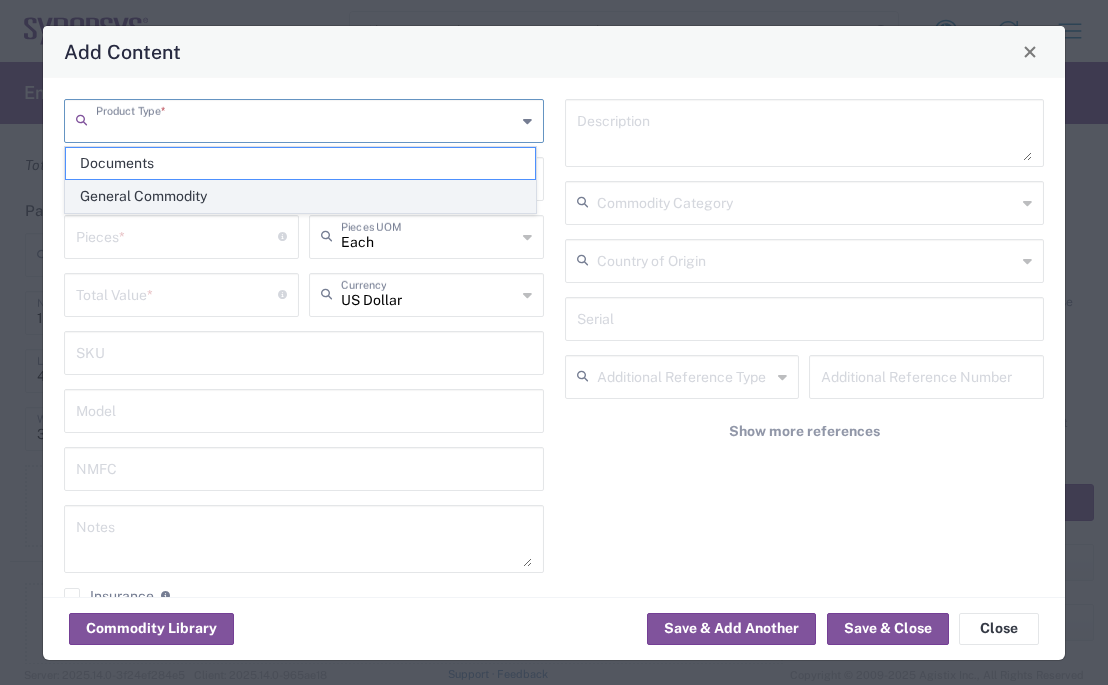 click on "General Commodity" 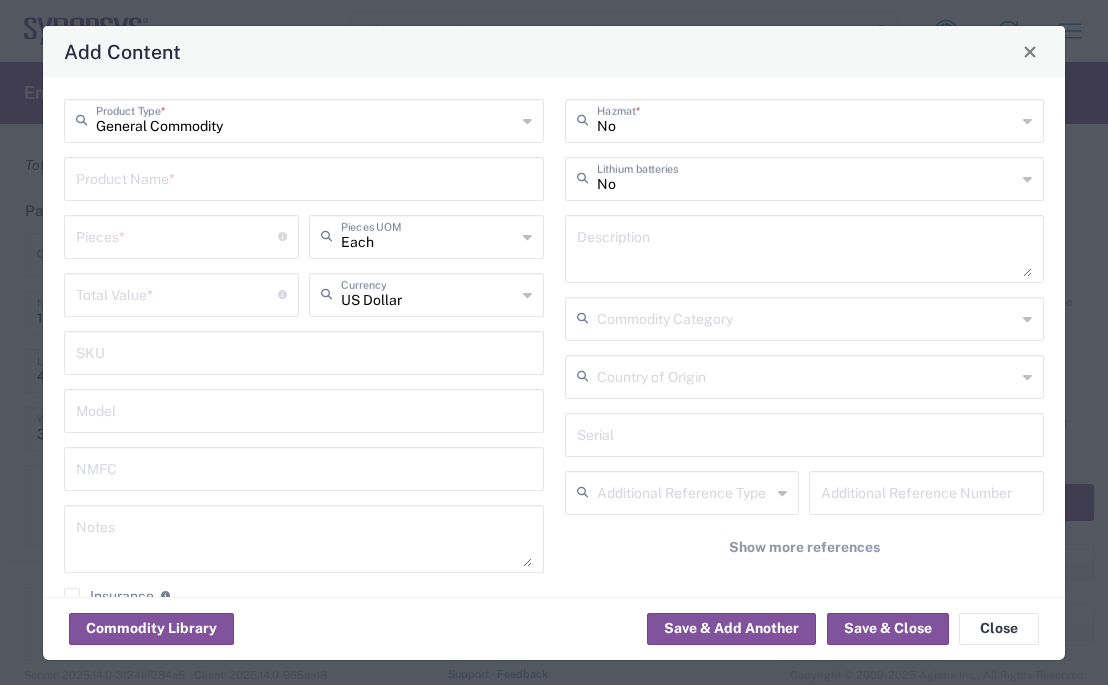 click at bounding box center (304, 177) 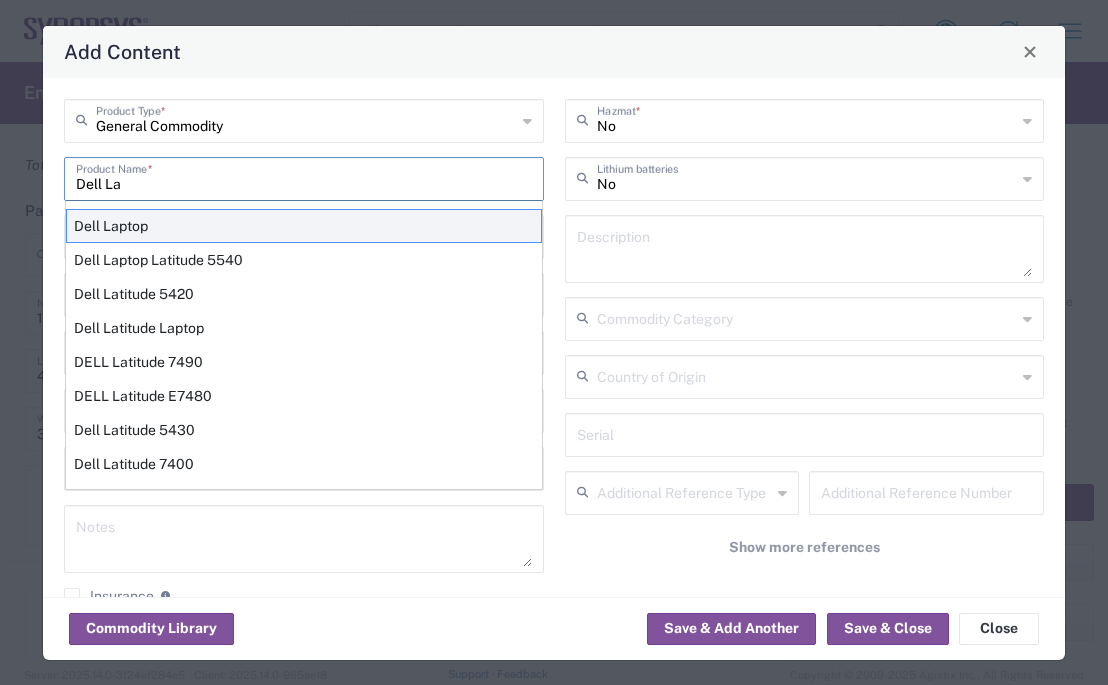 click on "Dell Laptop" at bounding box center [304, 226] 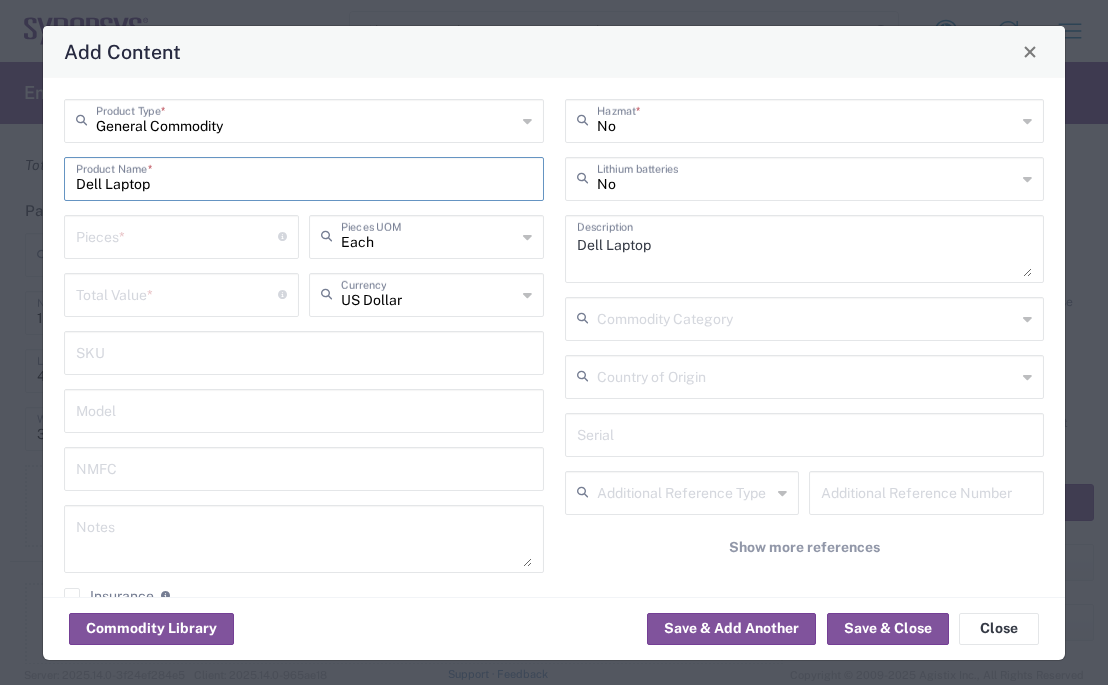 click at bounding box center [177, 235] 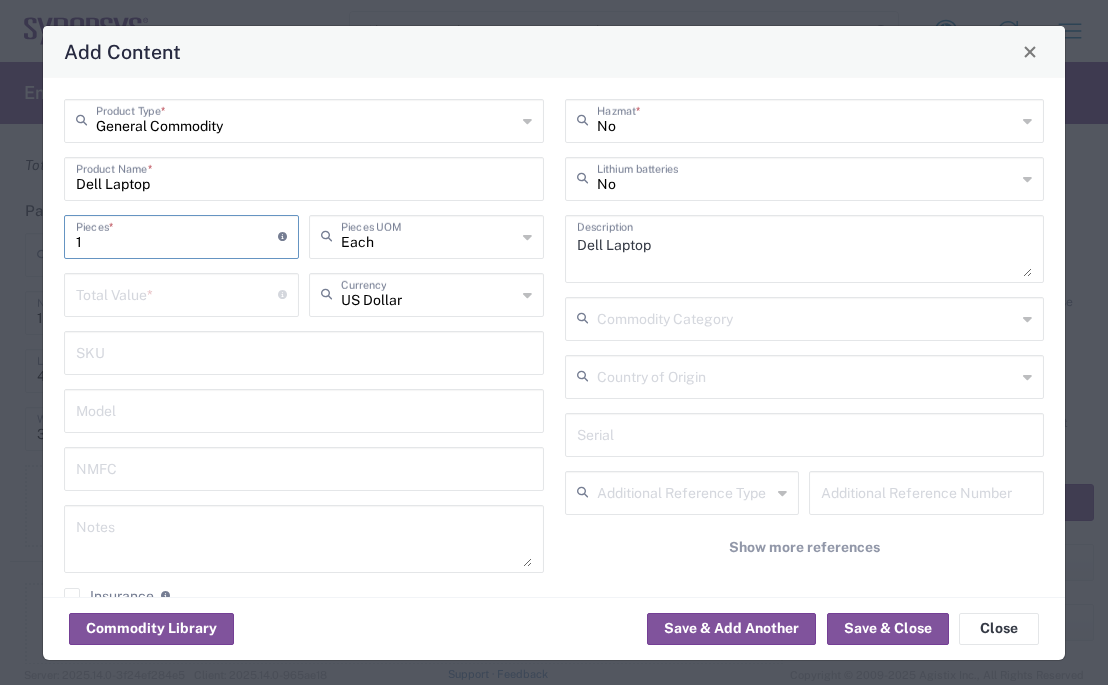 type on "1" 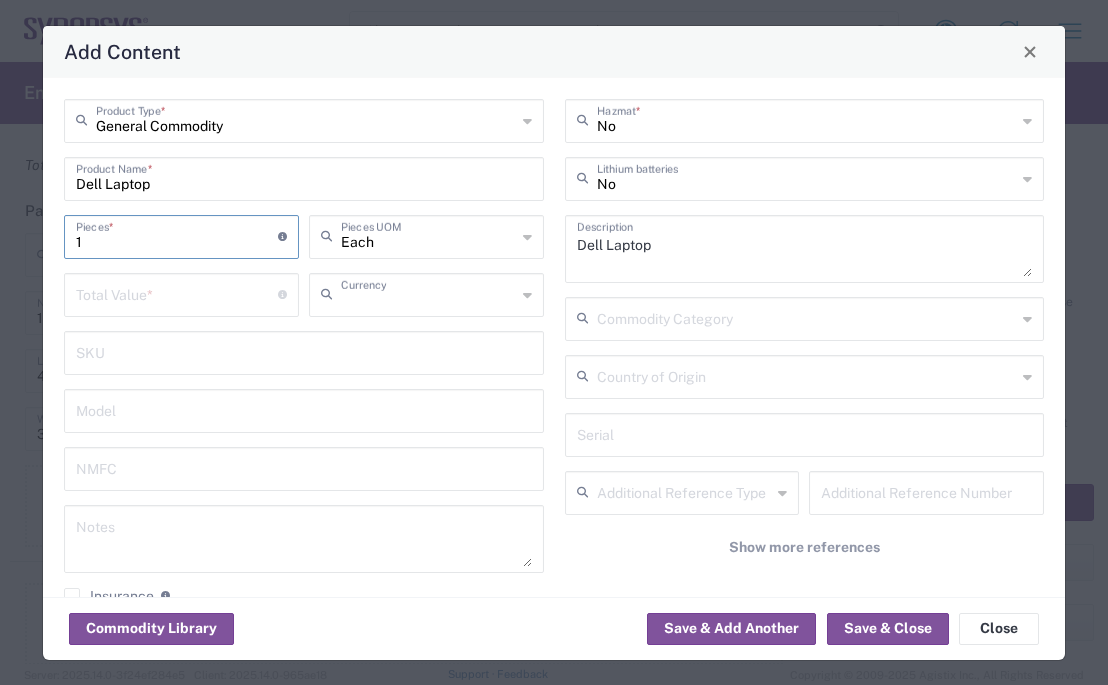 click at bounding box center [428, 293] 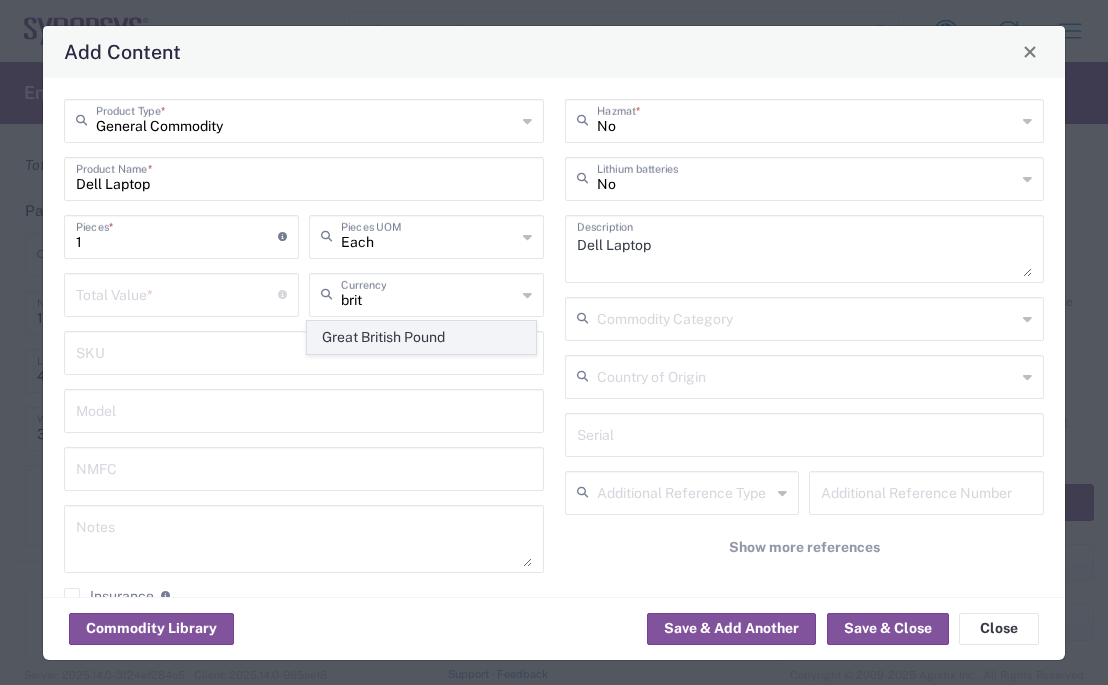 click on "Great British Pound" 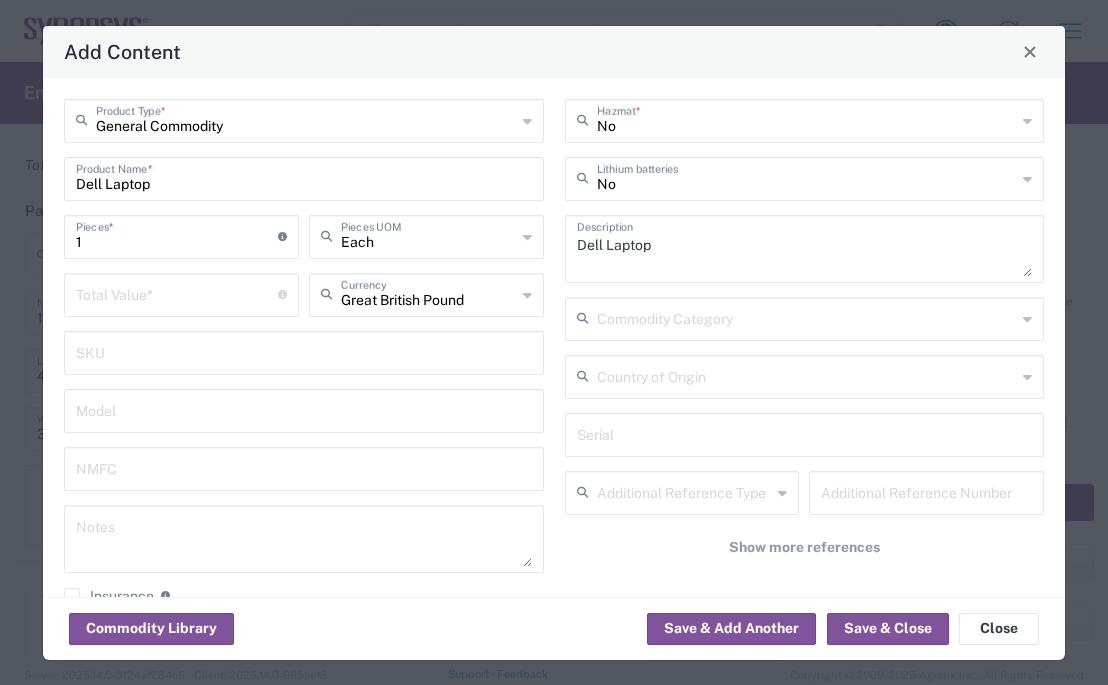 click at bounding box center (177, 293) 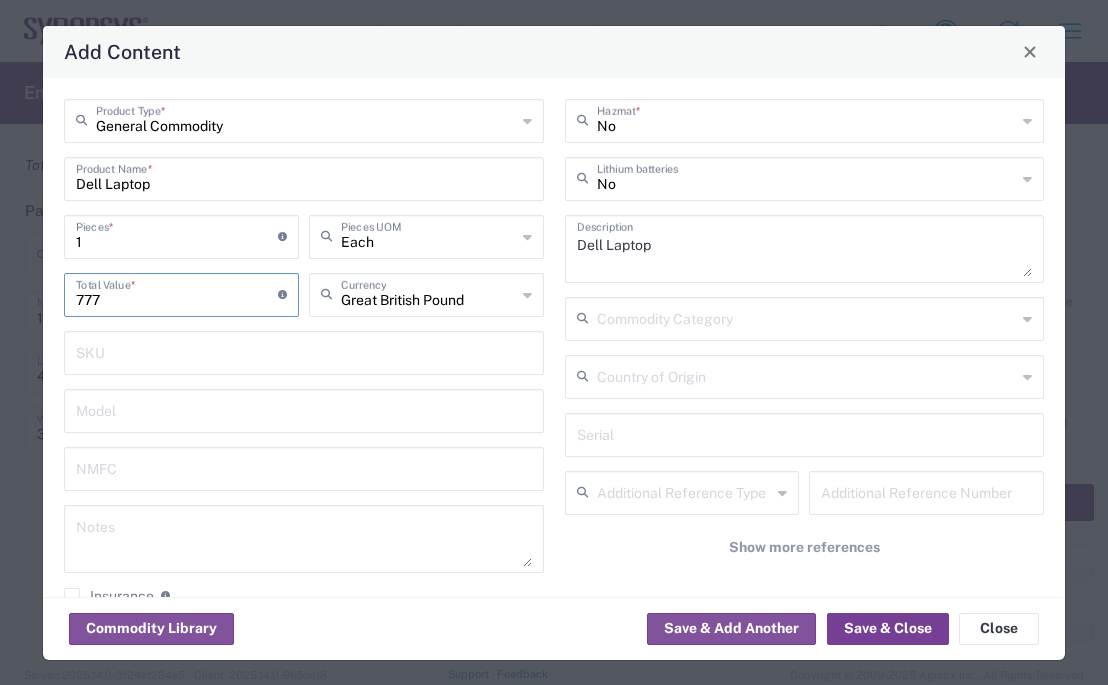 type on "777" 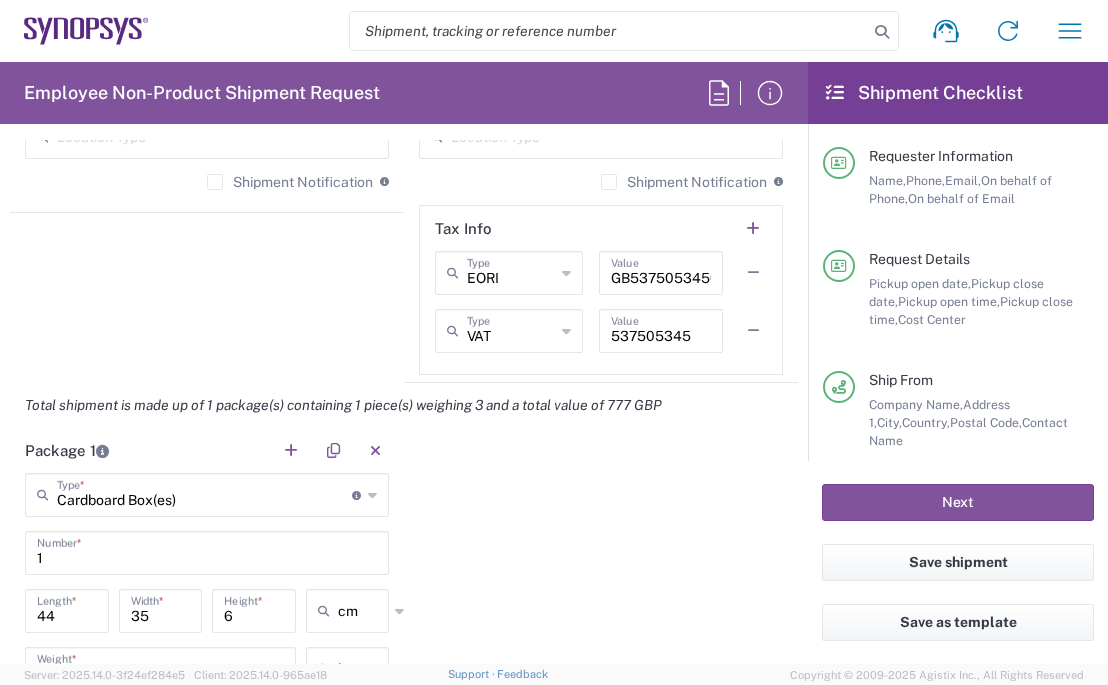 scroll, scrollTop: 1920, scrollLeft: 0, axis: vertical 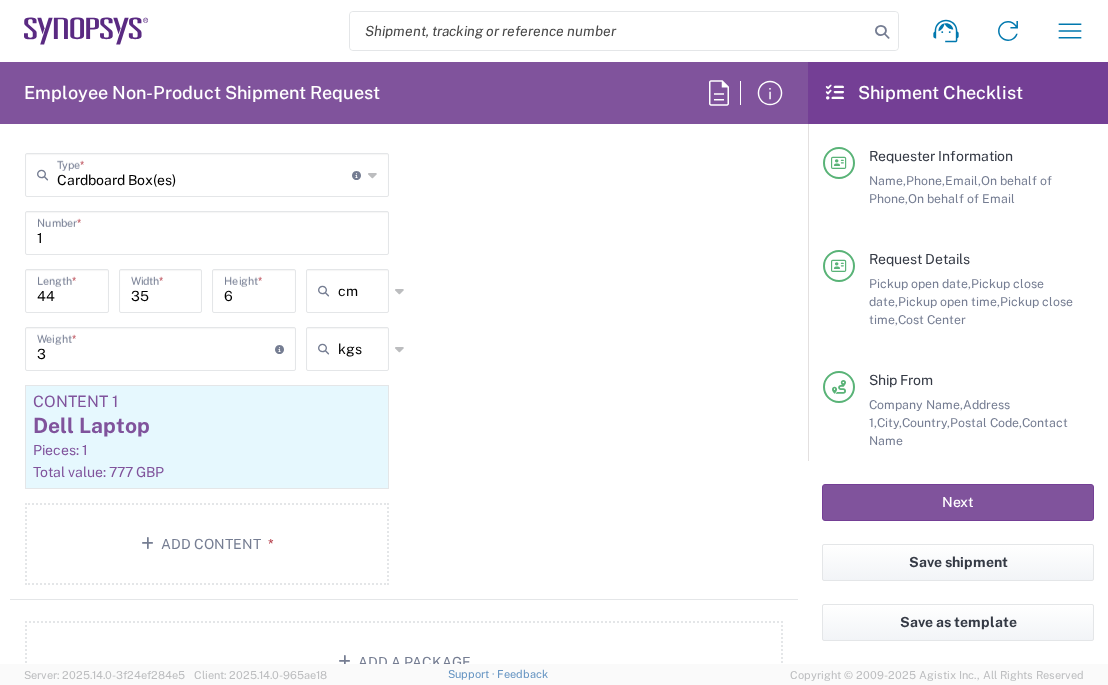 click on "Package 1  Cardboard Box(es)  Type  * Material used to package goods Cardboard Box(es) 1  Number  * [NUMBER]  Length  * [NUMBER]  Width  * [NUMBER]  Height  * [UNIT]  Weight  * Total weight of package(s) in pounds or kilograms kgs lbs kgs Content 1 [PRODUCT] Pieces: 1  Total value: [NUMBER] [CURRENCY]  Add Content *" 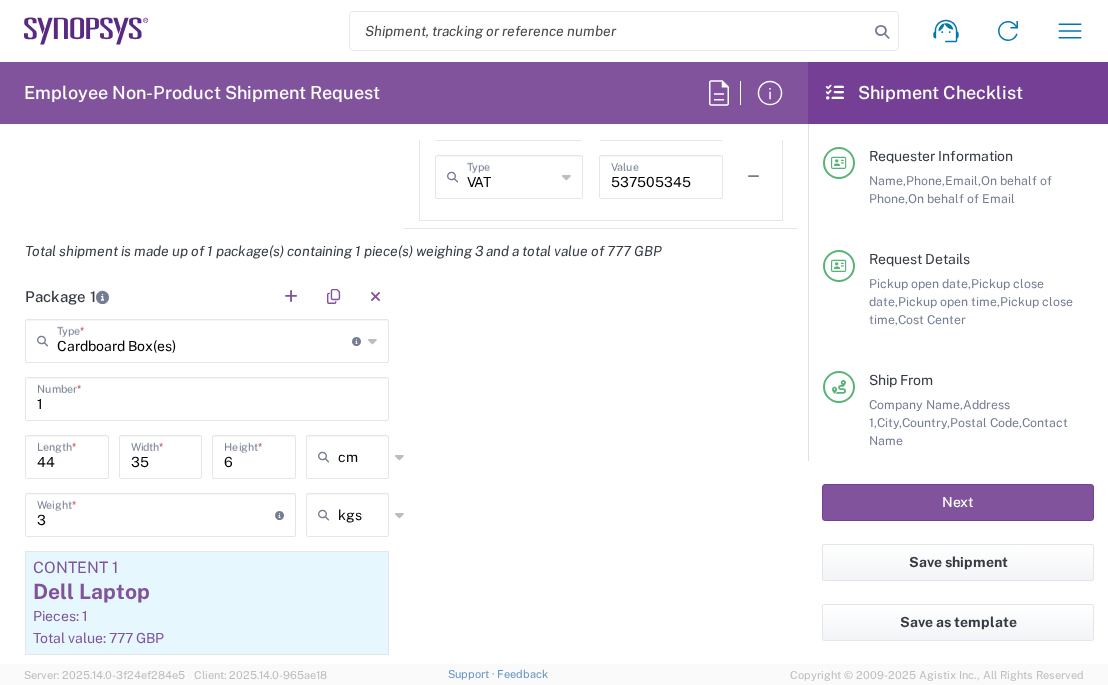 scroll, scrollTop: 1920, scrollLeft: 0, axis: vertical 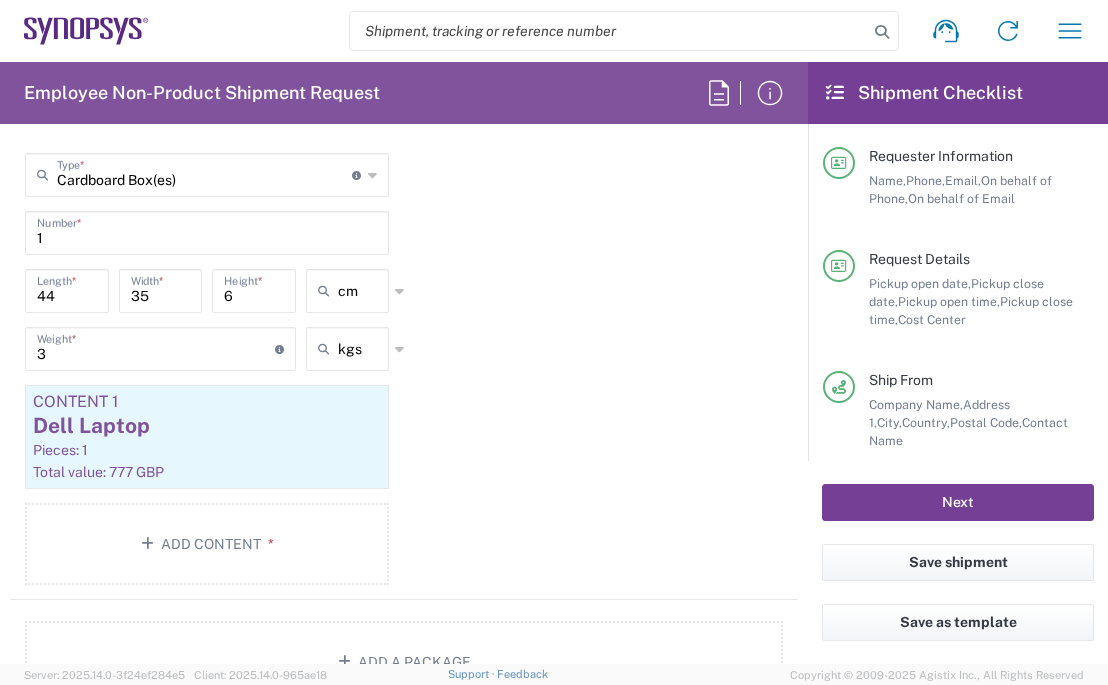 click on "Next" 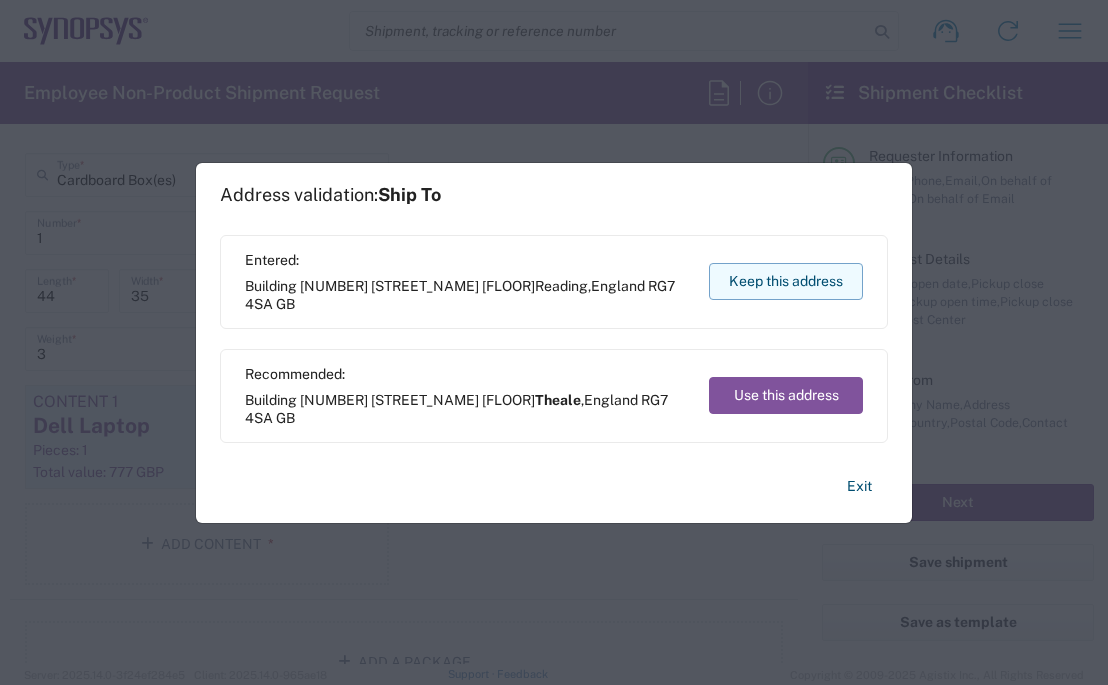 click on "Keep this address" 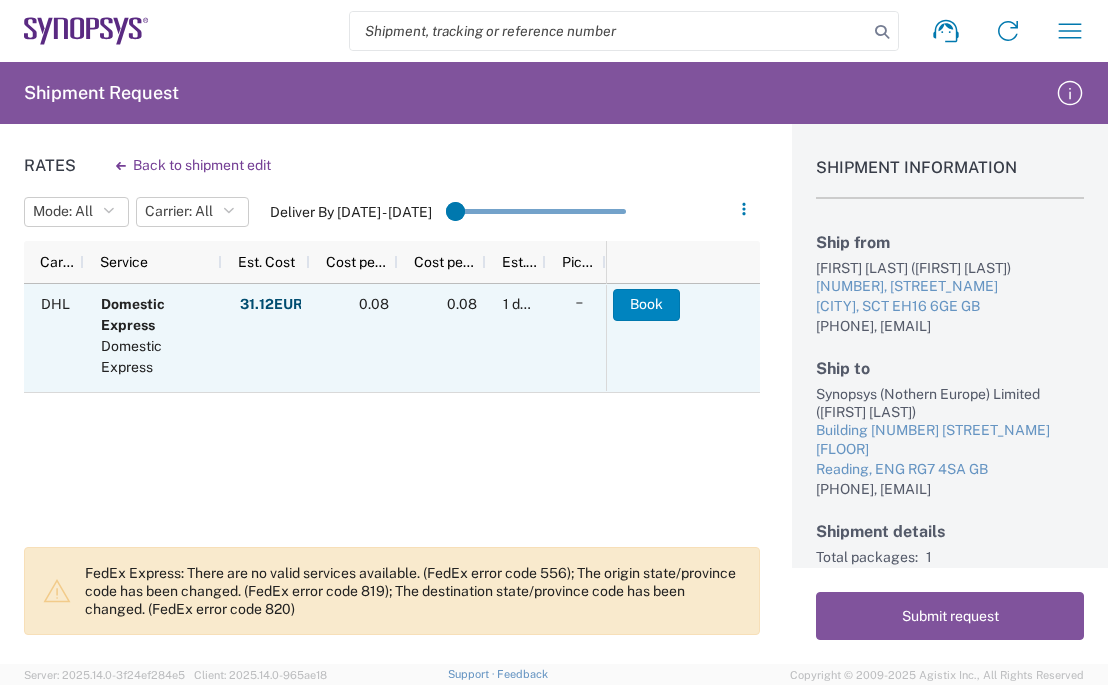 click on "Book" 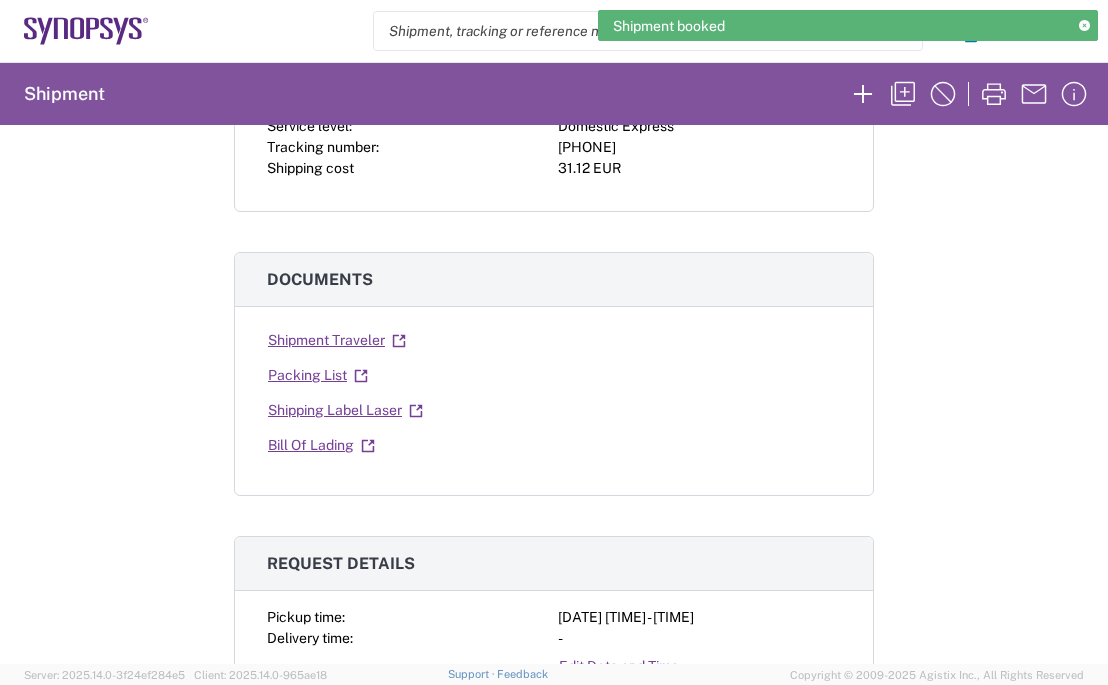 scroll, scrollTop: 240, scrollLeft: 0, axis: vertical 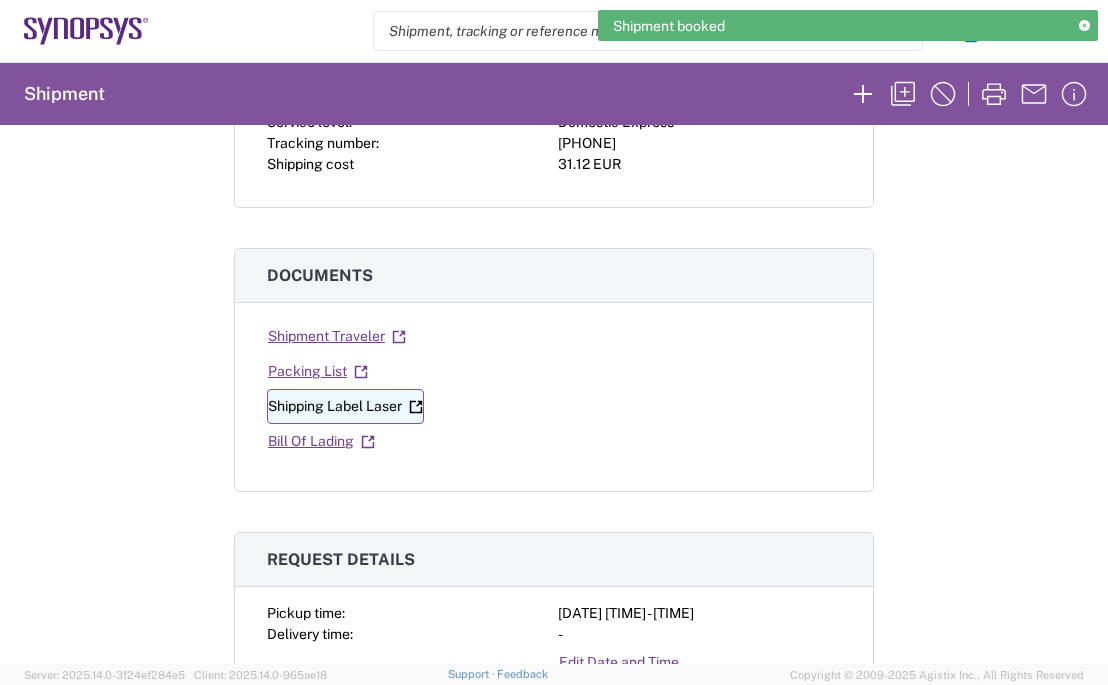 click on "Shipping Label Laser" 